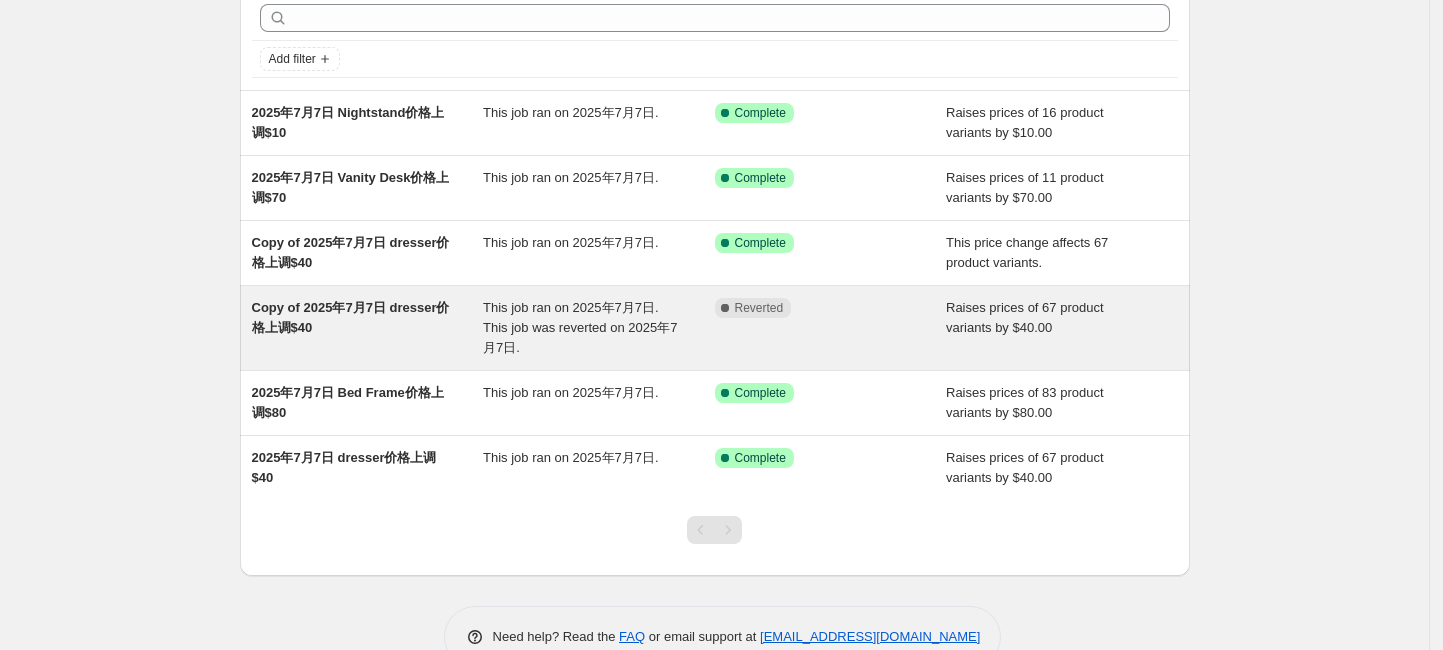 scroll, scrollTop: 133, scrollLeft: 0, axis: vertical 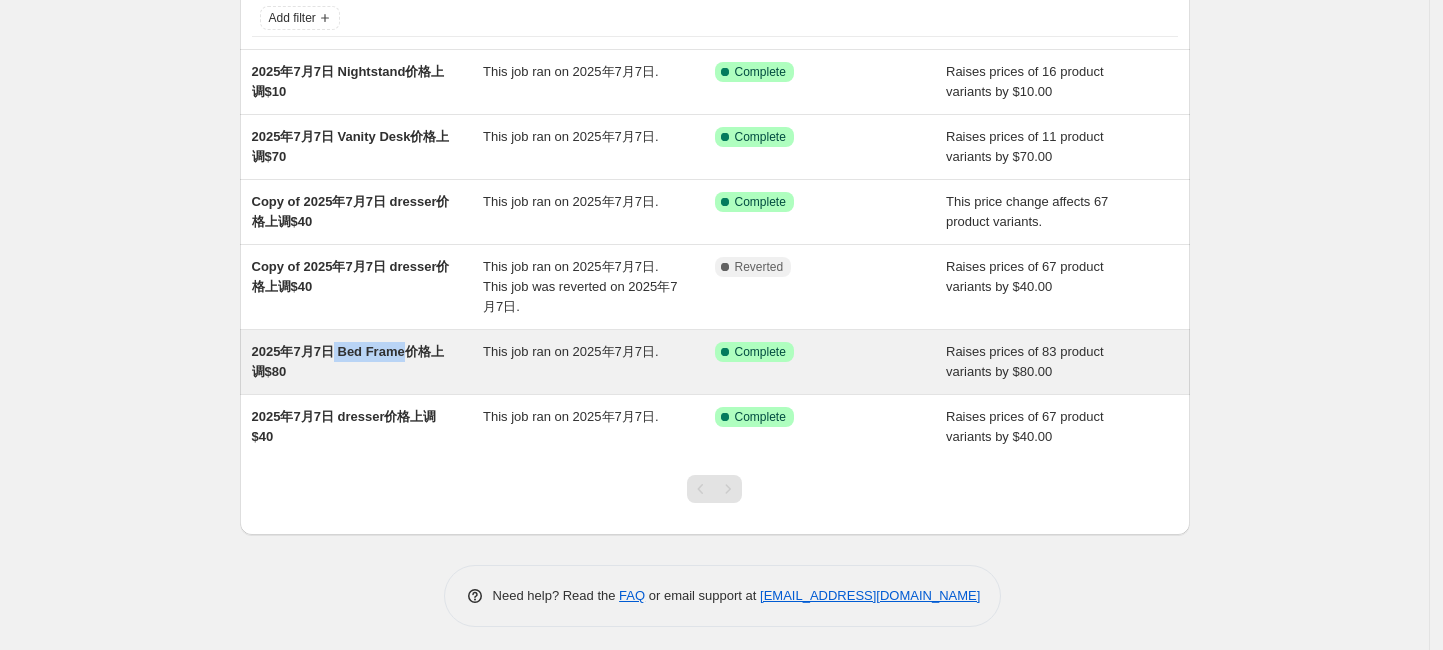 copy on "Bed Frame" 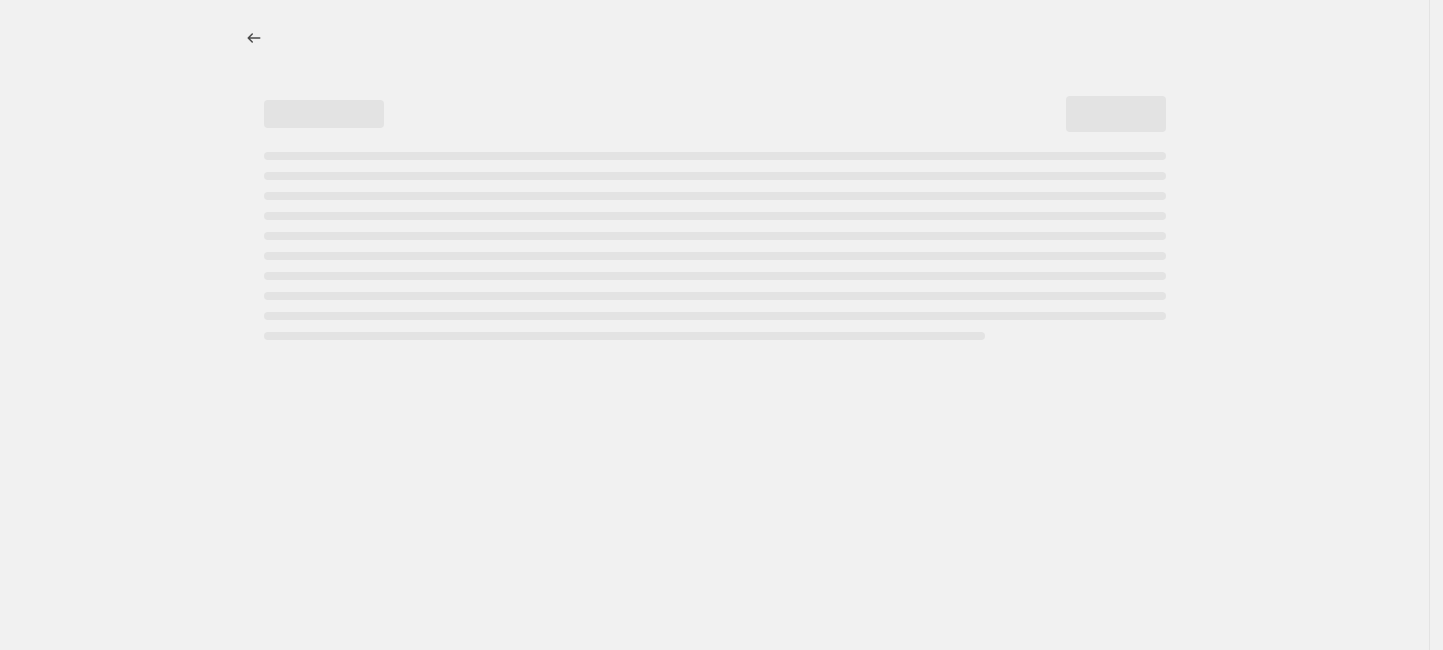 scroll, scrollTop: 0, scrollLeft: 0, axis: both 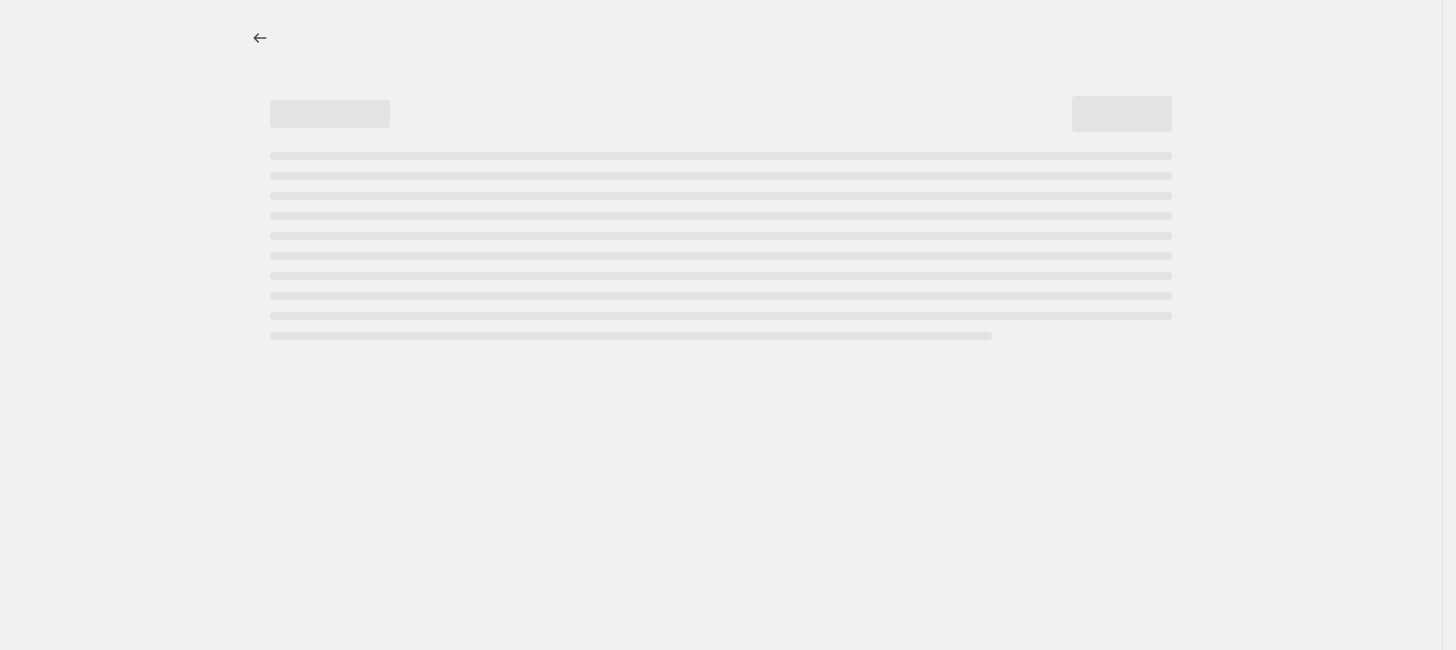 select on "by" 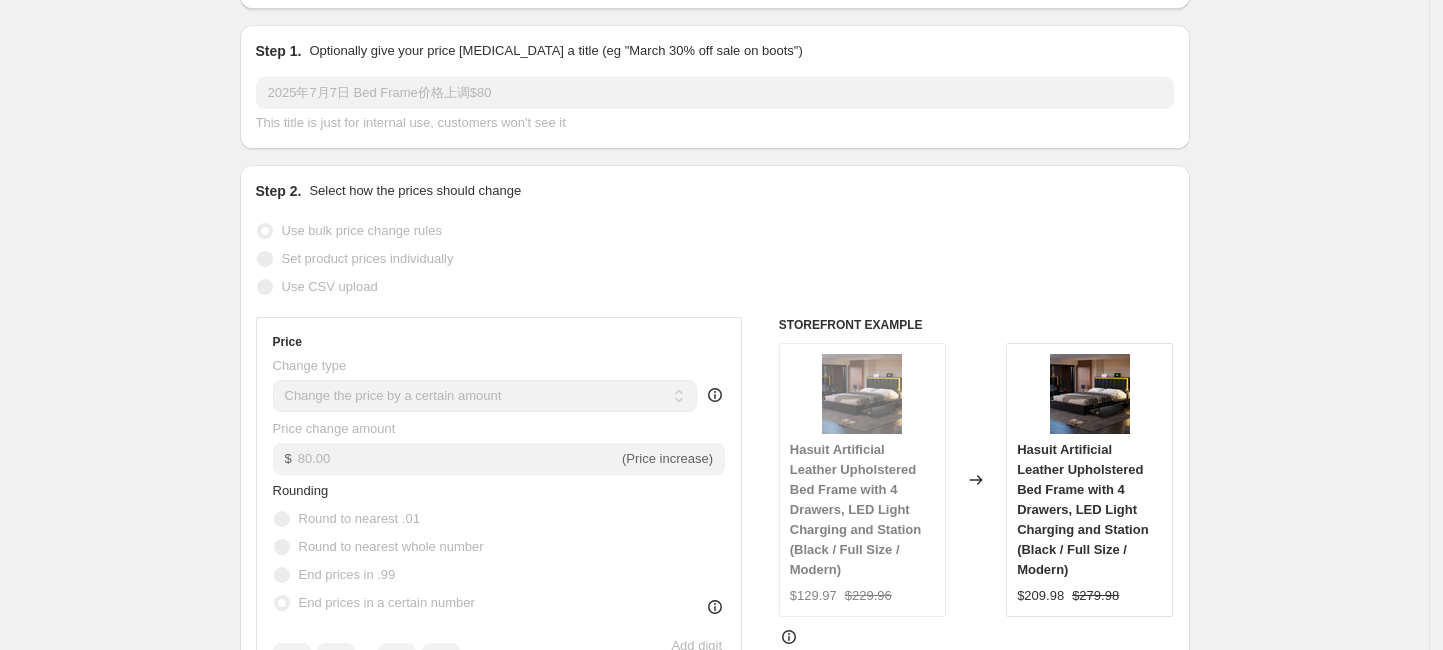 scroll, scrollTop: 0, scrollLeft: 0, axis: both 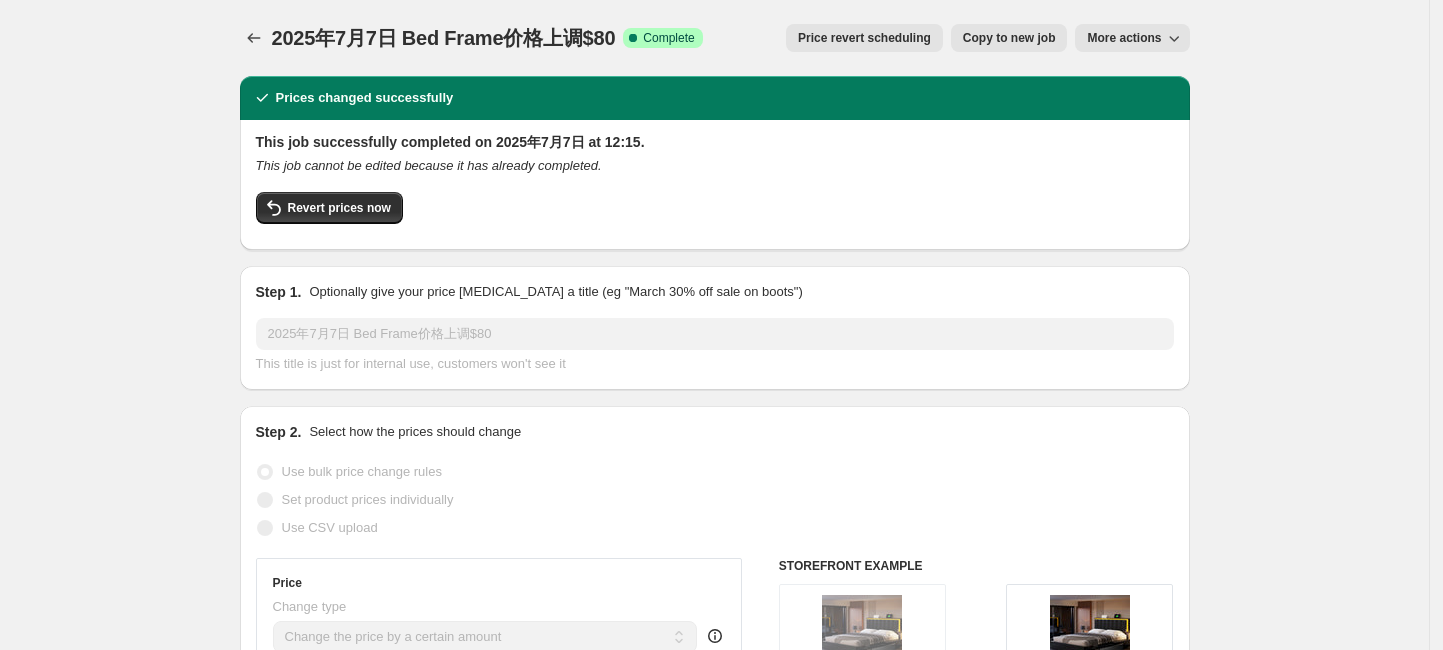 click on "Copy to new job" at bounding box center (1009, 38) 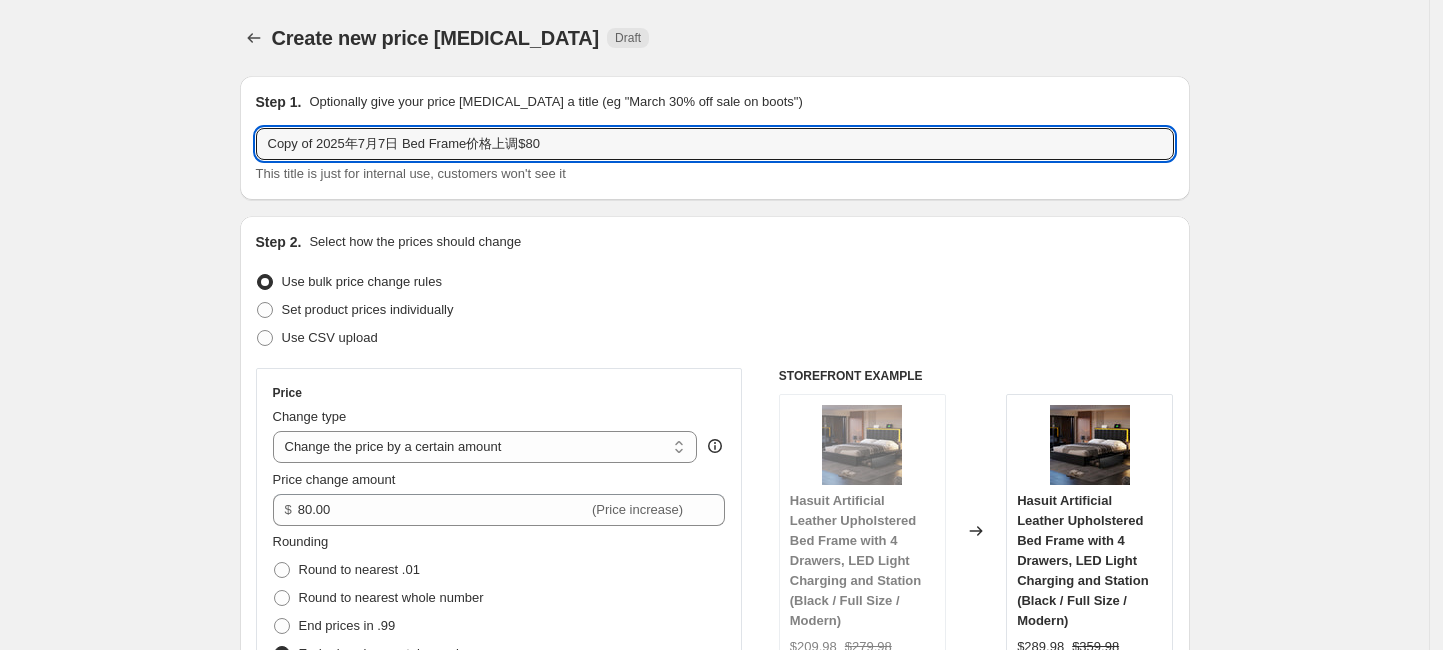 drag, startPoint x: 329, startPoint y: 140, endPoint x: 245, endPoint y: 161, distance: 86.58522 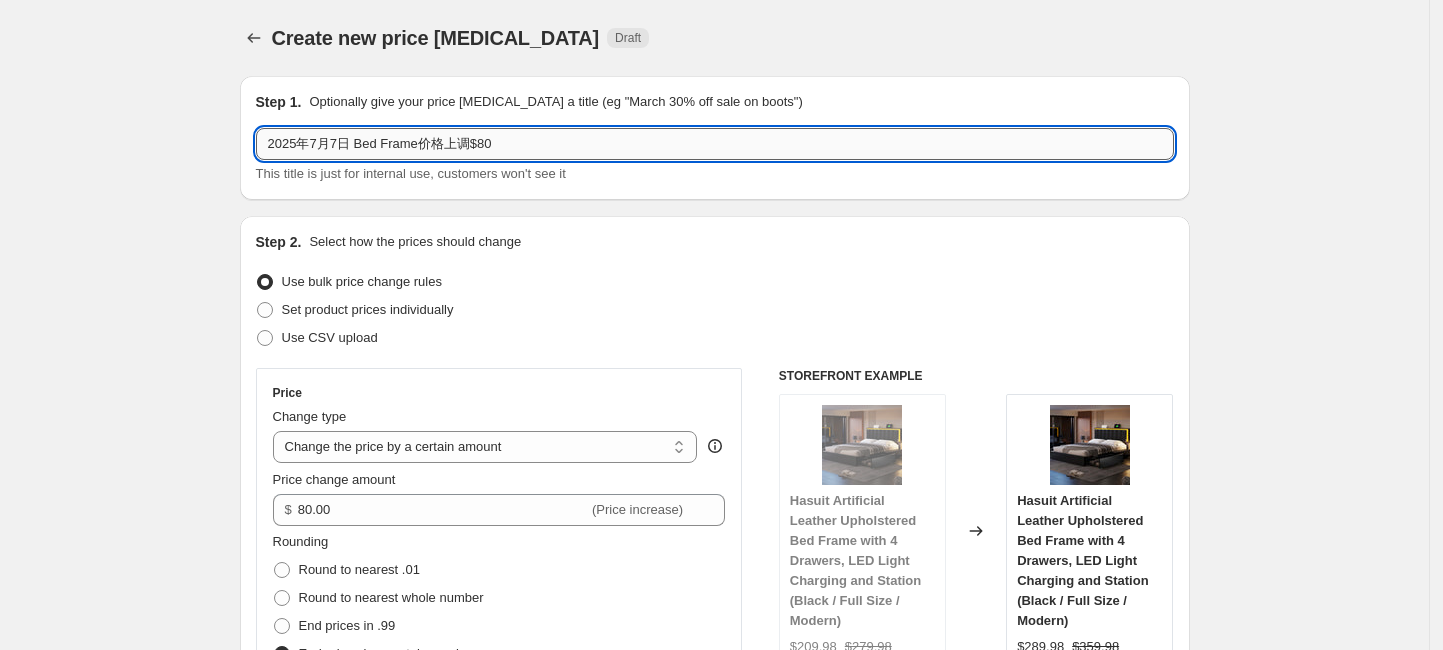 click on "2025年7月7日 Bed Frame价格上调$80" at bounding box center (715, 144) 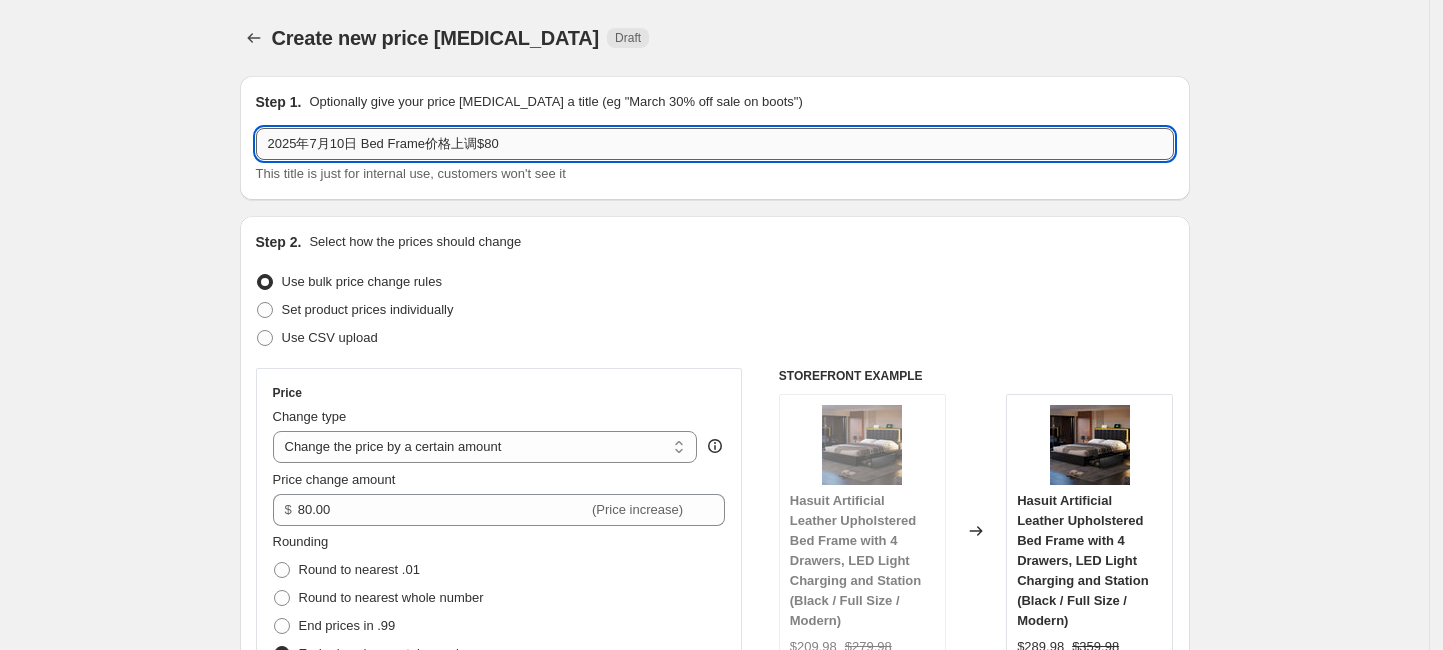 drag, startPoint x: 464, startPoint y: 142, endPoint x: 479, endPoint y: 142, distance: 15 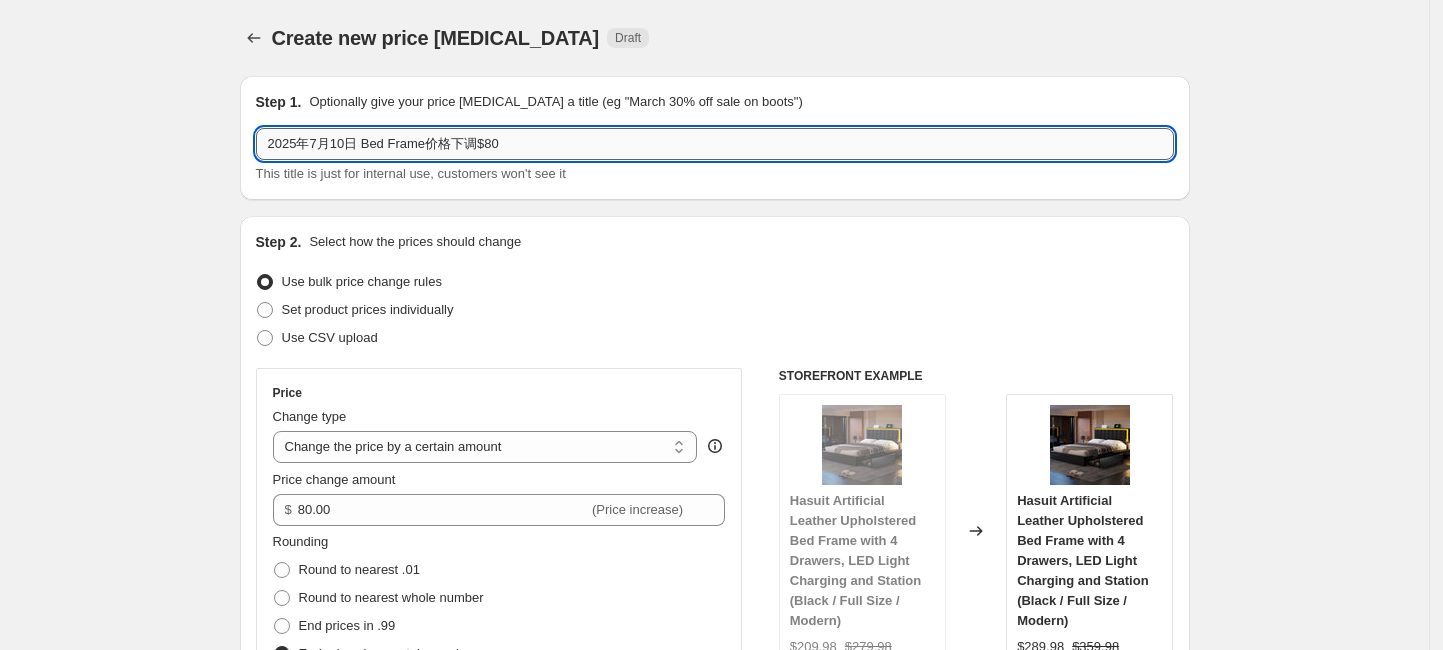 drag, startPoint x: 497, startPoint y: 144, endPoint x: 527, endPoint y: 144, distance: 30 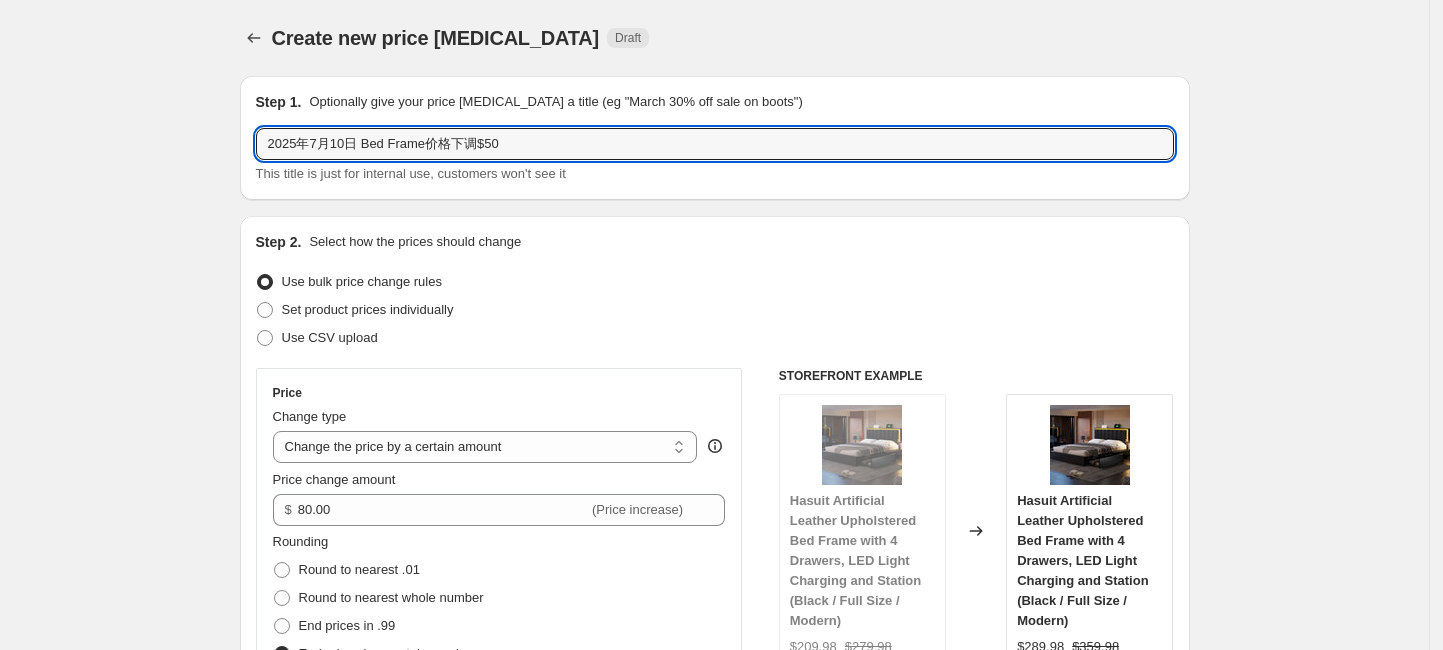type on "2025年7月10日 Bed Frame价格下调$50" 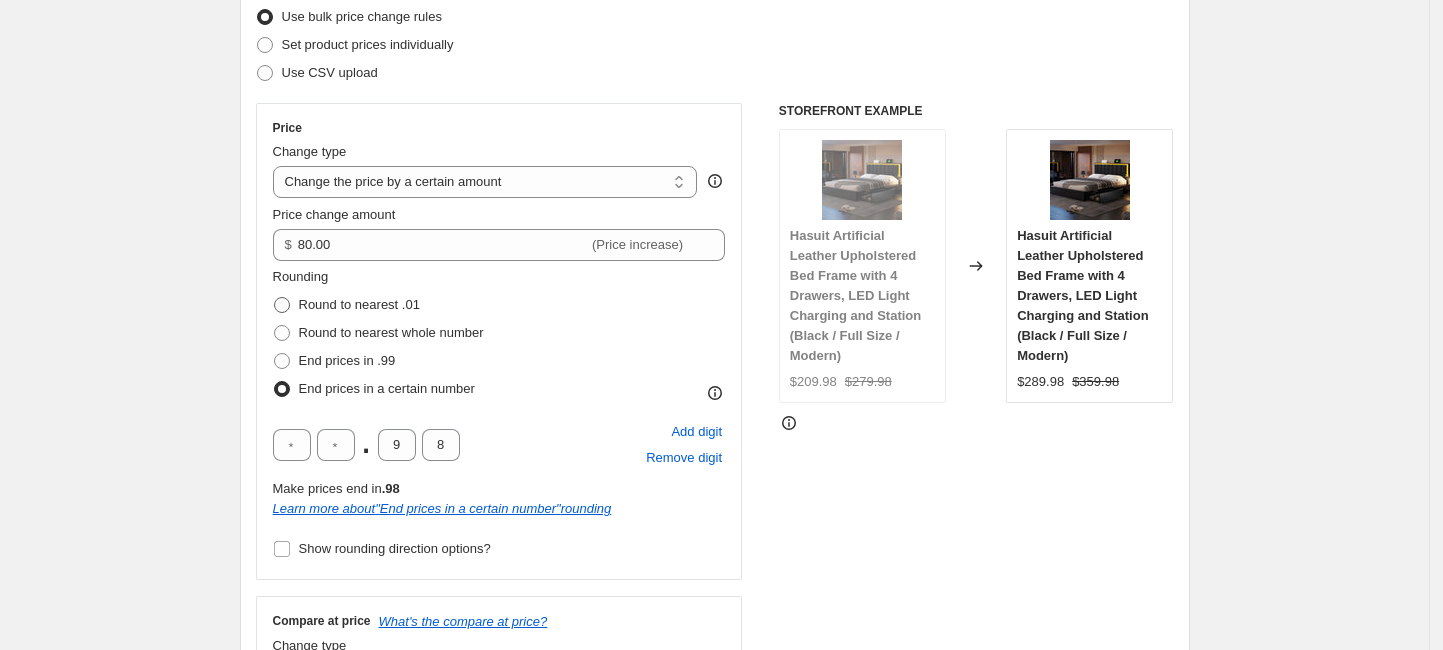 scroll, scrollTop: 266, scrollLeft: 0, axis: vertical 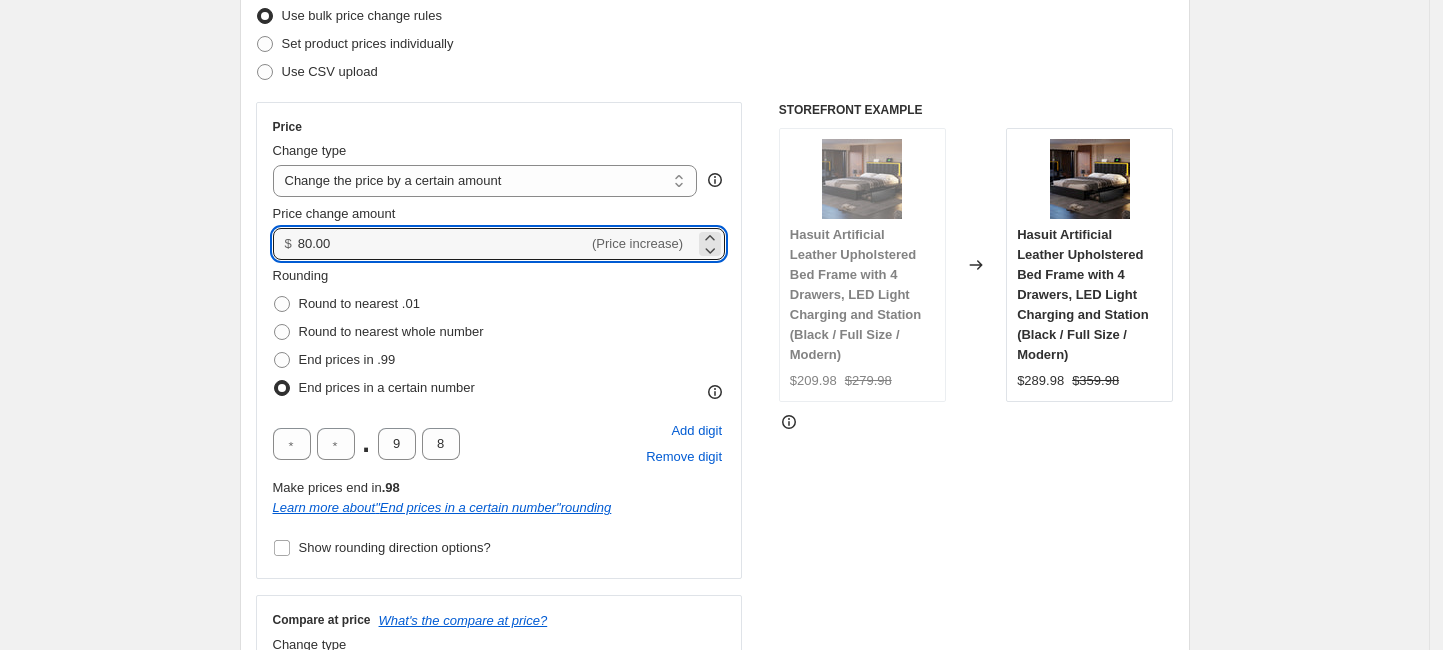 drag, startPoint x: 379, startPoint y: 243, endPoint x: 257, endPoint y: 234, distance: 122.33152 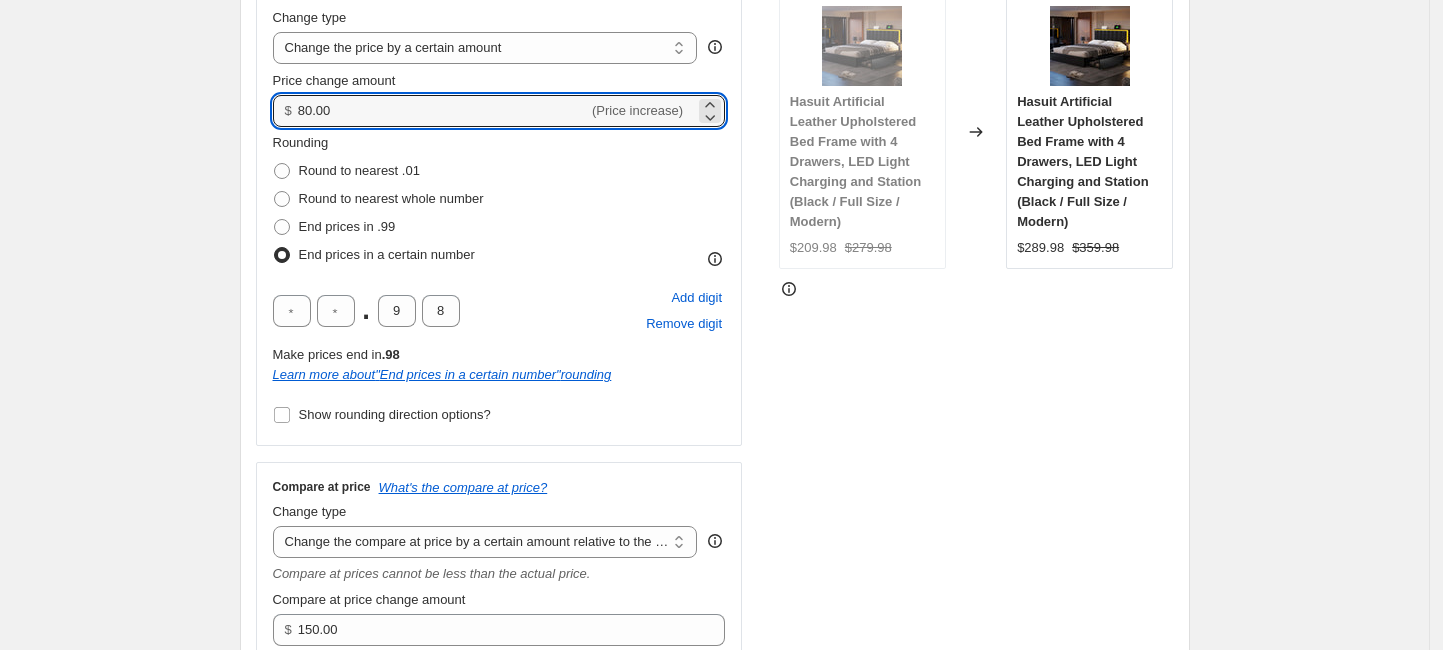 scroll, scrollTop: 400, scrollLeft: 0, axis: vertical 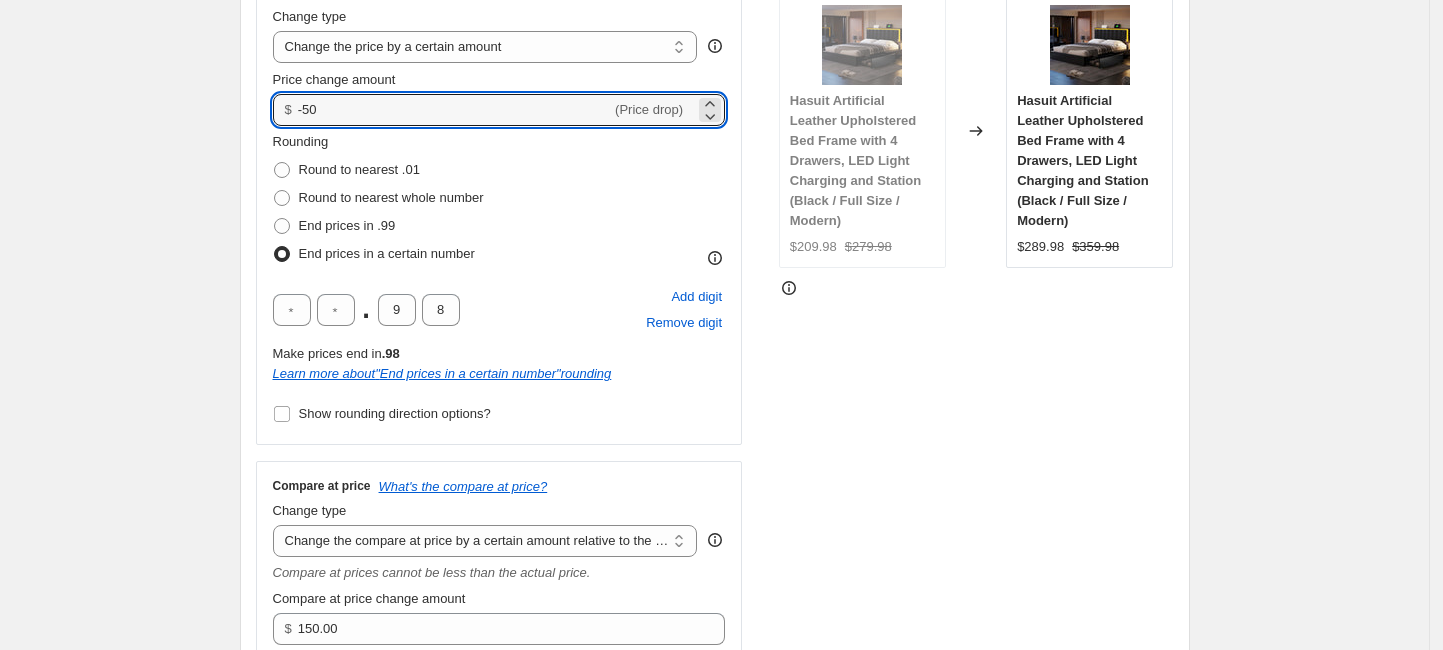 type on "-50.00" 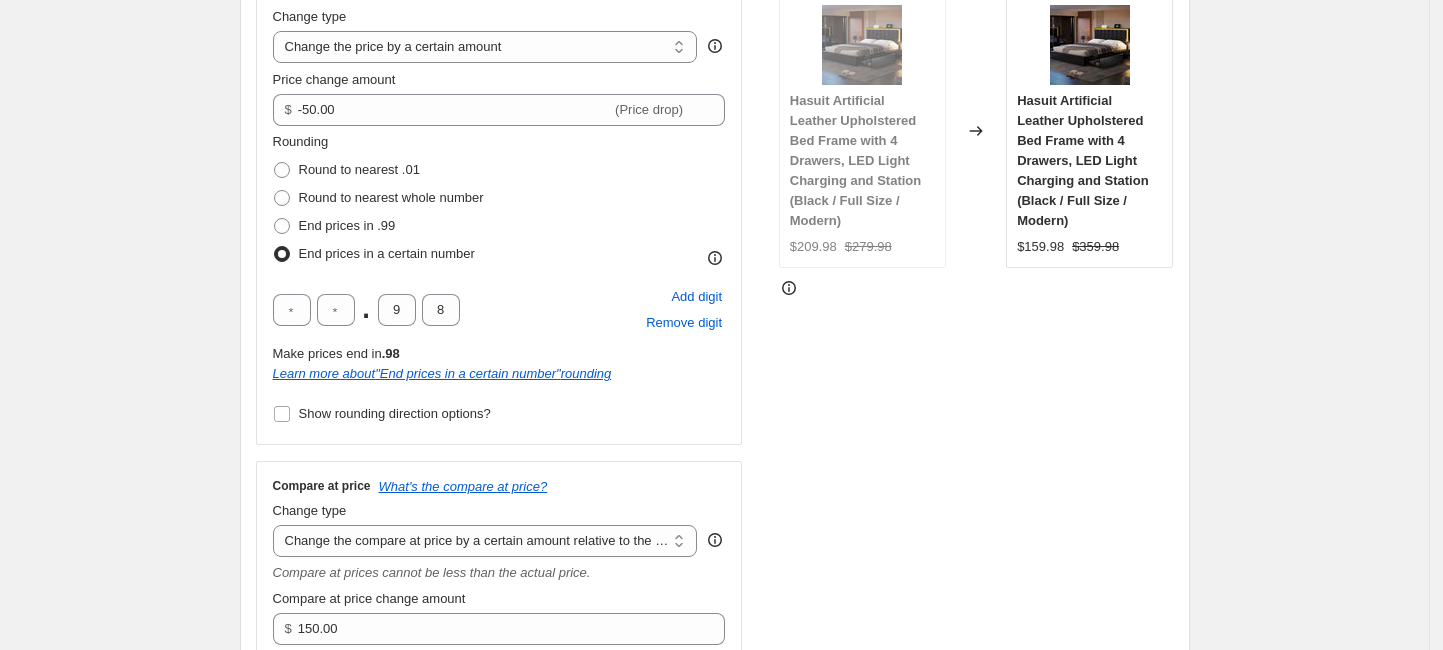 click on "Create new price [MEDICAL_DATA]. This page is ready Create new price [MEDICAL_DATA] Draft Step 1. Optionally give your price [MEDICAL_DATA] a title (eg "March 30% off sale on boots") 2025年7月10日 Bed Frame价格下调$50 This title is just for internal use, customers won't see it Step 2. Select how the prices should change Use bulk price change rules Set product prices individually Use CSV upload Price Change type Change the price to a certain amount Change the price by a certain amount Change the price by a certain percentage Change the price to the current compare at price (price before sale) Change the price by a certain amount relative to the compare at price Change the price by a certain percentage relative to the compare at price Don't change the price Change the price by a certain percentage relative to the cost per item Change price to certain cost margin Change the price by a certain amount Price change amount $ -50.00  (Price drop) Rounding Round to nearest .01 Round to nearest whole number . 9 8 Add digit" at bounding box center [714, 1031] 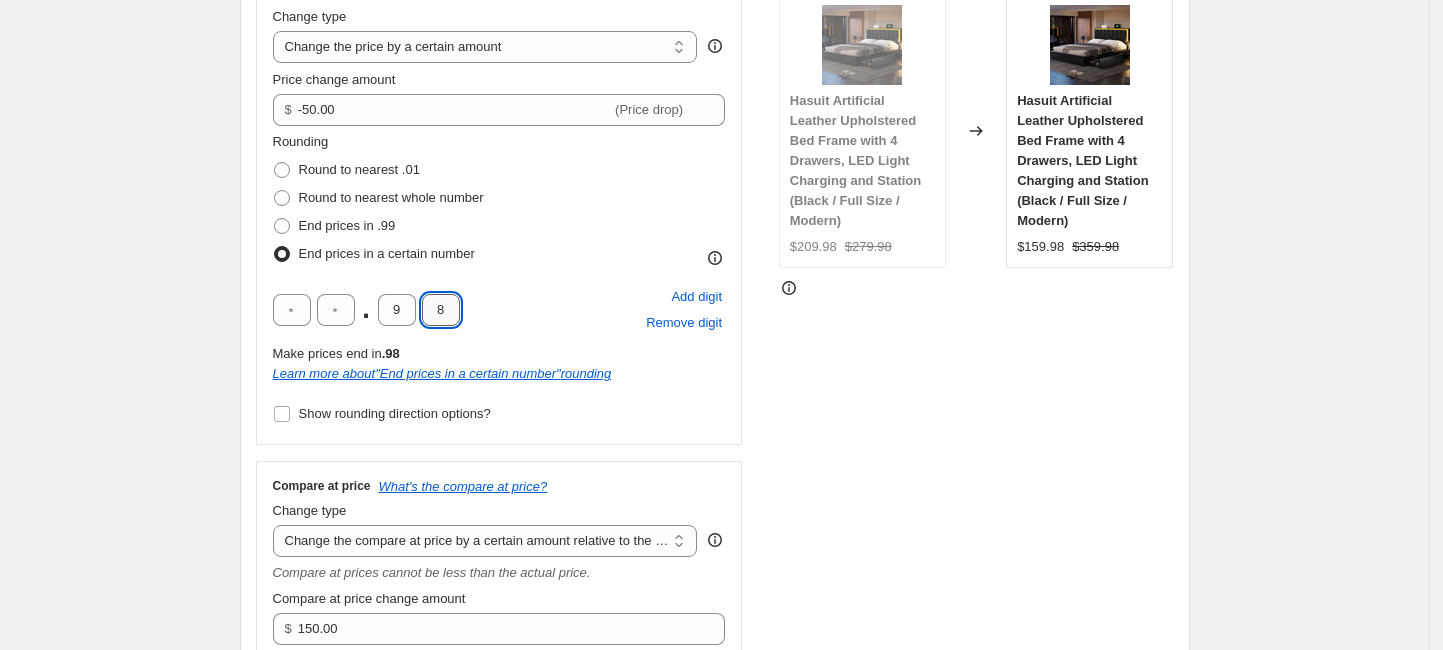 click on "8" at bounding box center (441, 310) 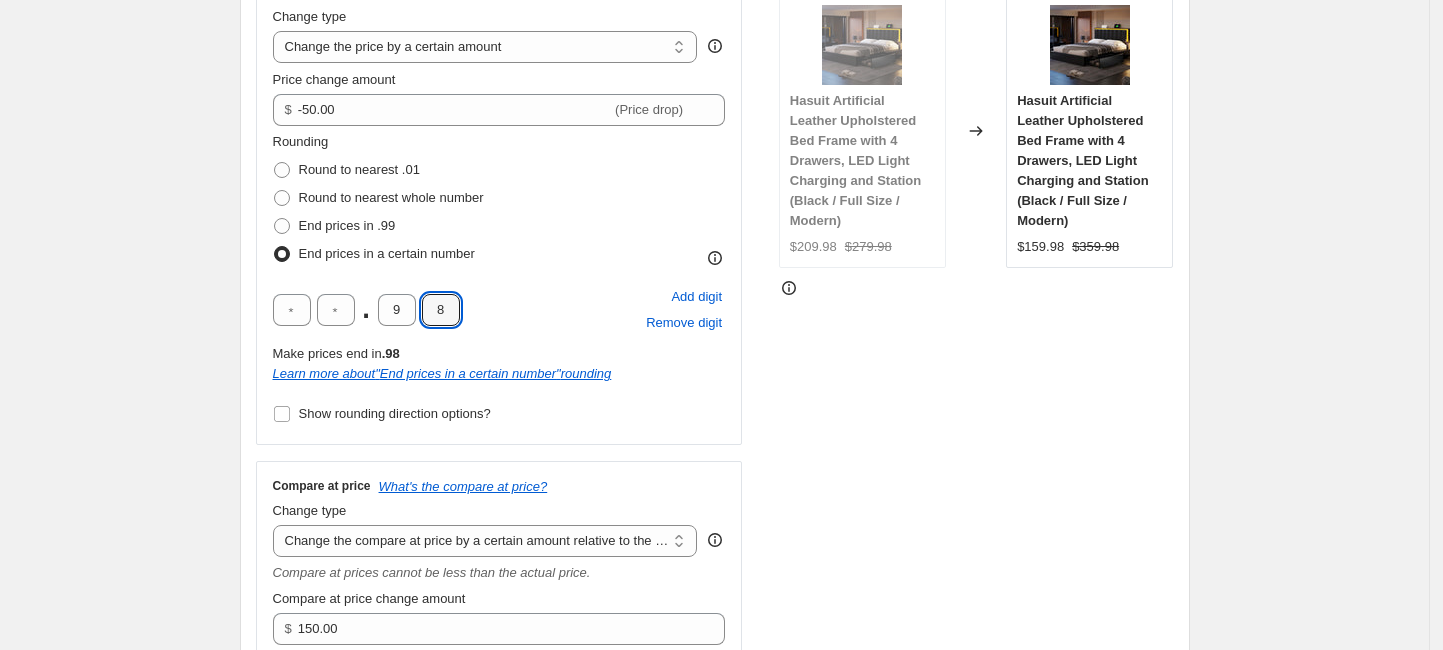 scroll, scrollTop: 533, scrollLeft: 0, axis: vertical 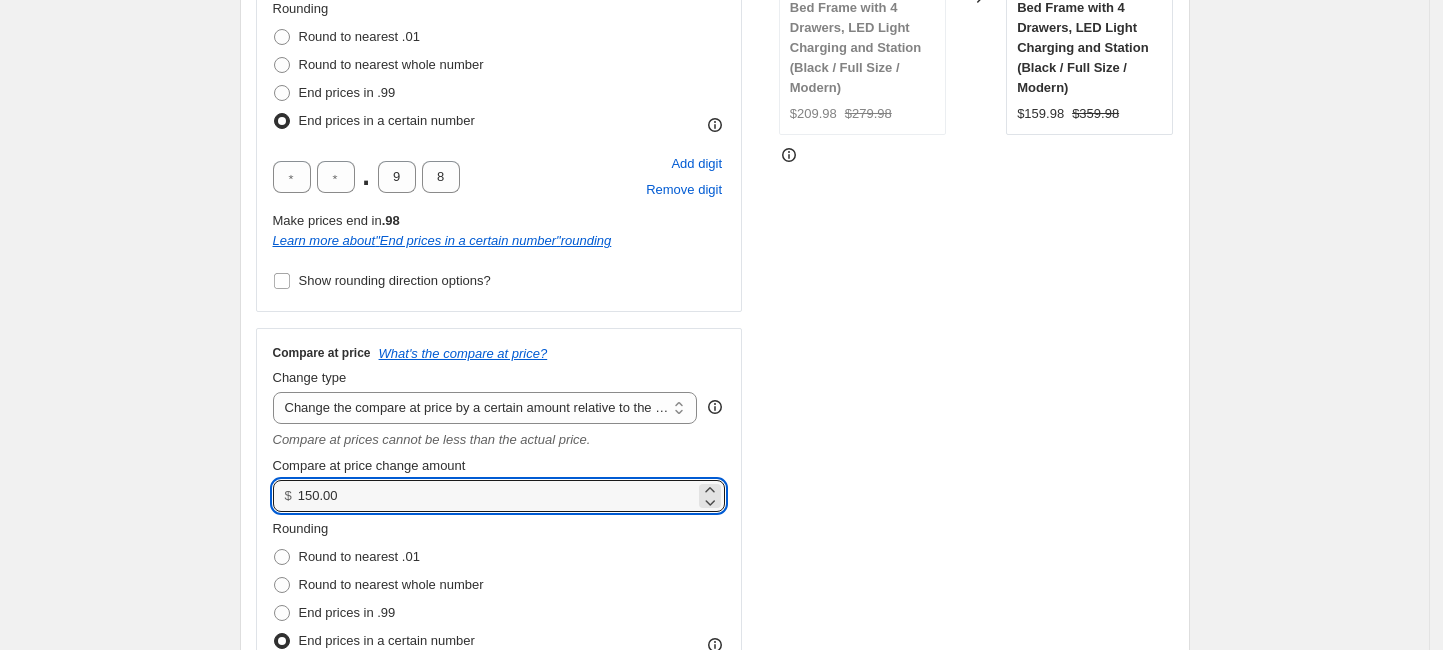 drag, startPoint x: 376, startPoint y: 494, endPoint x: 292, endPoint y: 489, distance: 84.14868 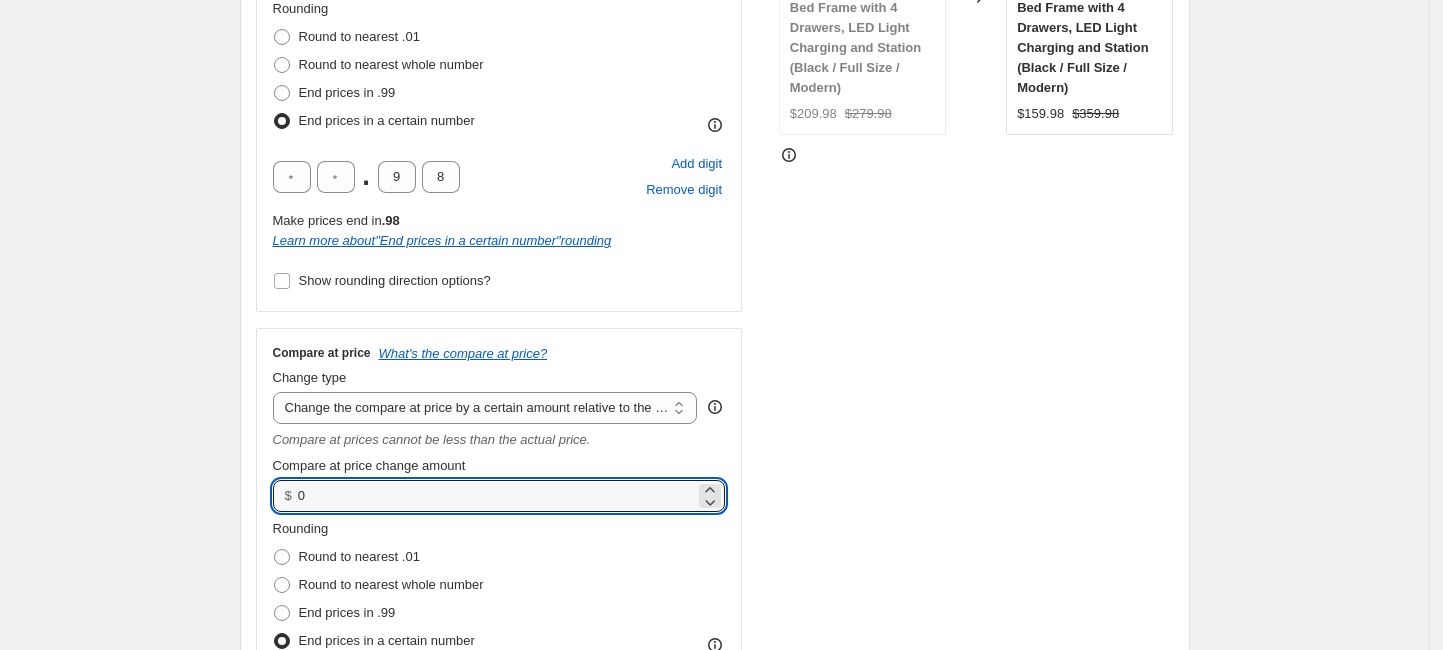 type on "0.00" 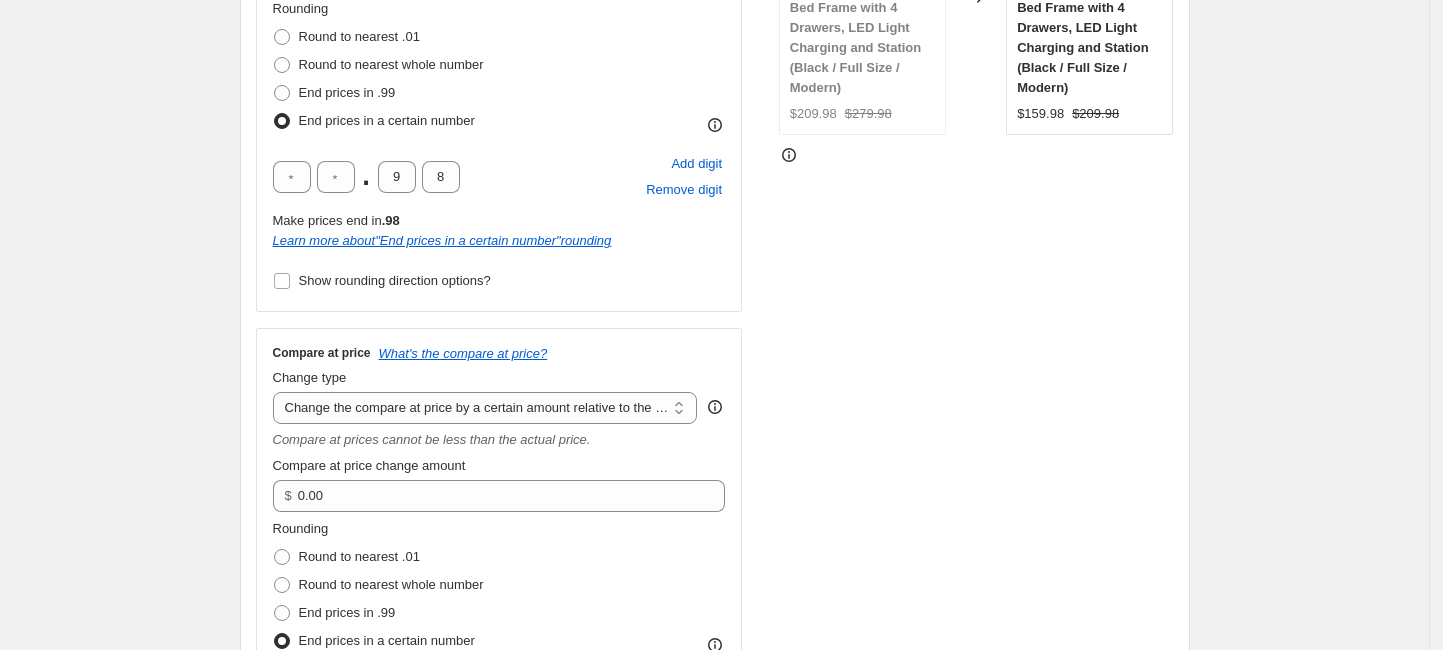 click on "Create new price [MEDICAL_DATA]. This page is ready Create new price [MEDICAL_DATA] Draft Step 1. Optionally give your price [MEDICAL_DATA] a title (eg "March 30% off sale on boots") 2025年7月10日 Bed Frame价格下调$50 This title is just for internal use, customers won't see it Step 2. Select how the prices should change Use bulk price change rules Set product prices individually Use CSV upload Price Change type Change the price to a certain amount Change the price by a certain amount Change the price by a certain percentage Change the price to the current compare at price (price before sale) Change the price by a certain amount relative to the compare at price Change the price by a certain percentage relative to the compare at price Don't change the price Change the price by a certain percentage relative to the cost per item Change price to certain cost margin Change the price by a certain amount Price change amount $ -50.00  (Price drop) Rounding Round to nearest .01 Round to nearest whole number . 9 8 Add digit" at bounding box center [714, 898] 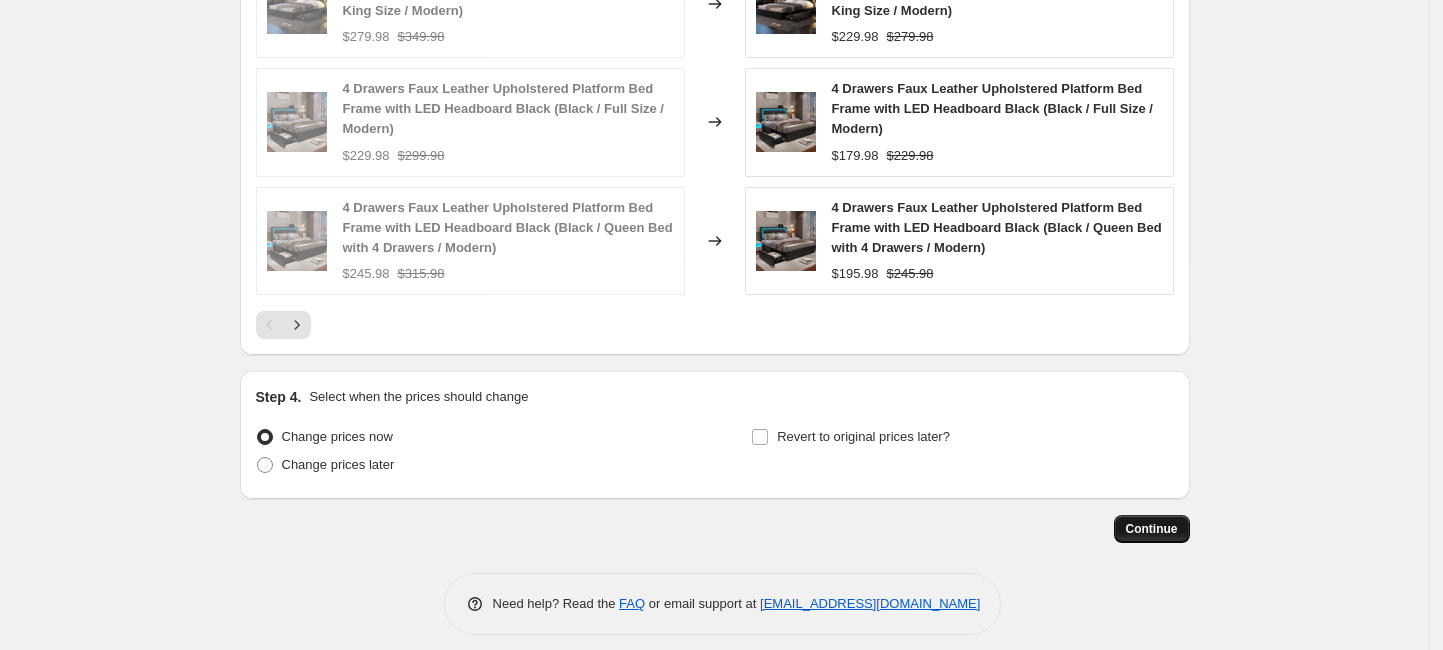 scroll, scrollTop: 2211, scrollLeft: 0, axis: vertical 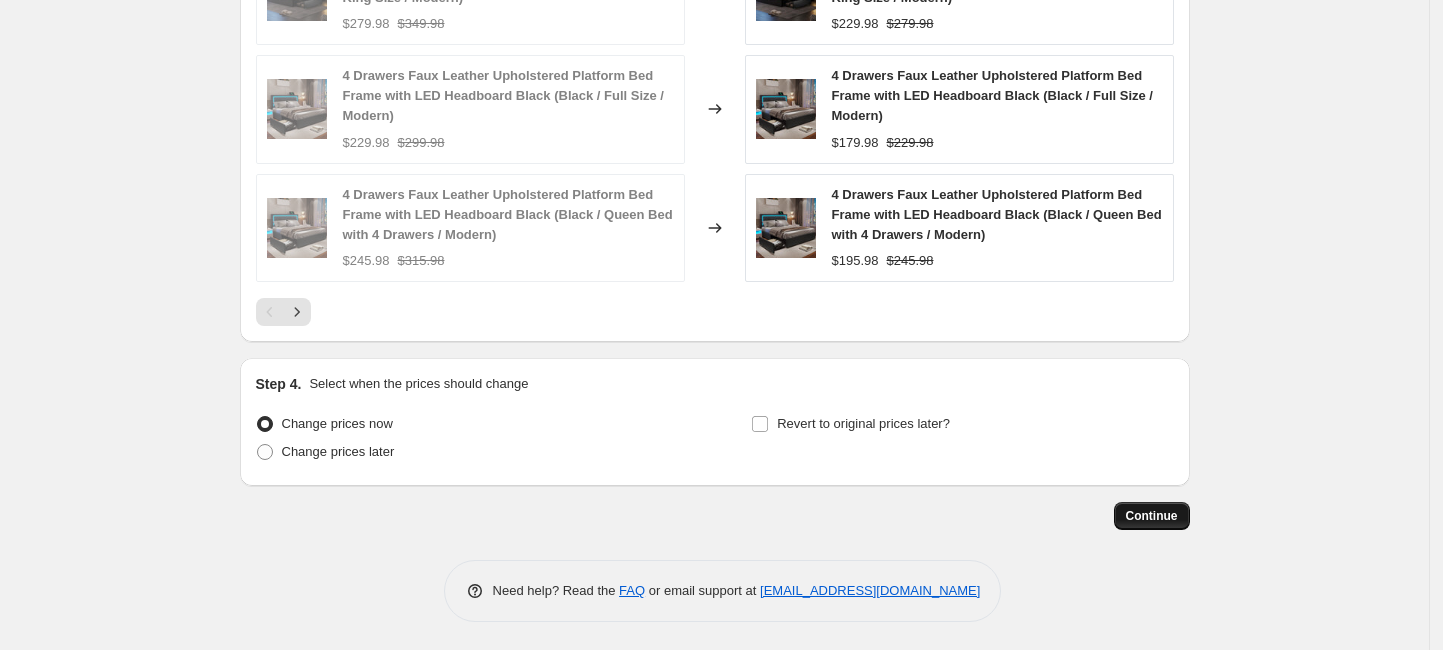 click on "Continue" at bounding box center [1152, 516] 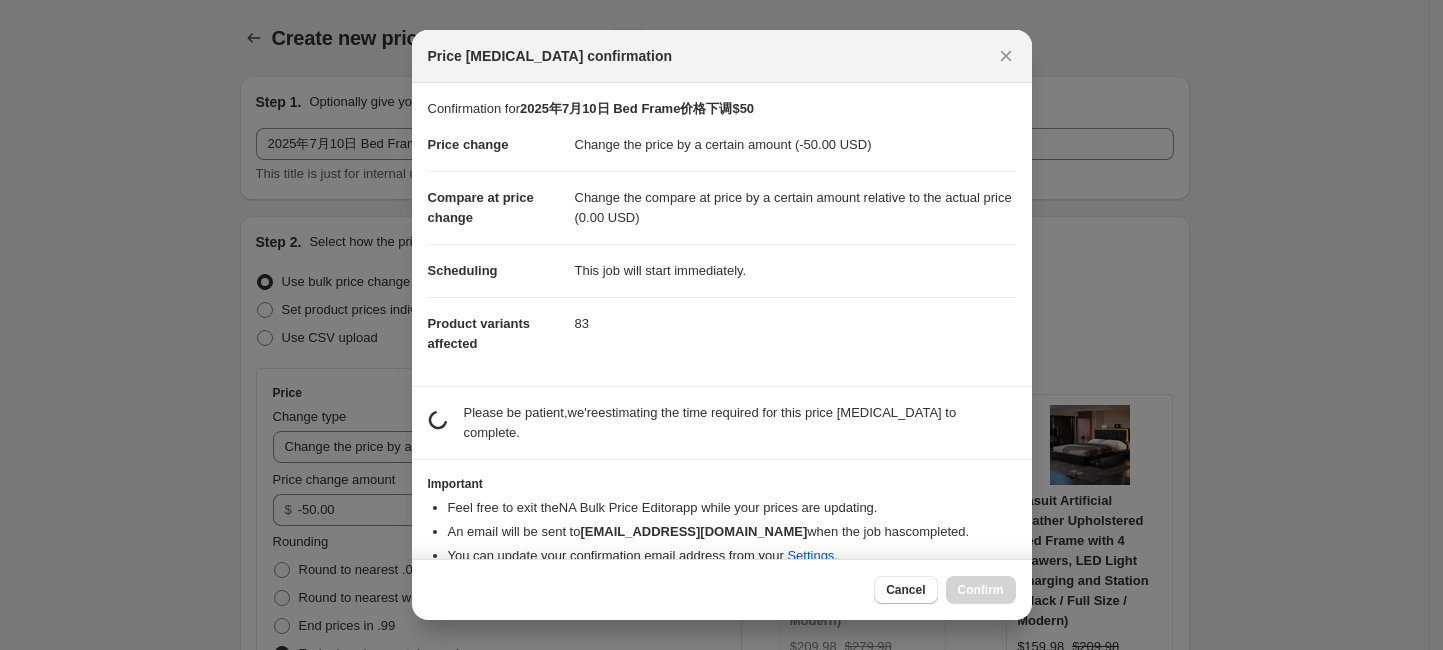 scroll, scrollTop: 0, scrollLeft: 0, axis: both 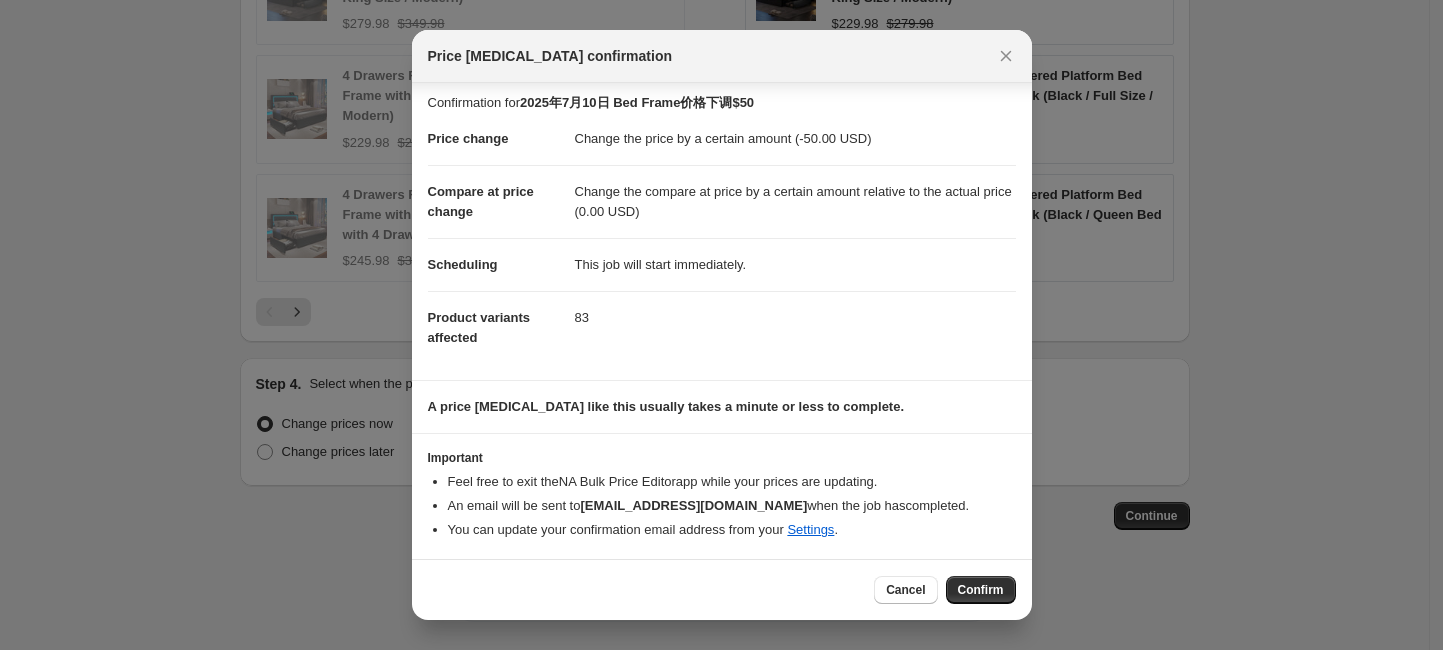 click on "Confirm" at bounding box center [981, 590] 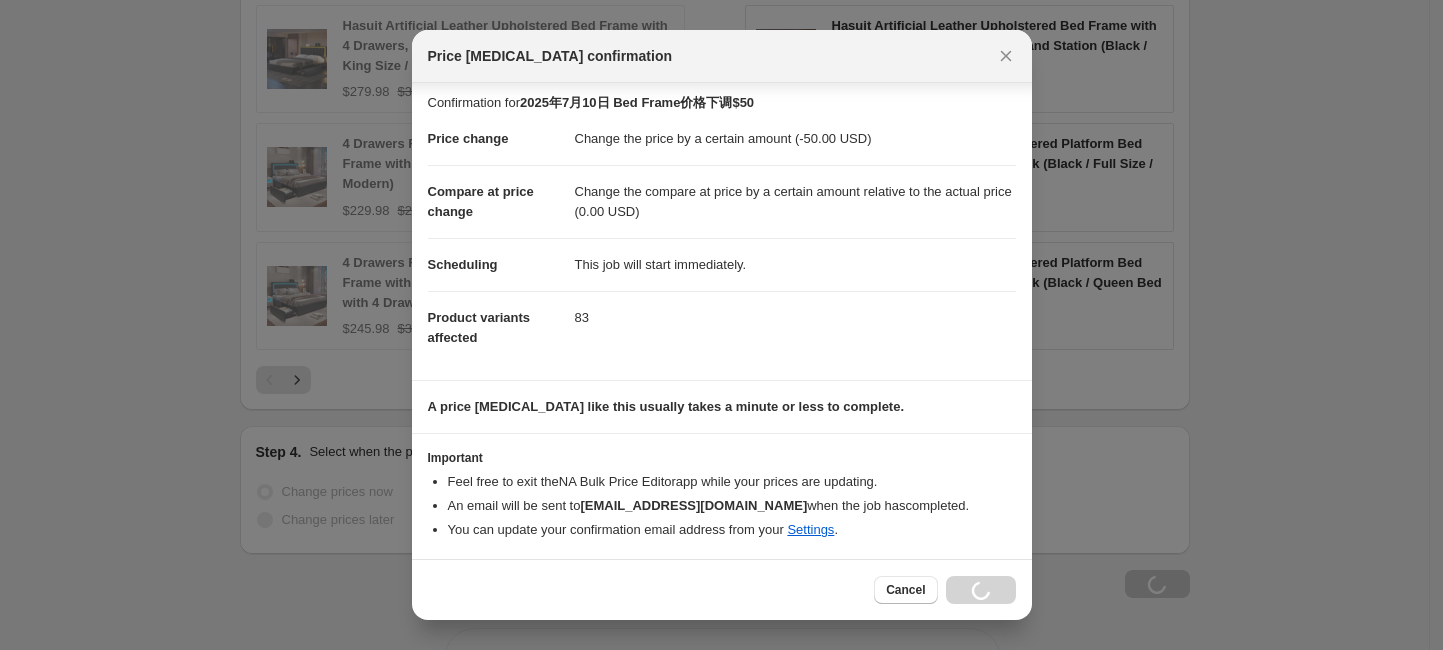 scroll, scrollTop: 2279, scrollLeft: 0, axis: vertical 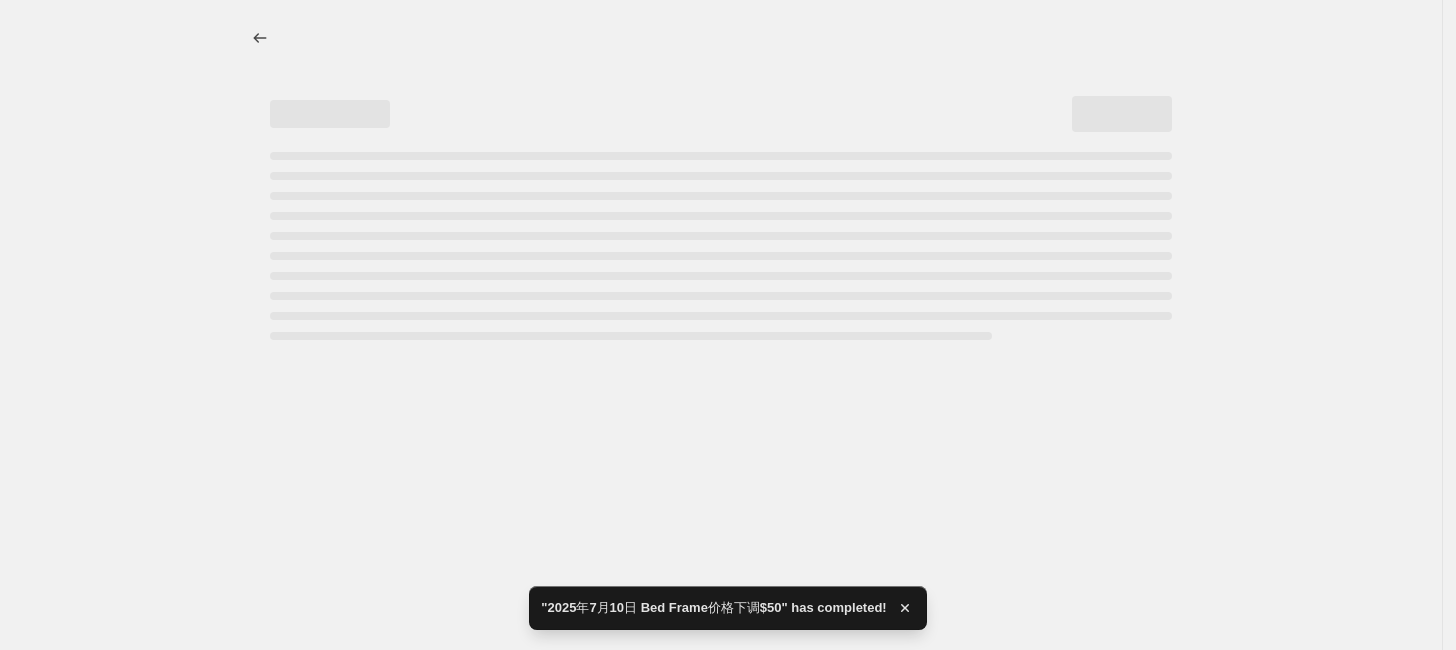 select on "by" 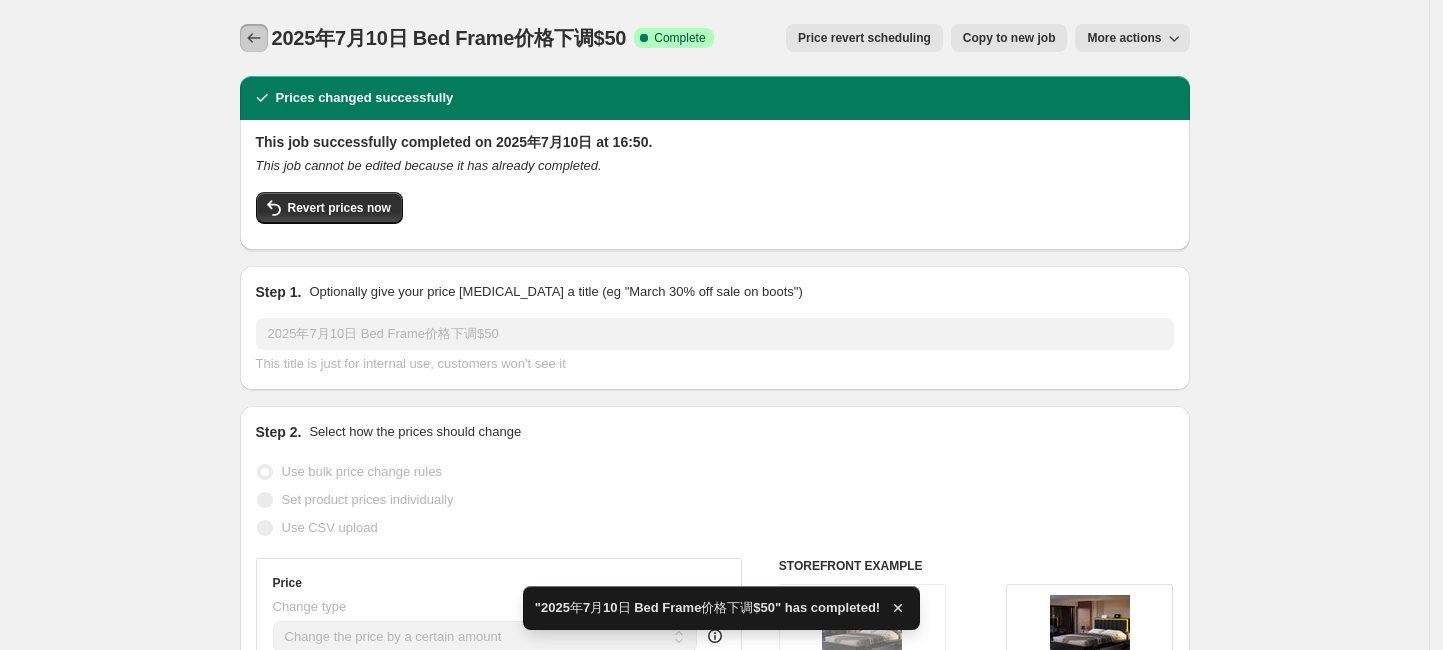 click 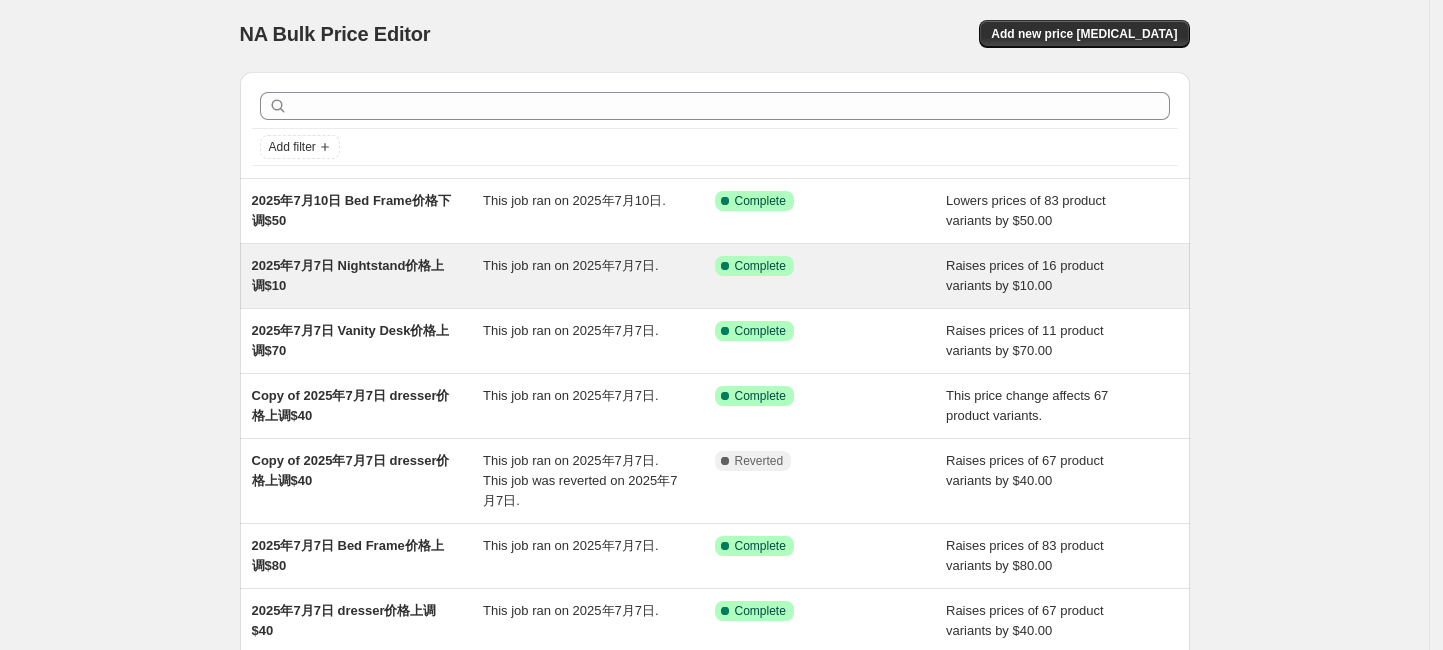 scroll, scrollTop: 0, scrollLeft: 0, axis: both 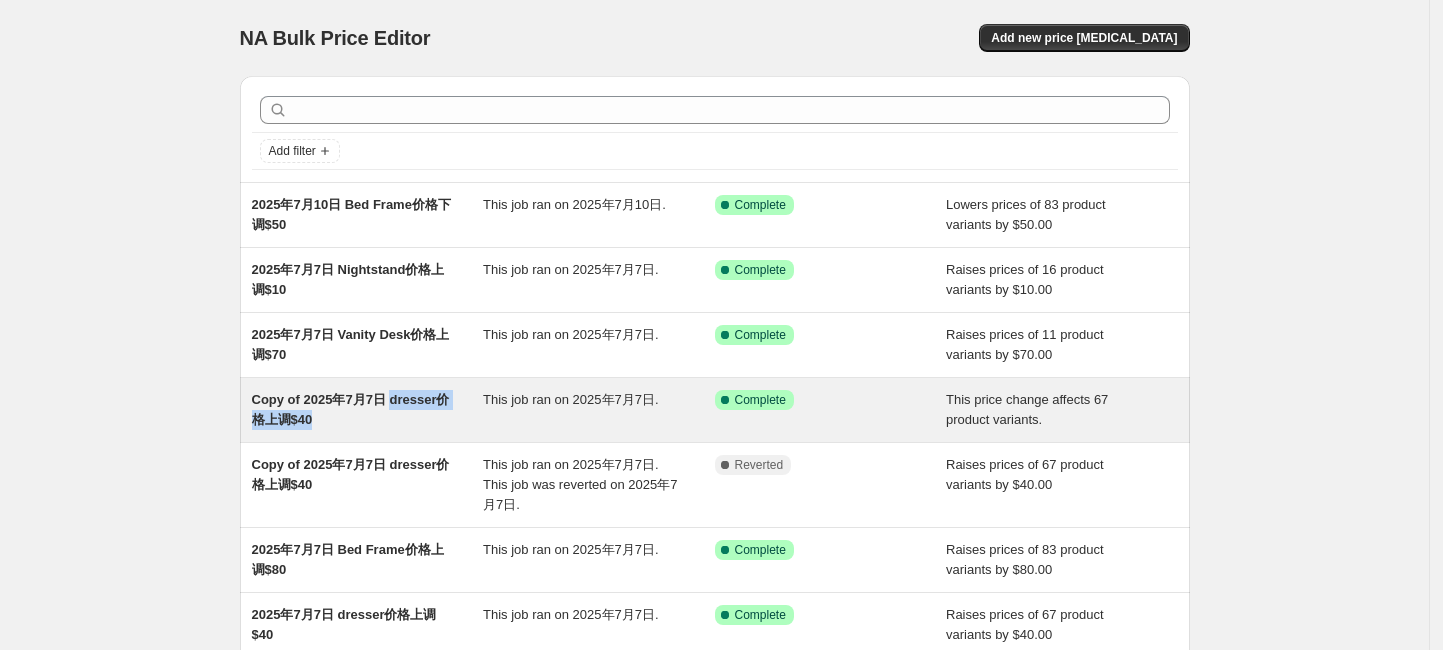 copy on "dresser价格上调$40" 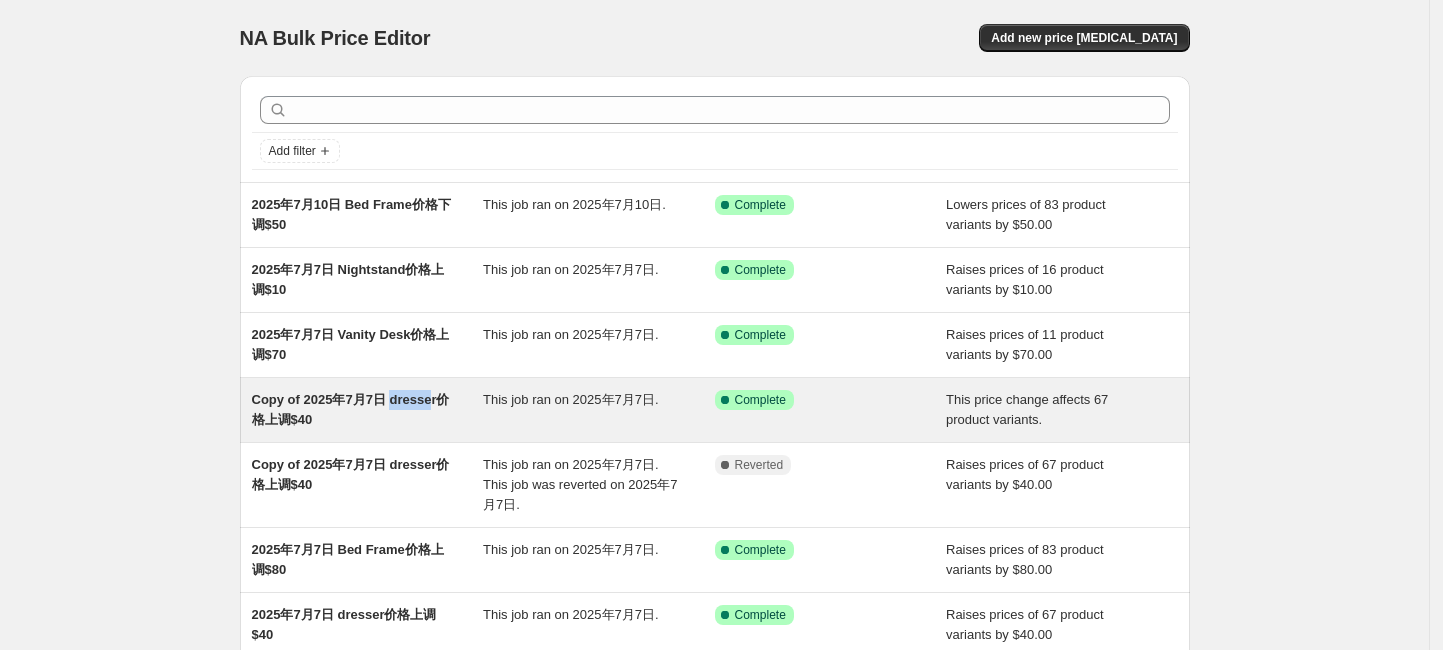 copy on "dresse" 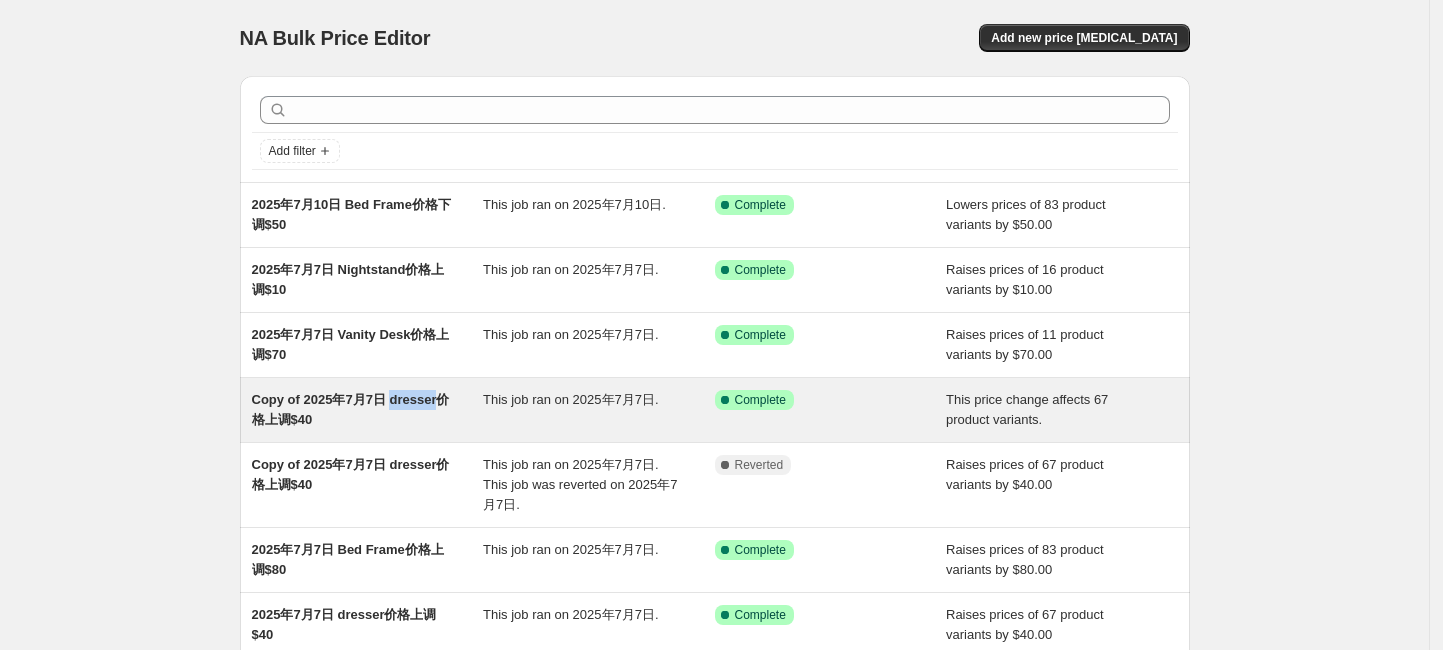 copy on "dresser" 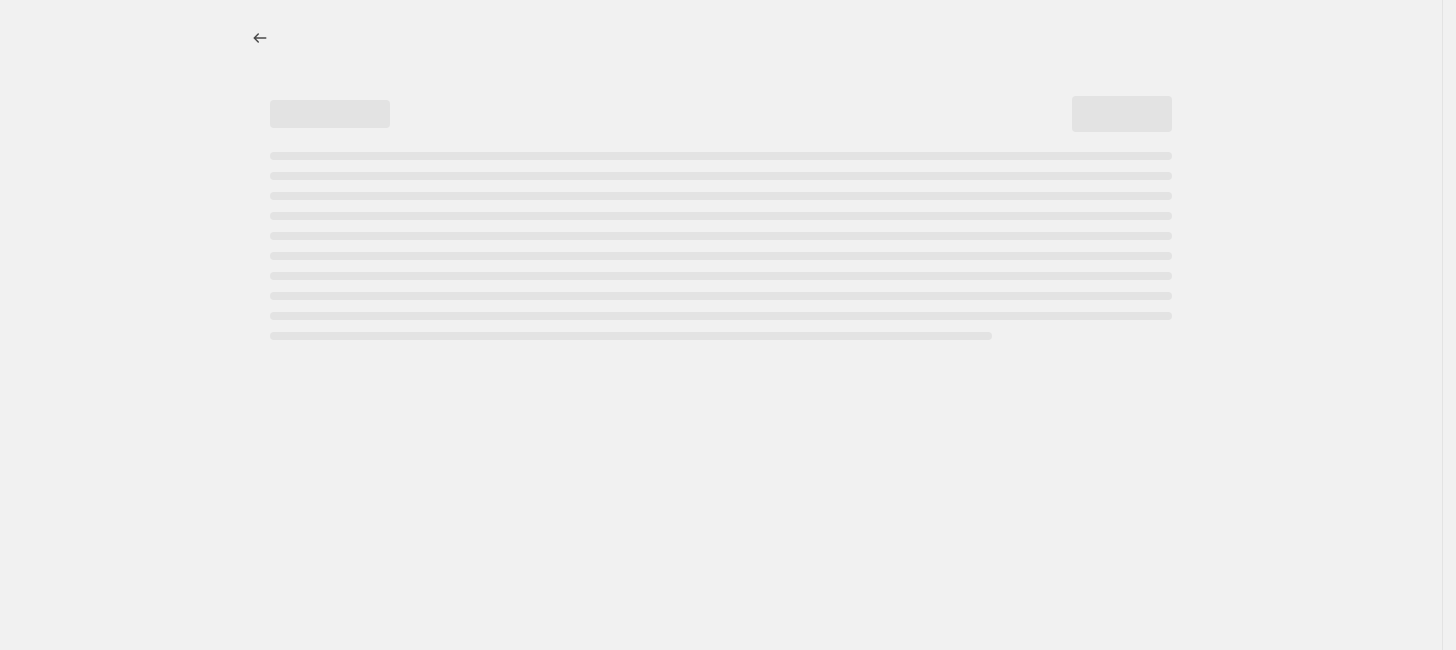 select on "no_change" 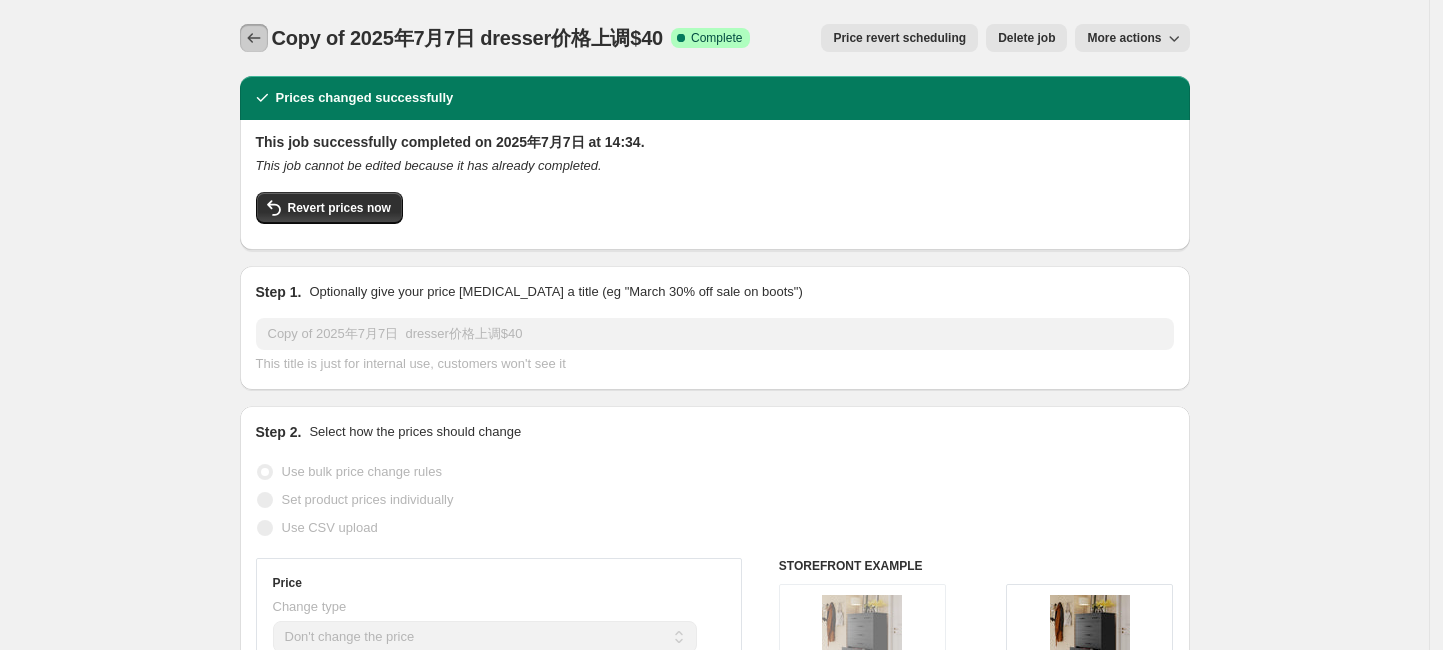 click 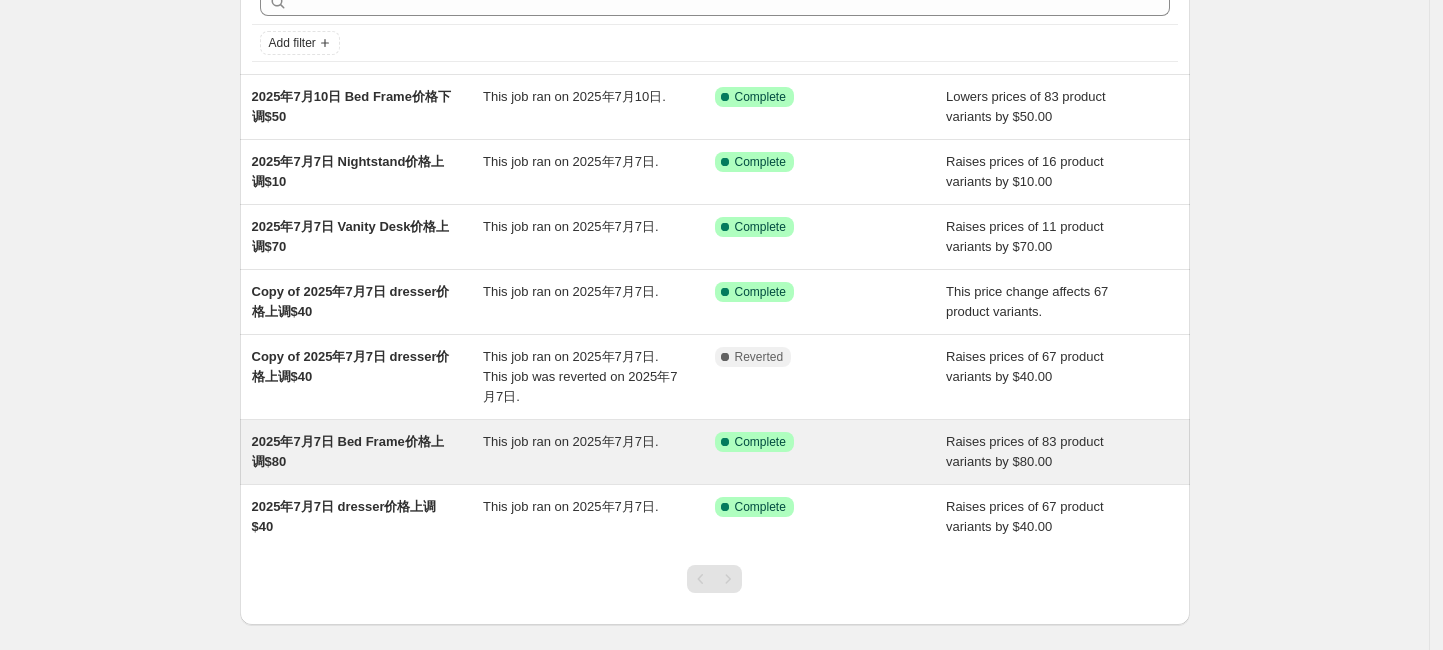 scroll, scrollTop: 133, scrollLeft: 0, axis: vertical 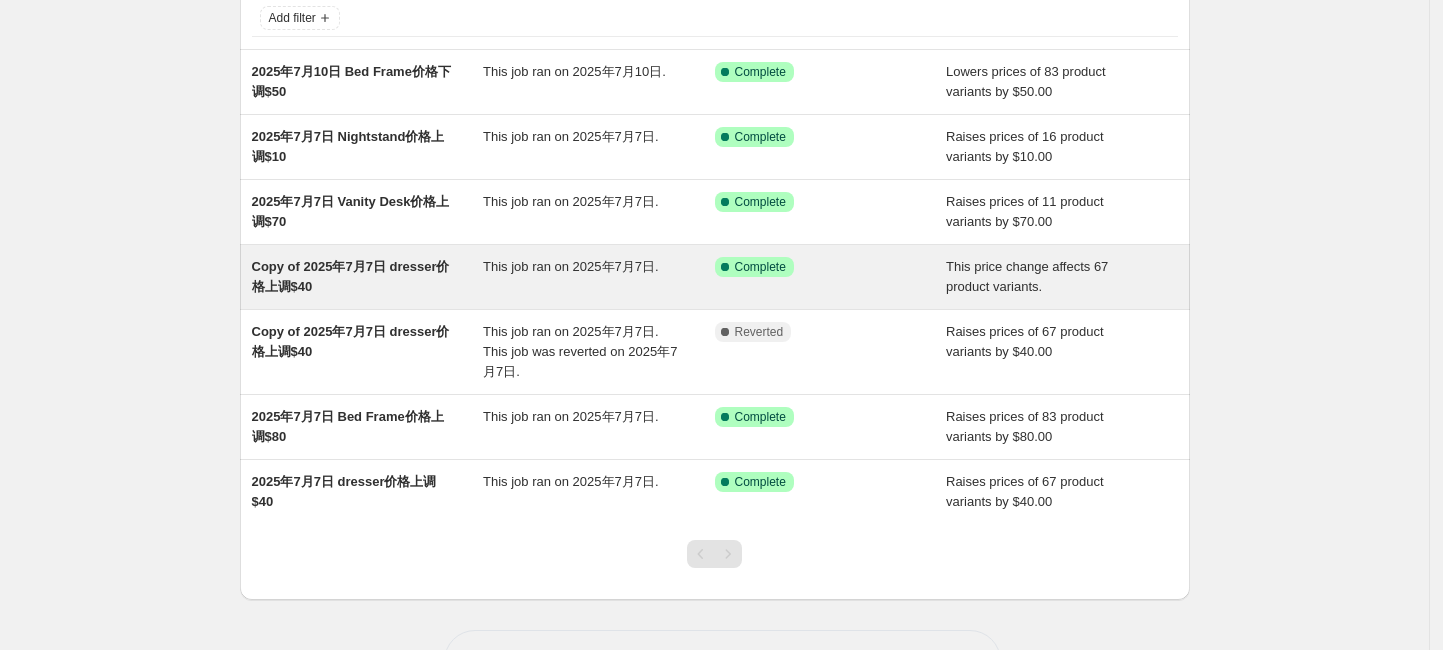 click on "This job ran on 2025年7月7日." at bounding box center (571, 266) 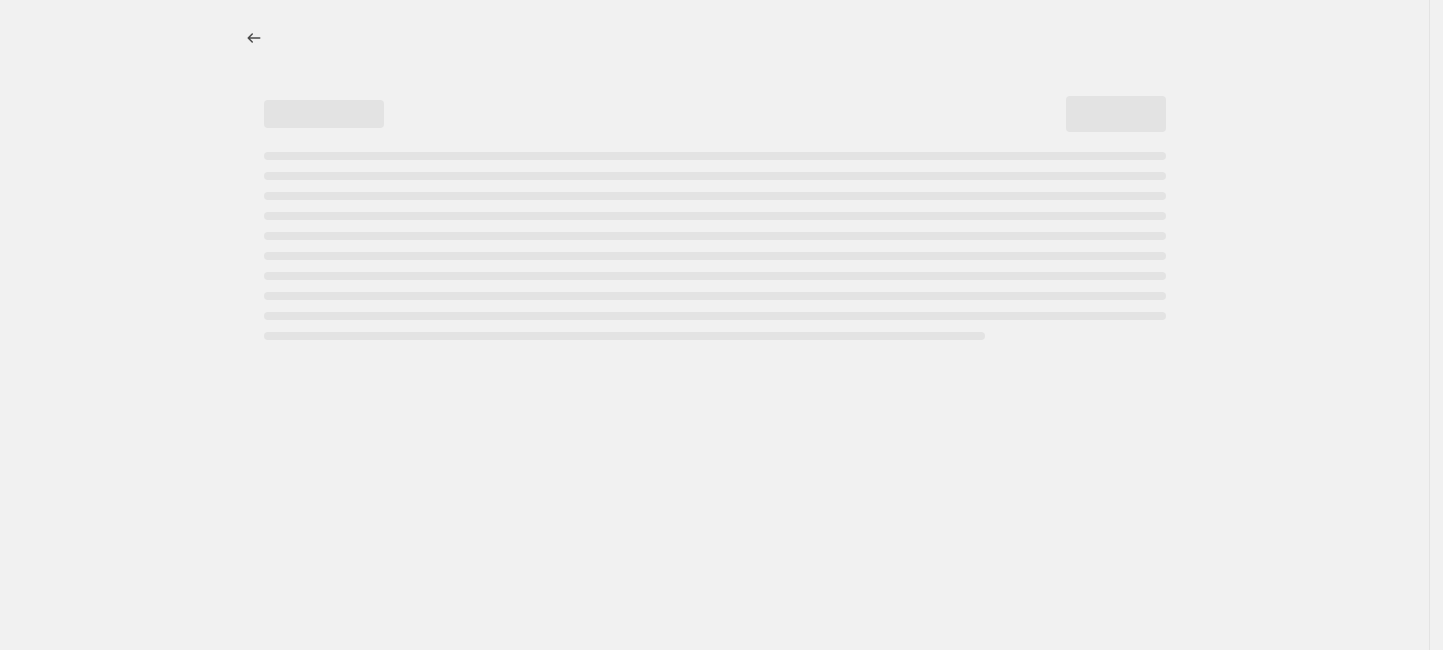 select on "no_change" 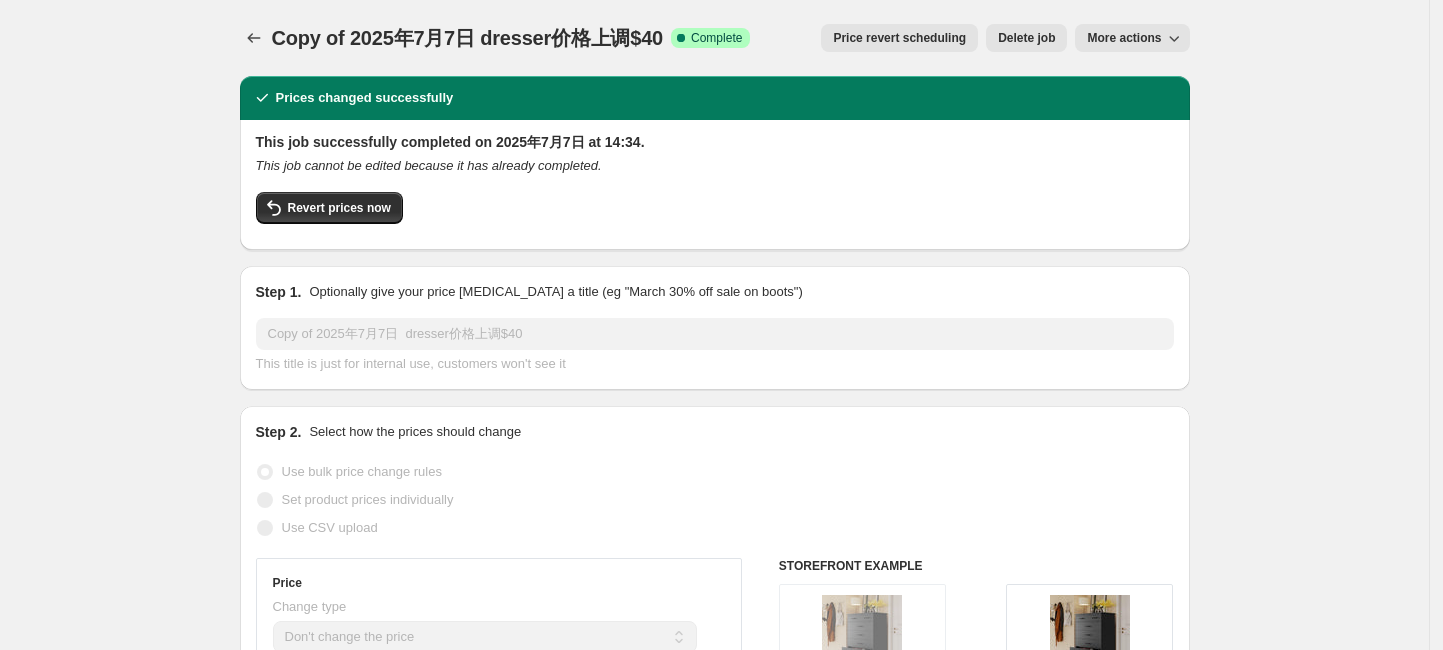click on "More actions" at bounding box center [1124, 38] 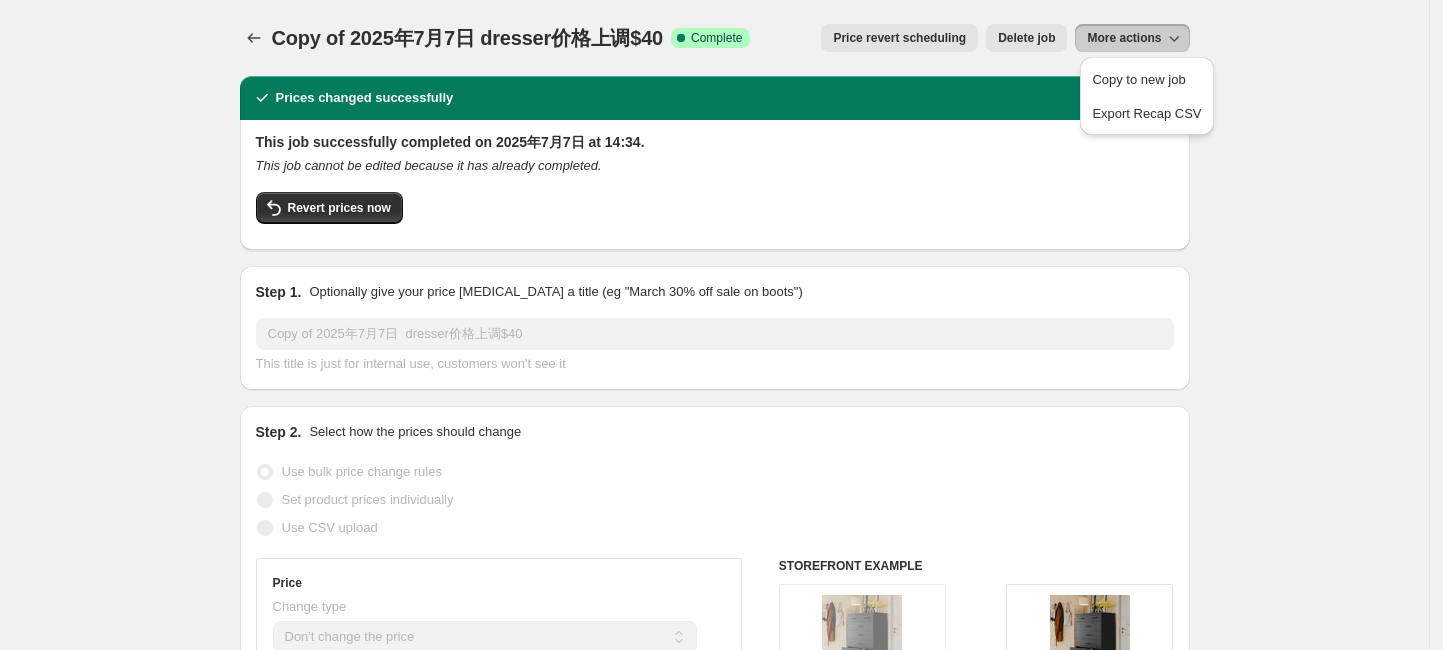 click on "More actions" at bounding box center (1124, 38) 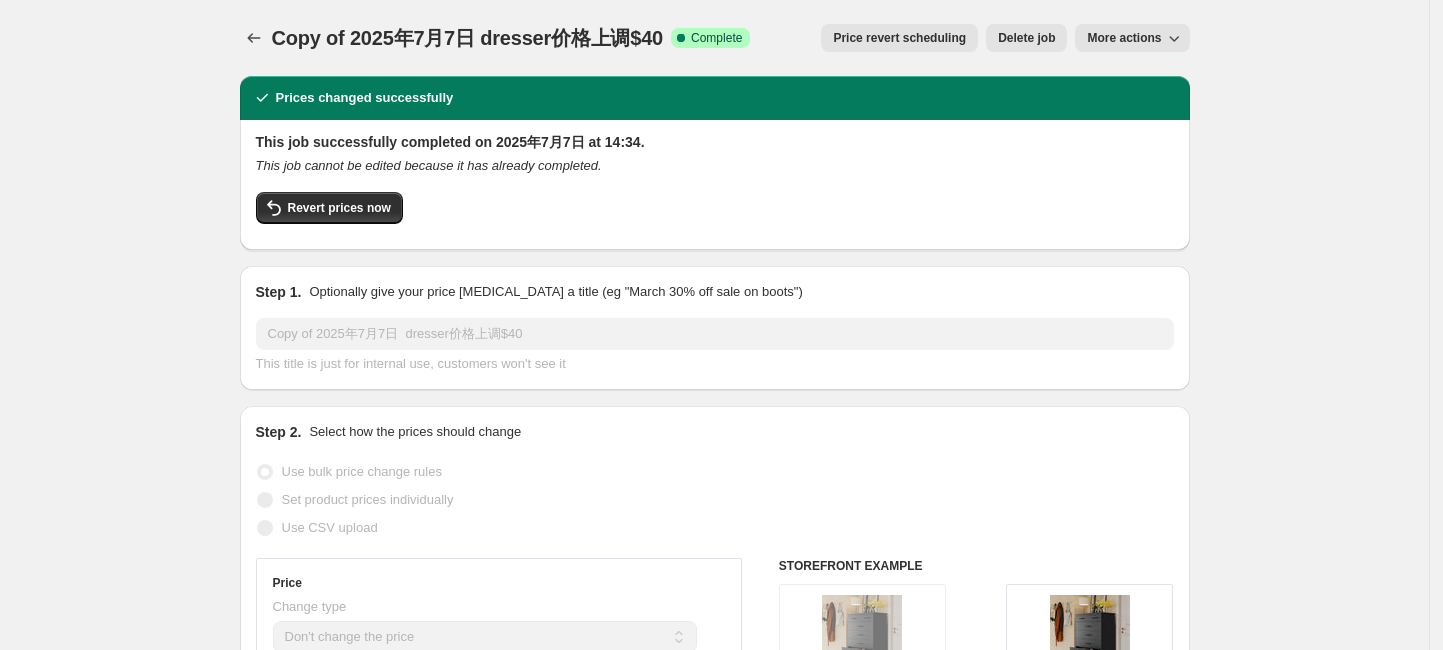 click on "More actions" at bounding box center [1124, 38] 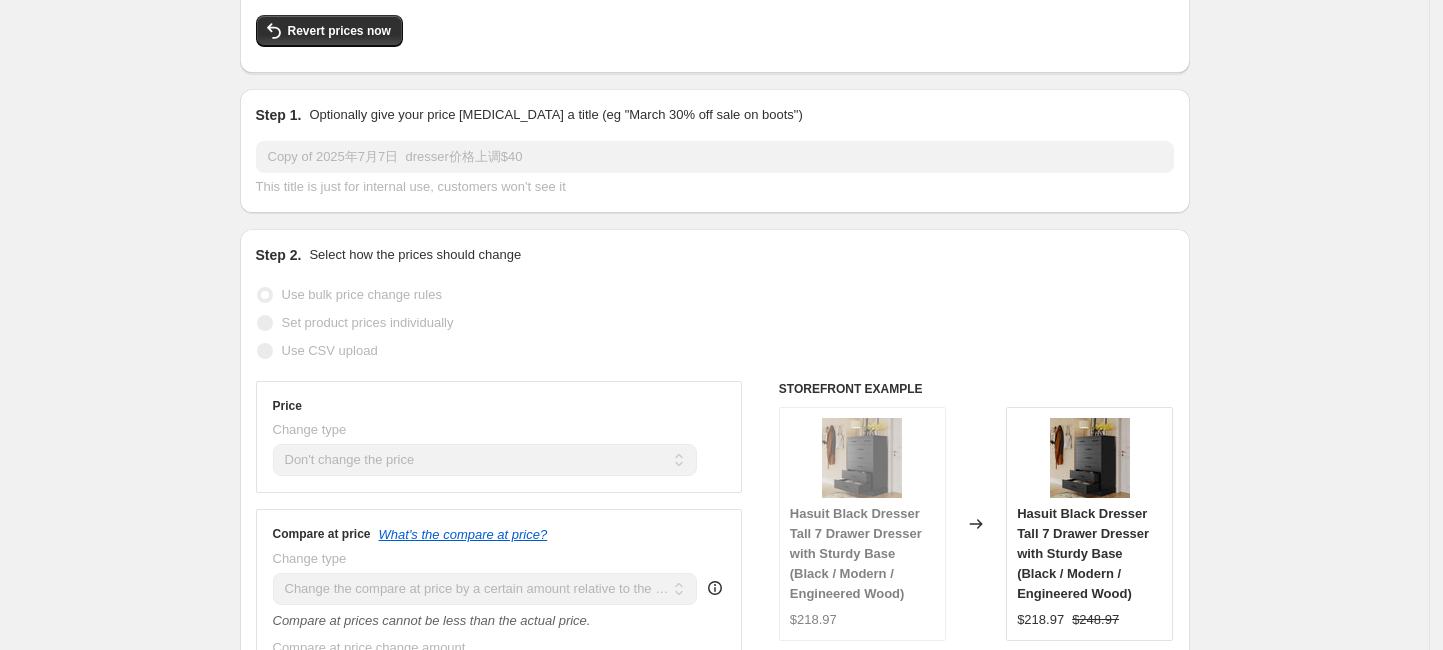 scroll, scrollTop: 0, scrollLeft: 0, axis: both 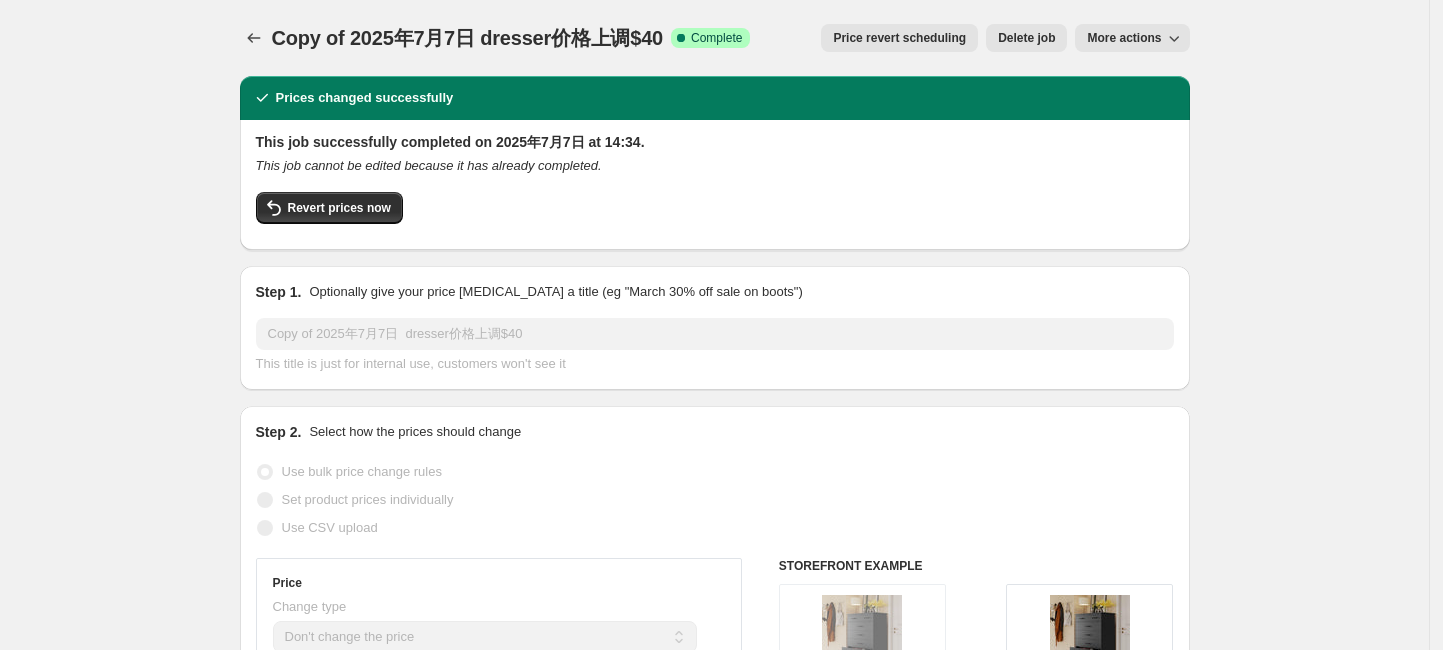 click on "More actions" at bounding box center (1124, 38) 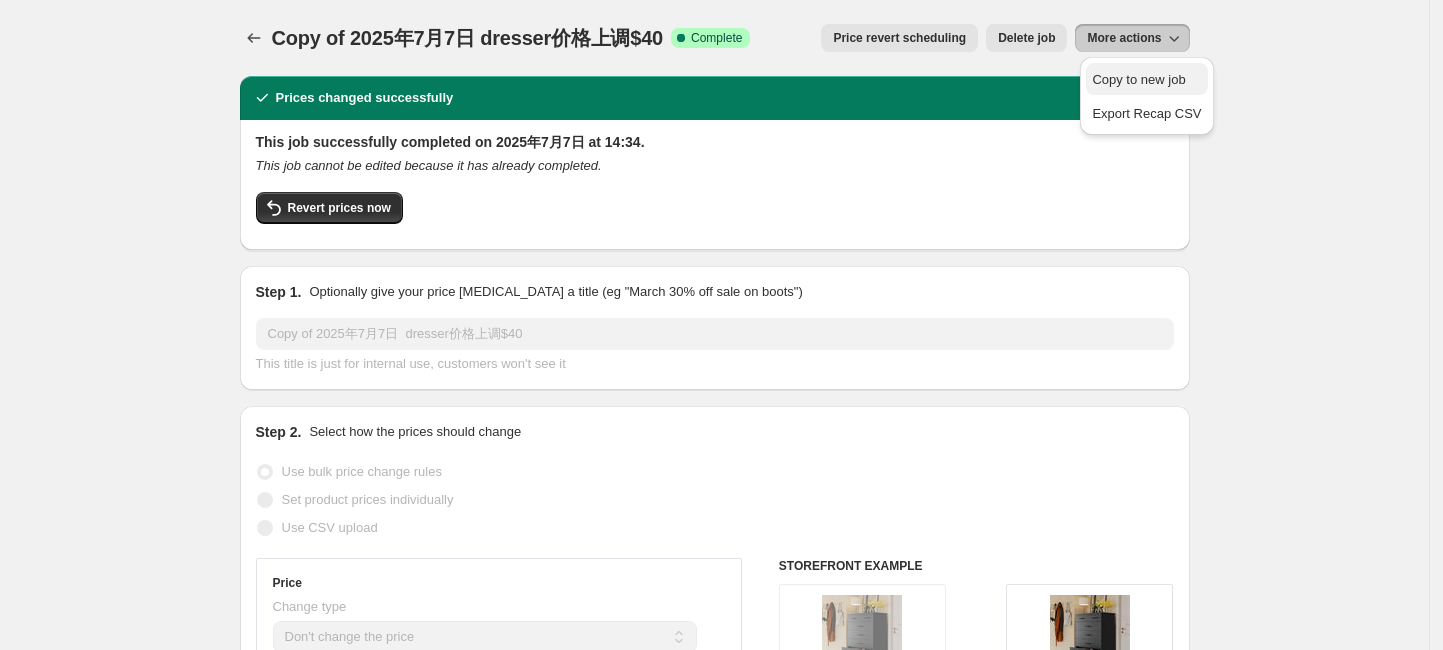 click on "Copy to new job" at bounding box center (1138, 79) 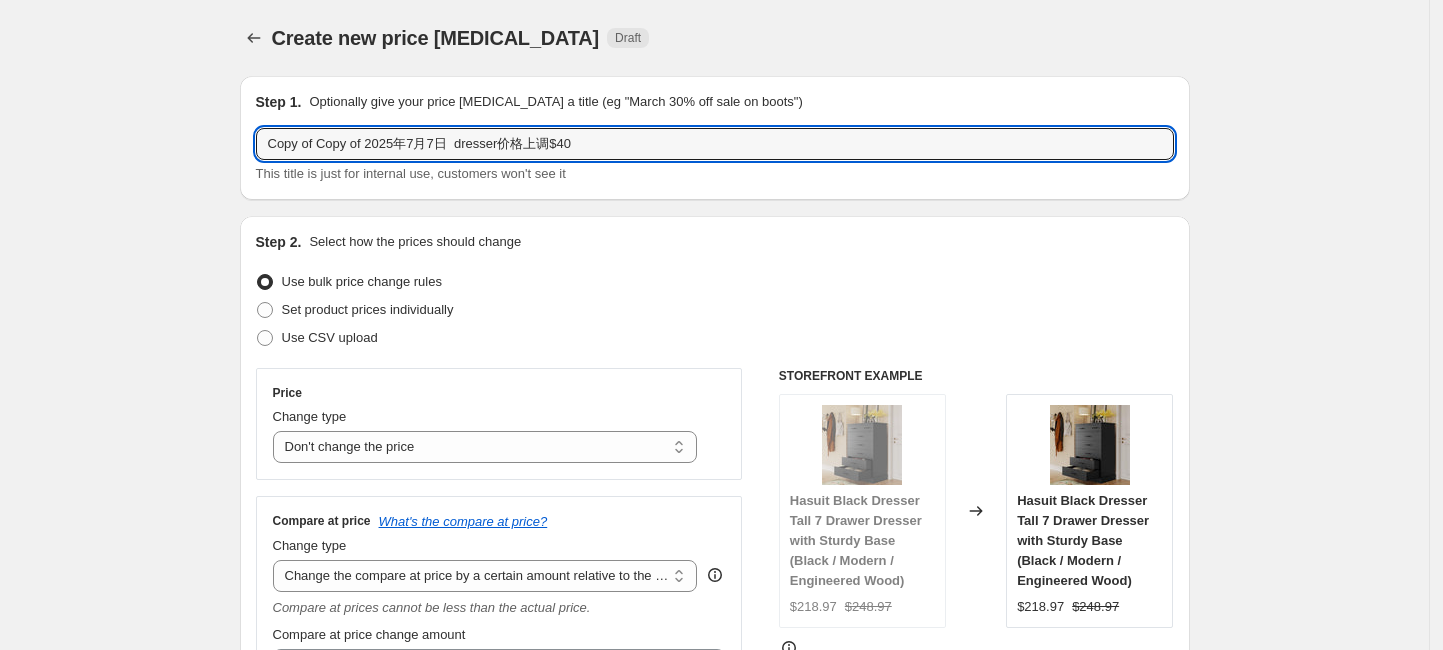 drag, startPoint x: 376, startPoint y: 137, endPoint x: 248, endPoint y: 138, distance: 128.0039 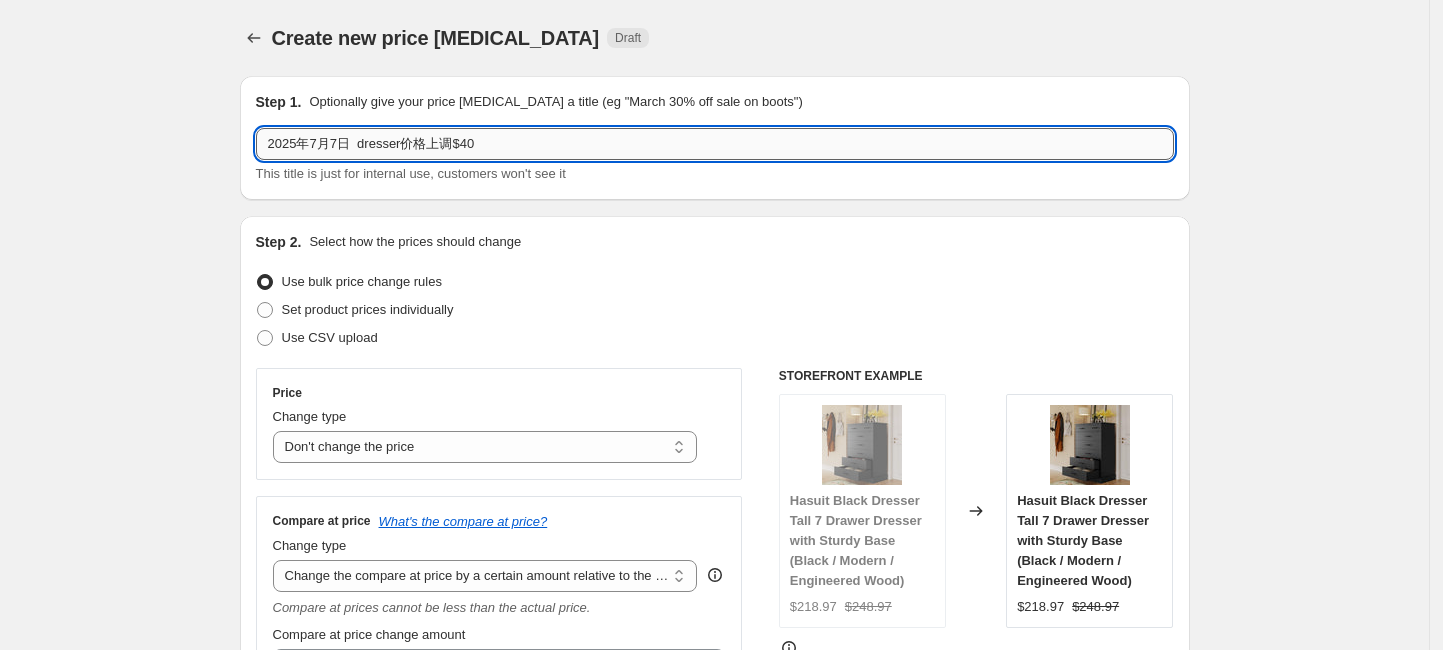 click on "2025年7月7日  dresser价格上调$40" at bounding box center (715, 144) 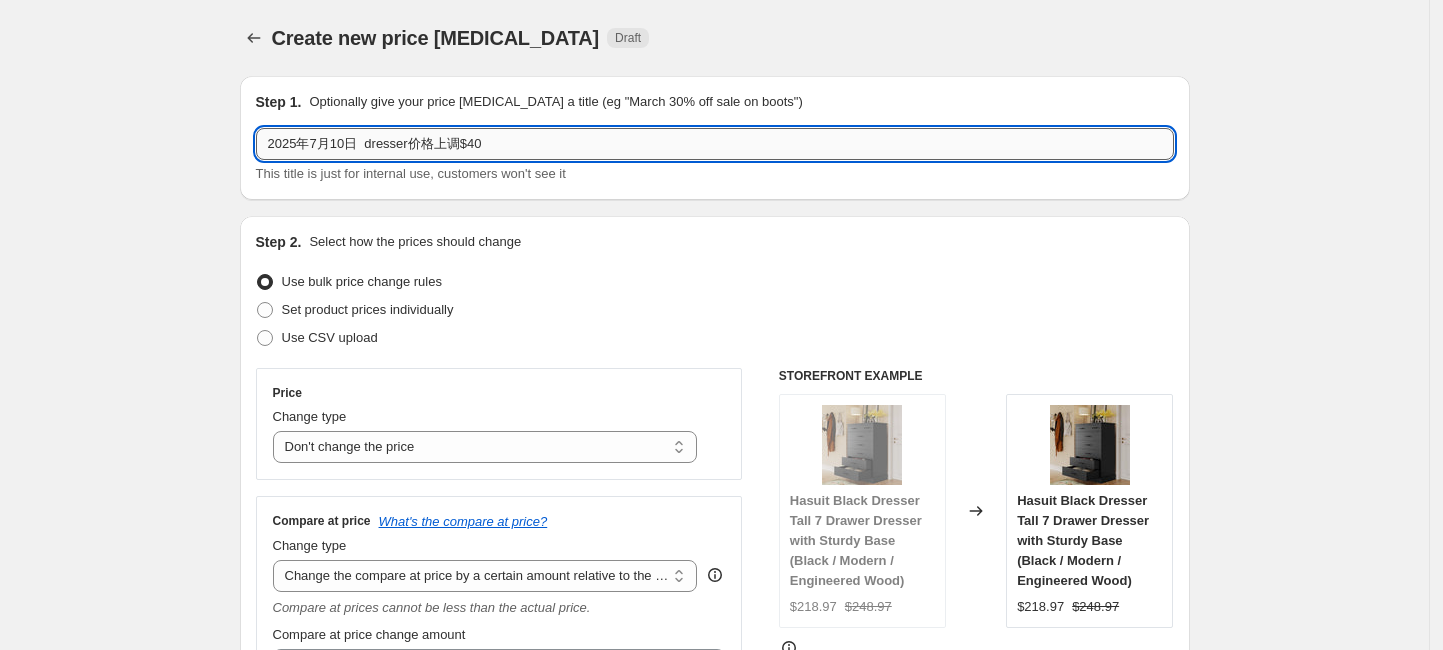 click on "2025年7月10日  dresser价格上调$40" at bounding box center [715, 144] 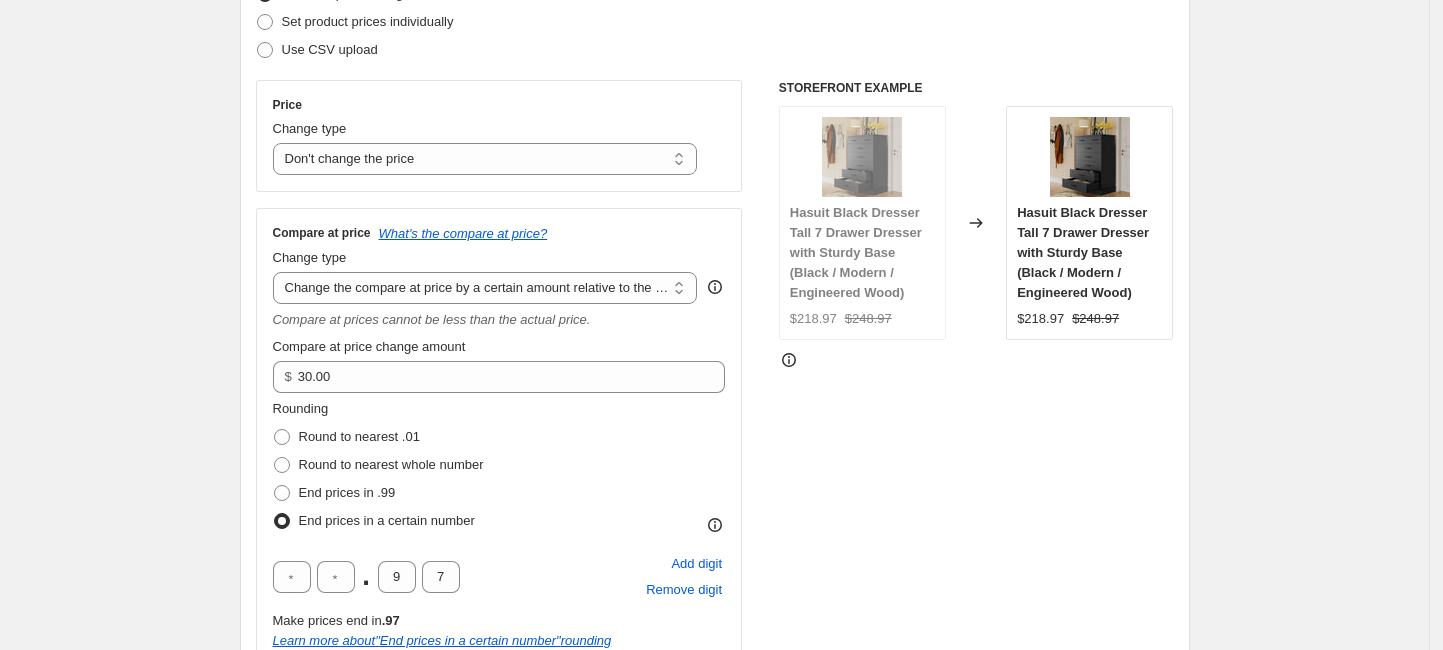 scroll, scrollTop: 133, scrollLeft: 0, axis: vertical 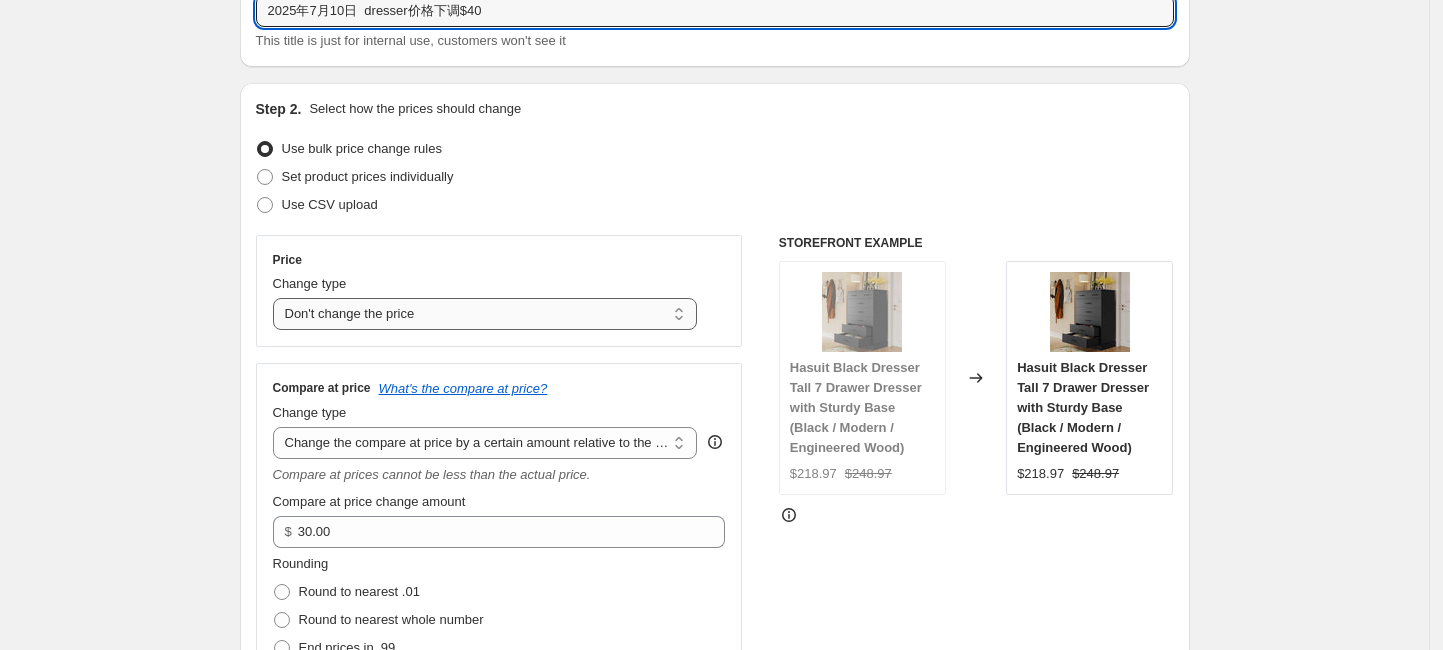 type on "2025年7月10日  dresser价格下调$40" 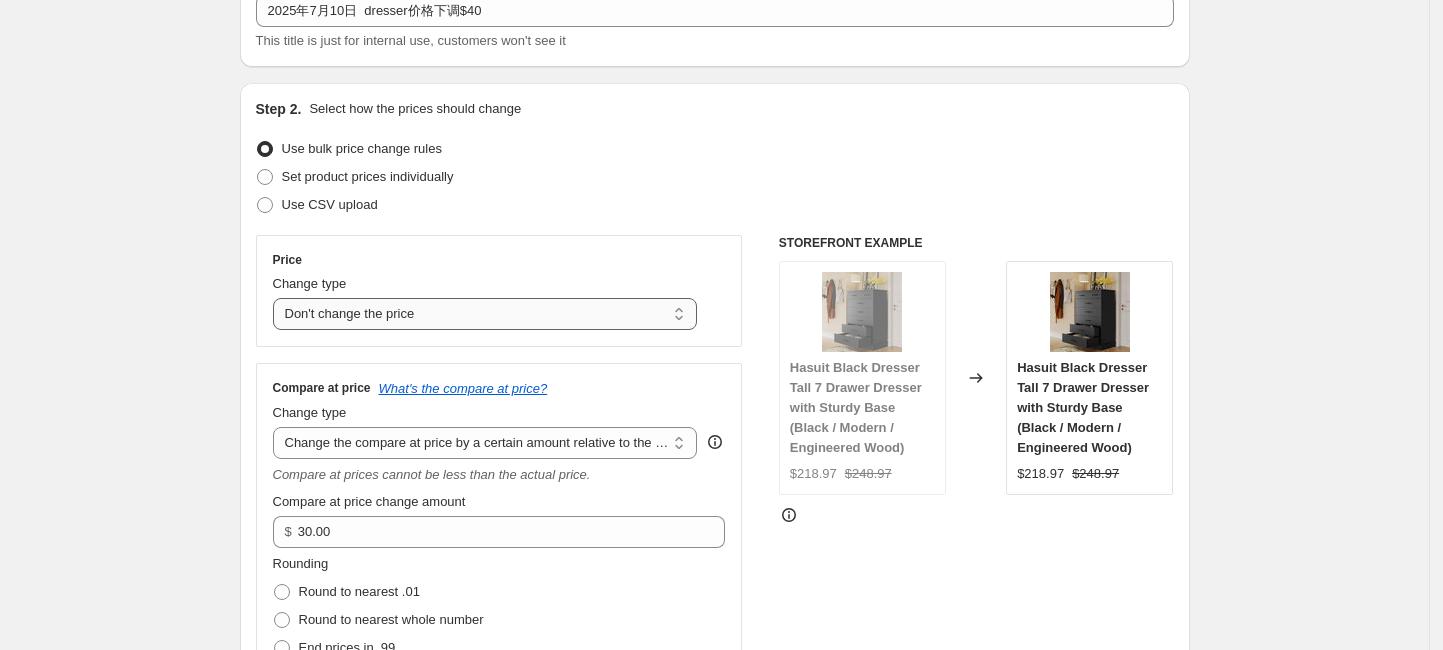 click on "Change the price to a certain amount Change the price by a certain amount Change the price by a certain percentage Change the price to the current compare at price (price before sale) Change the price by a certain amount relative to the compare at price Change the price by a certain percentage relative to the compare at price Don't change the price Change the price by a certain percentage relative to the cost per item Change price to certain cost margin" at bounding box center (485, 314) 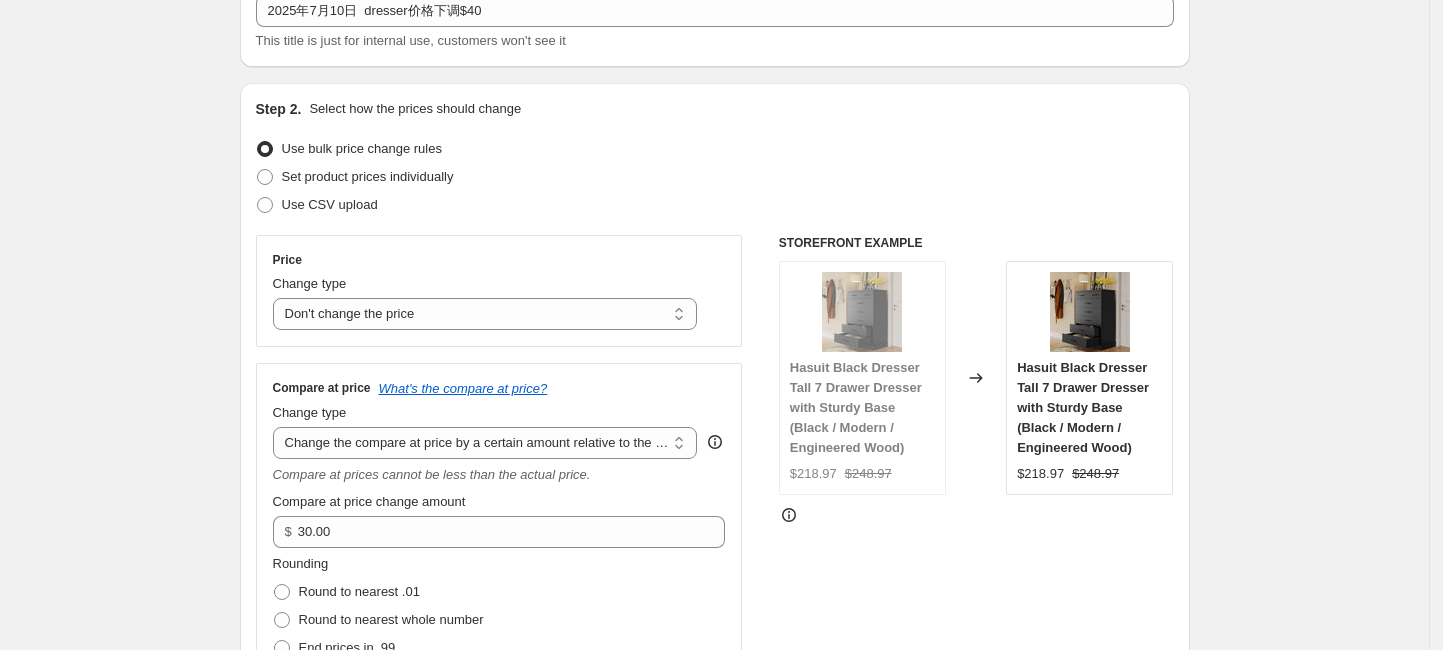 click on "Change the price to a certain amount Change the price by a certain amount Change the price by a certain percentage Change the price to the current compare at price (price before sale) Change the price by a certain amount relative to the compare at price Change the price by a certain percentage relative to the compare at price Don't change the price Change the price by a certain percentage relative to the cost per item Change price to certain cost margin" at bounding box center (485, 314) 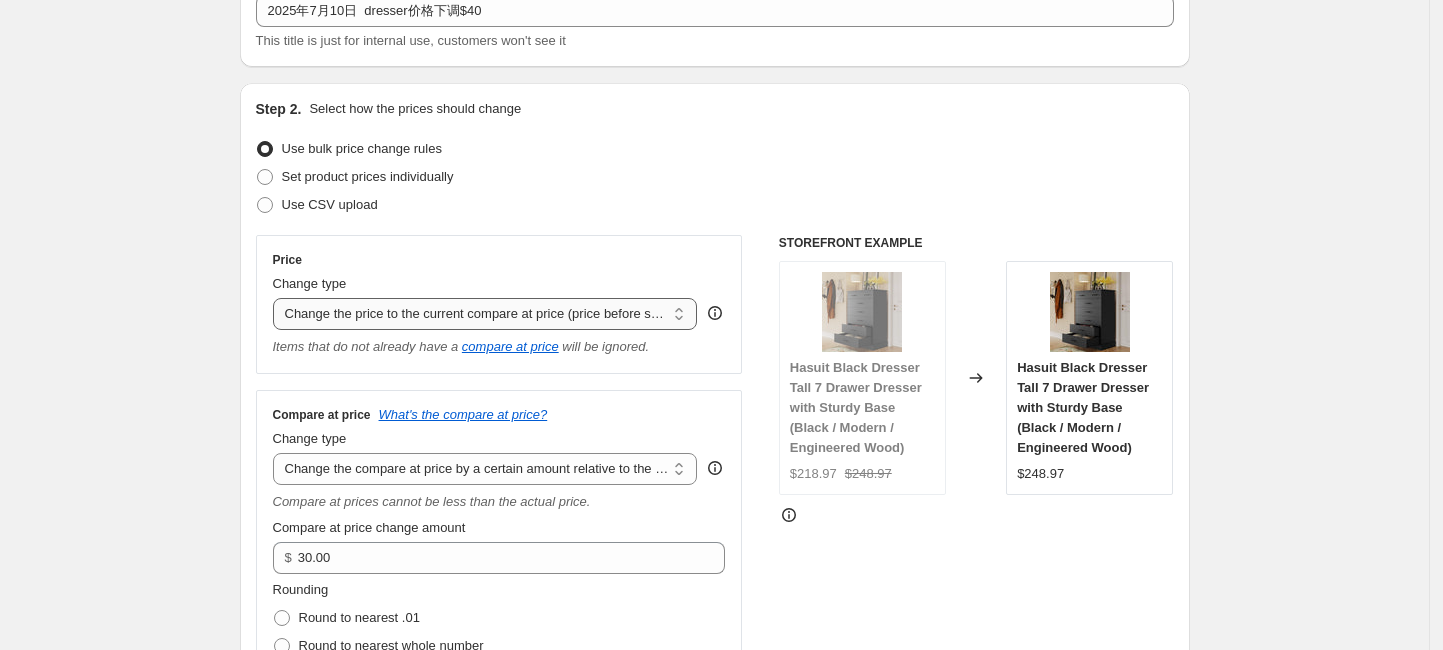 click on "Change the price to a certain amount Change the price by a certain amount Change the price by a certain percentage Change the price to the current compare at price (price before sale) Change the price by a certain amount relative to the compare at price Change the price by a certain percentage relative to the compare at price Don't change the price Change the price by a certain percentage relative to the cost per item Change price to certain cost margin" at bounding box center [485, 314] 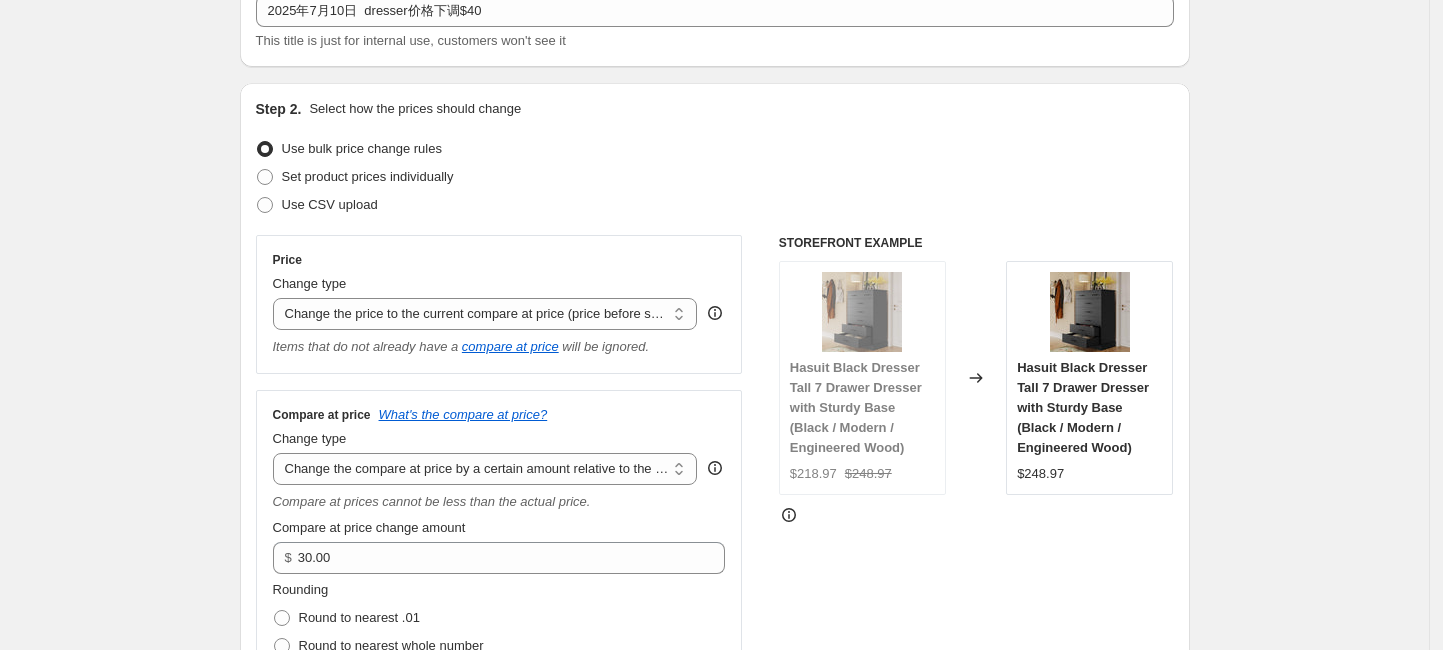 select on "bcap" 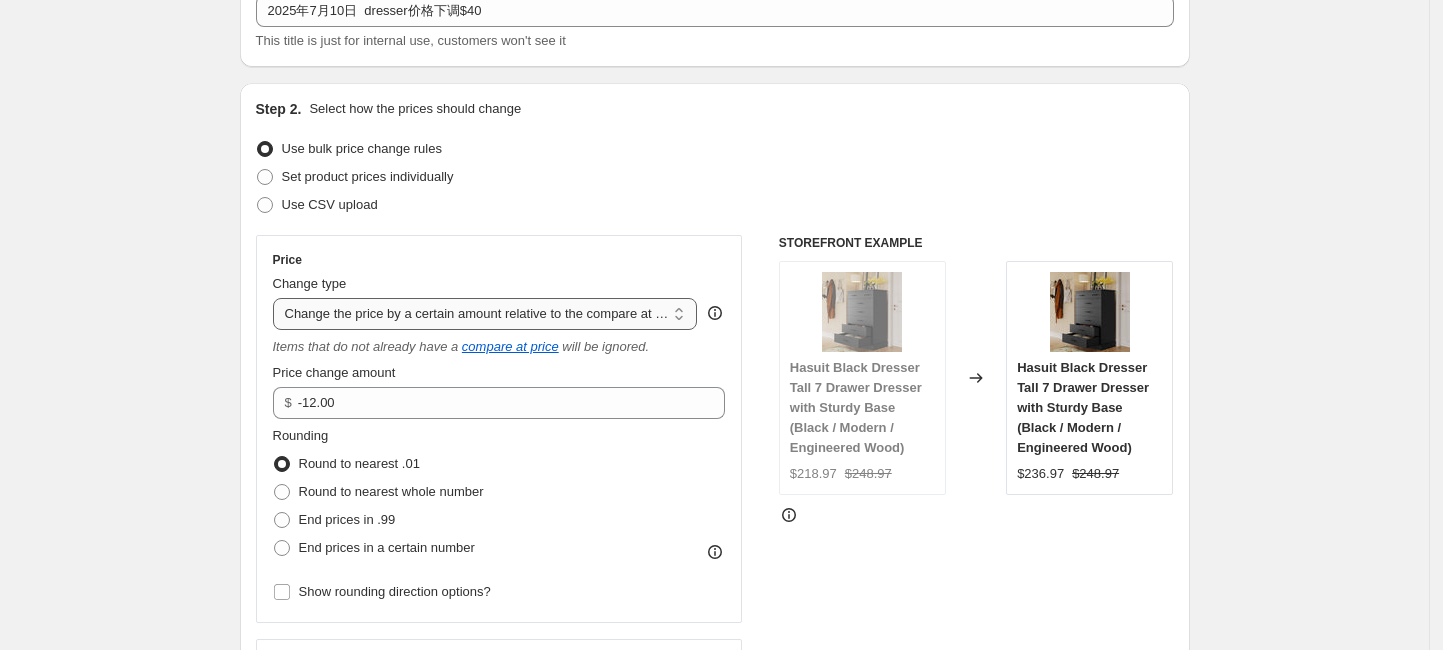 click on "Change the price to a certain amount Change the price by a certain amount Change the price by a certain percentage Change the price to the current compare at price (price before sale) Change the price by a certain amount relative to the compare at price Change the price by a certain percentage relative to the compare at price Don't change the price Change the price by a certain percentage relative to the cost per item Change price to certain cost margin" at bounding box center [485, 314] 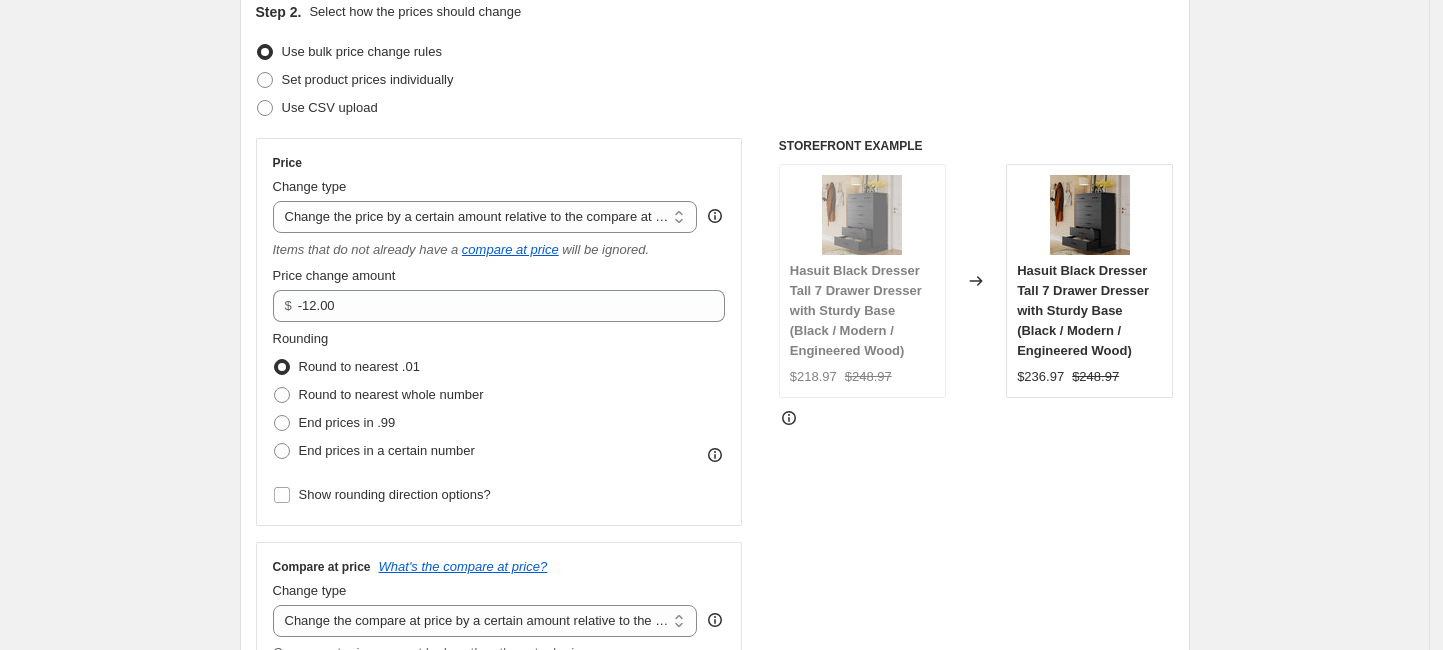 scroll, scrollTop: 266, scrollLeft: 0, axis: vertical 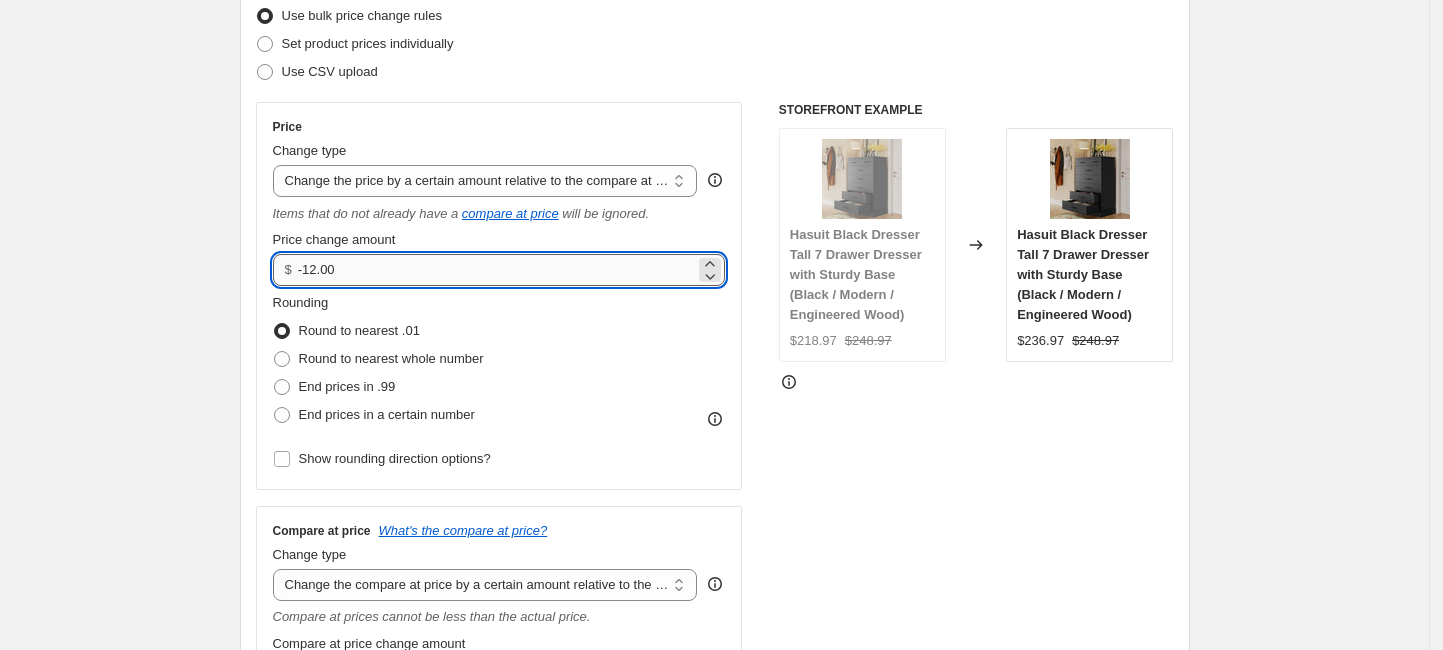 click on "-12.00" at bounding box center [496, 270] 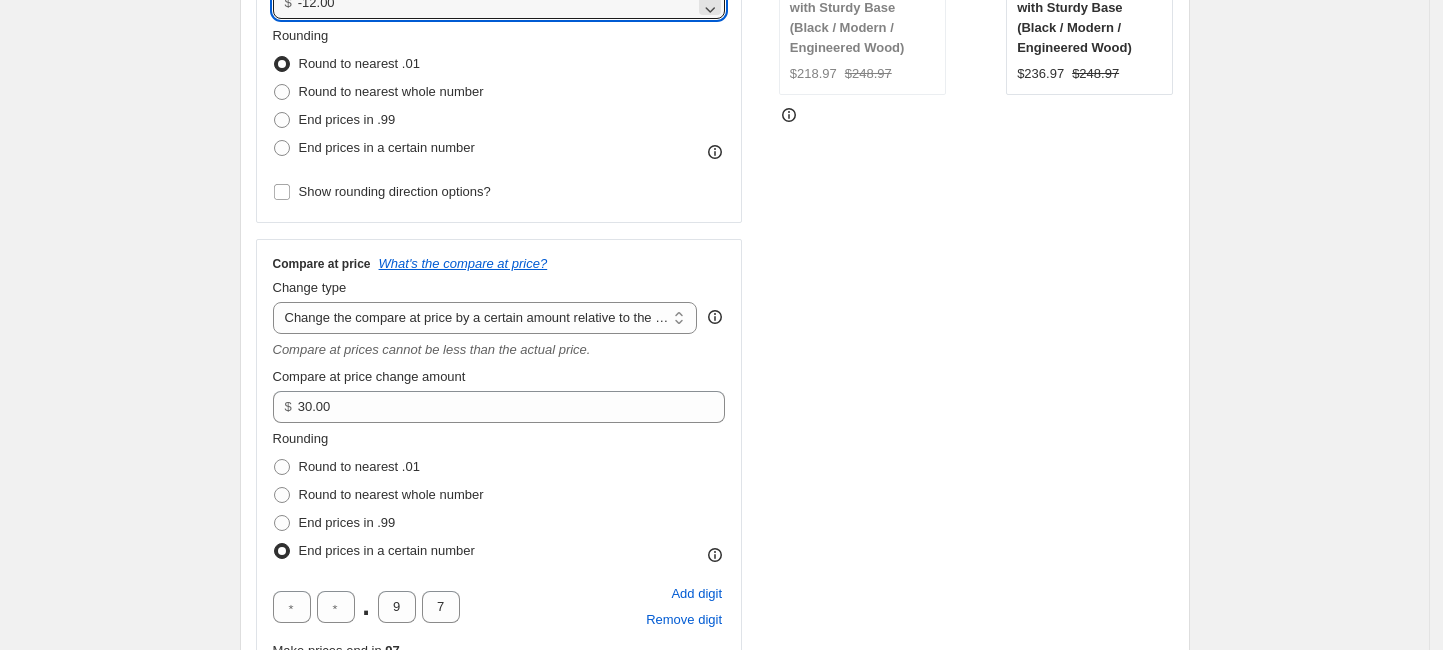 scroll, scrollTop: 133, scrollLeft: 0, axis: vertical 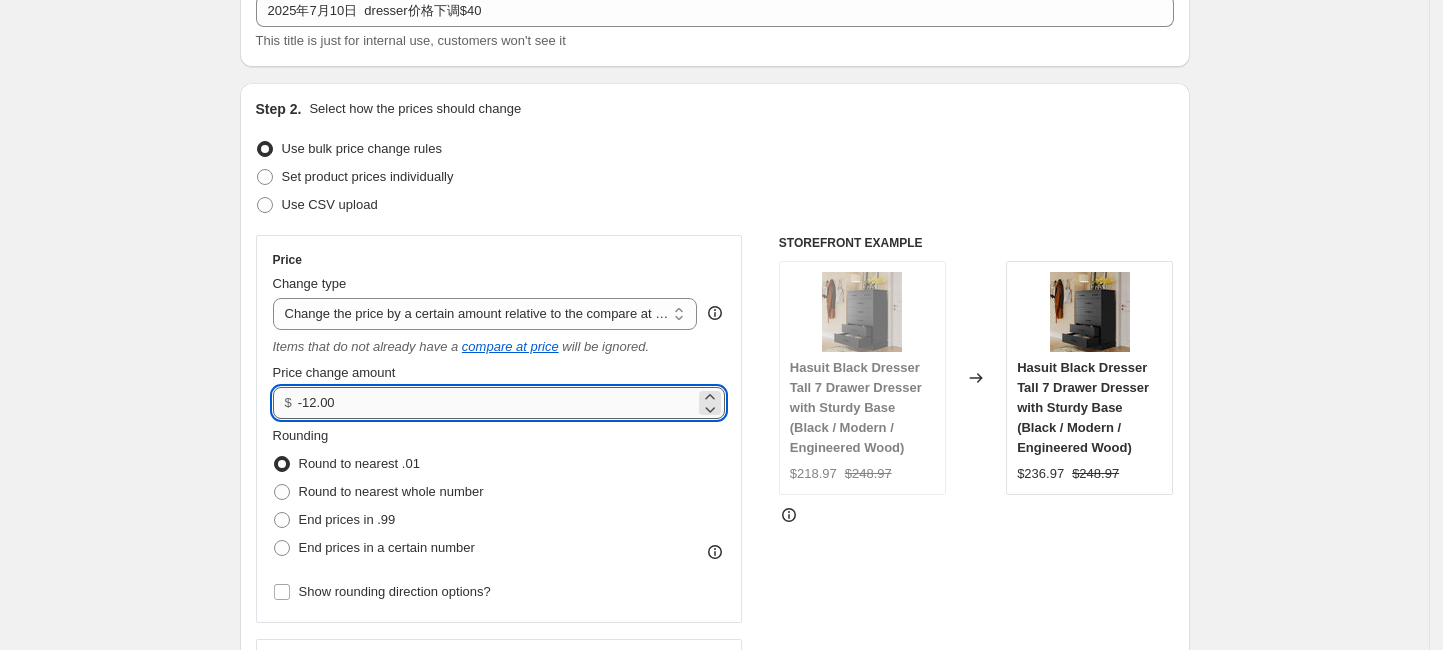 drag, startPoint x: 384, startPoint y: 401, endPoint x: 358, endPoint y: 411, distance: 27.856777 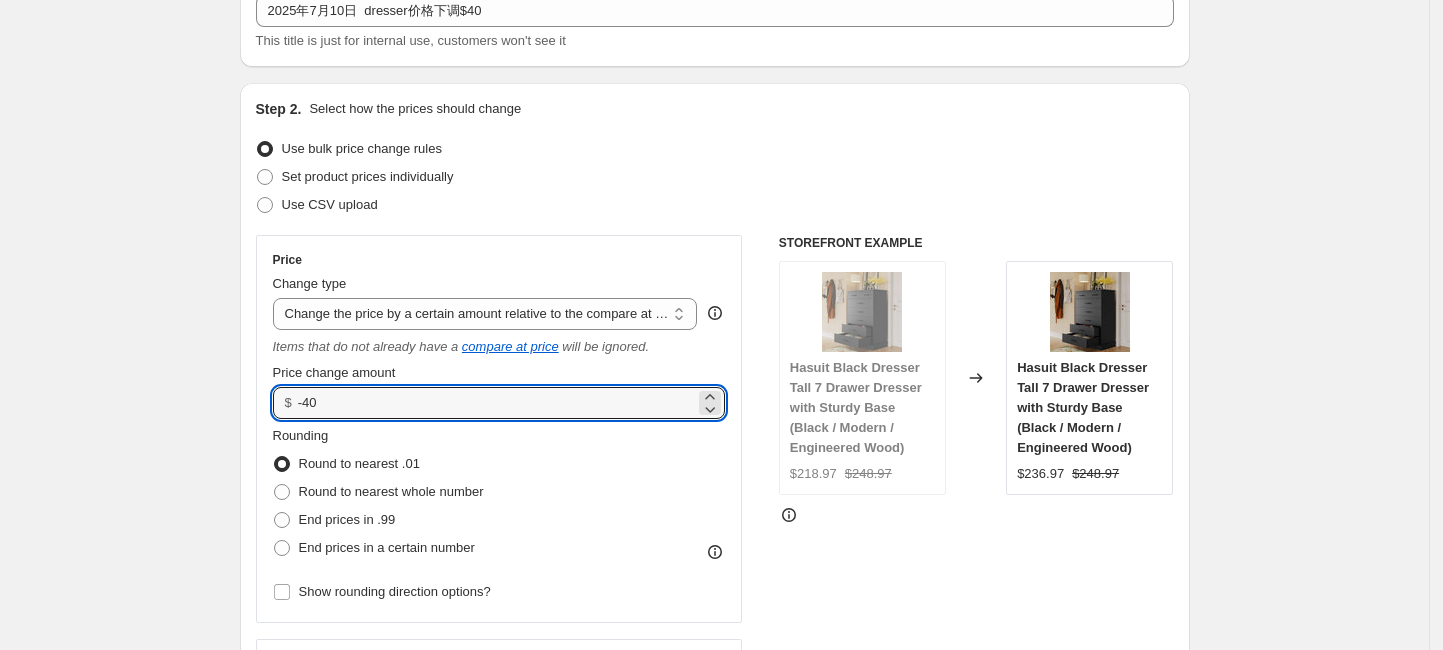 type on "-40.00" 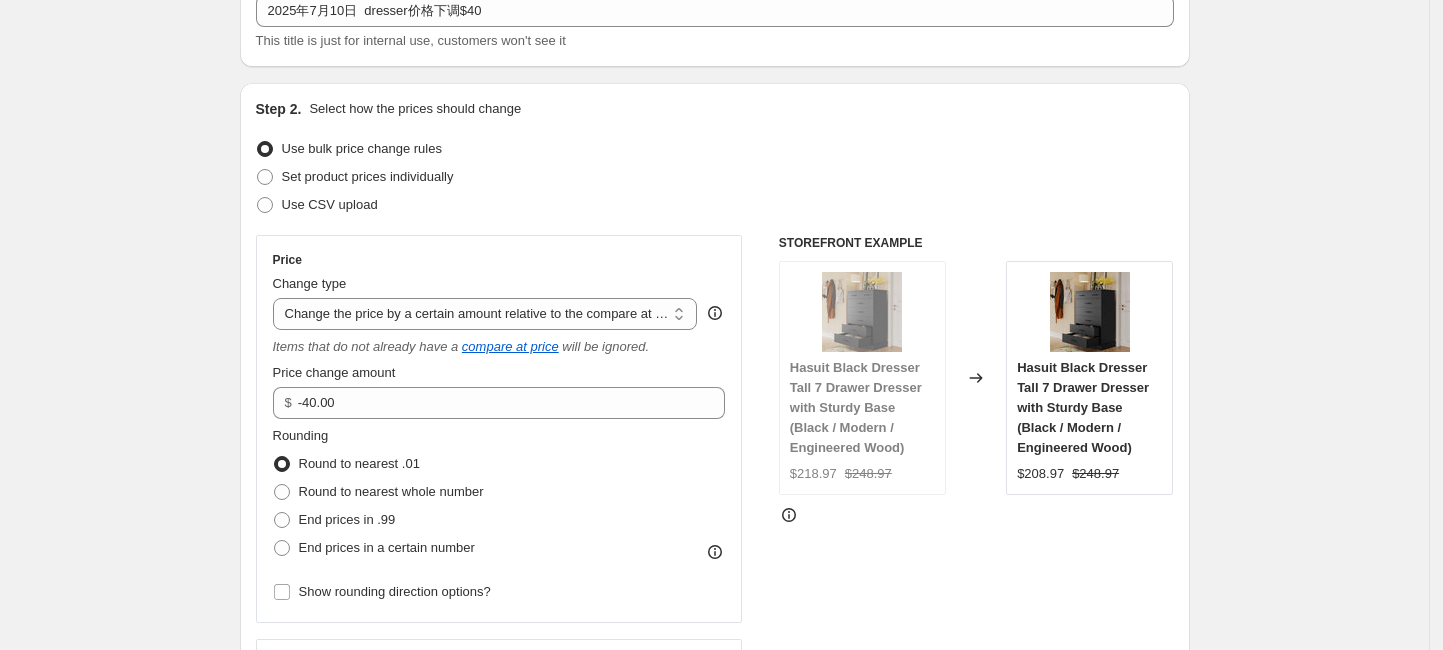 click on "Create new price [MEDICAL_DATA]. This page is ready Create new price [MEDICAL_DATA] Draft Step 1. Optionally give your price [MEDICAL_DATA] a title (eg "March 30% off sale on boots") 2025年7月10日  dresser价格下调$40 This title is just for internal use, customers won't see it Step 2. Select how the prices should change Use bulk price change rules Set product prices individually Use CSV upload Price Change type Change the price to a certain amount Change the price by a certain amount Change the price by a certain percentage Change the price to the current compare at price (price before sale) Change the price by a certain amount relative to the compare at price Change the price by a certain percentage relative to the compare at price Don't change the price Change the price by a certain percentage relative to the cost per item Change price to certain cost margin Change the price by a certain amount relative to the compare at price Items that do not already have a   compare at price   will be ignored. $ -40.00 $ 30.00" at bounding box center [714, 1223] 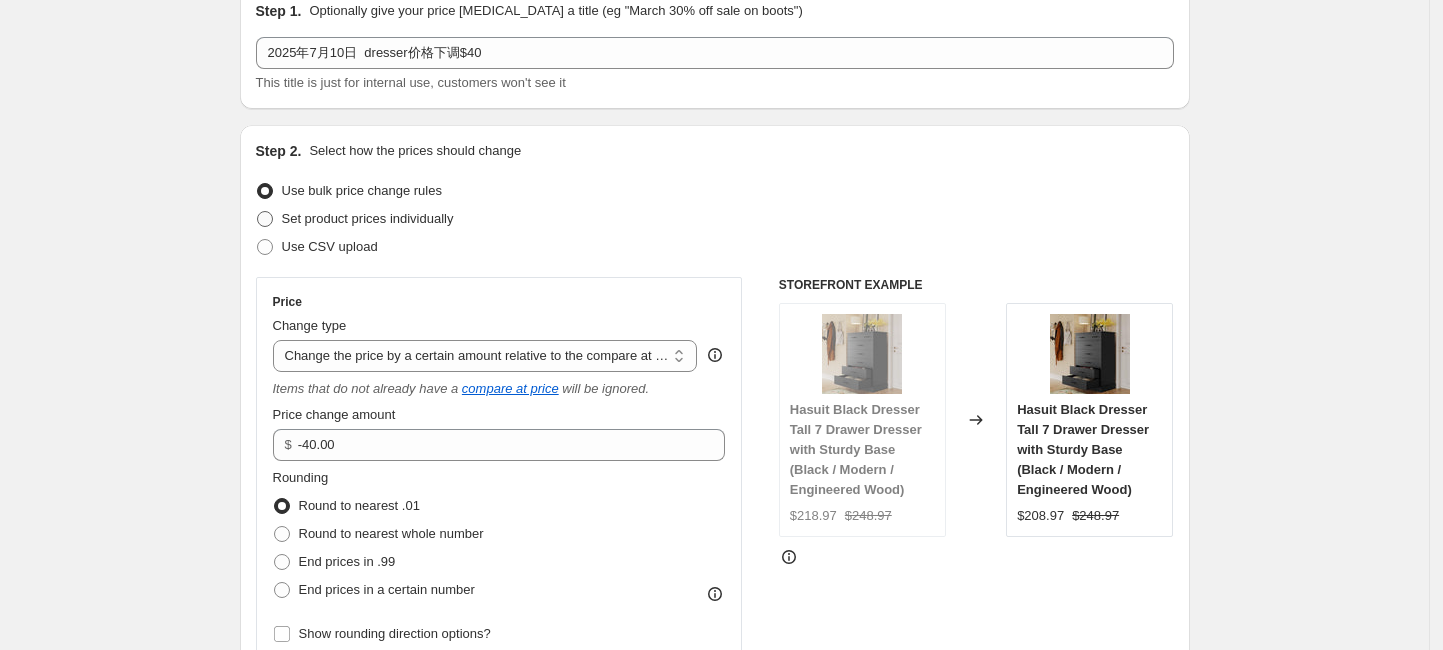 scroll, scrollTop: 133, scrollLeft: 0, axis: vertical 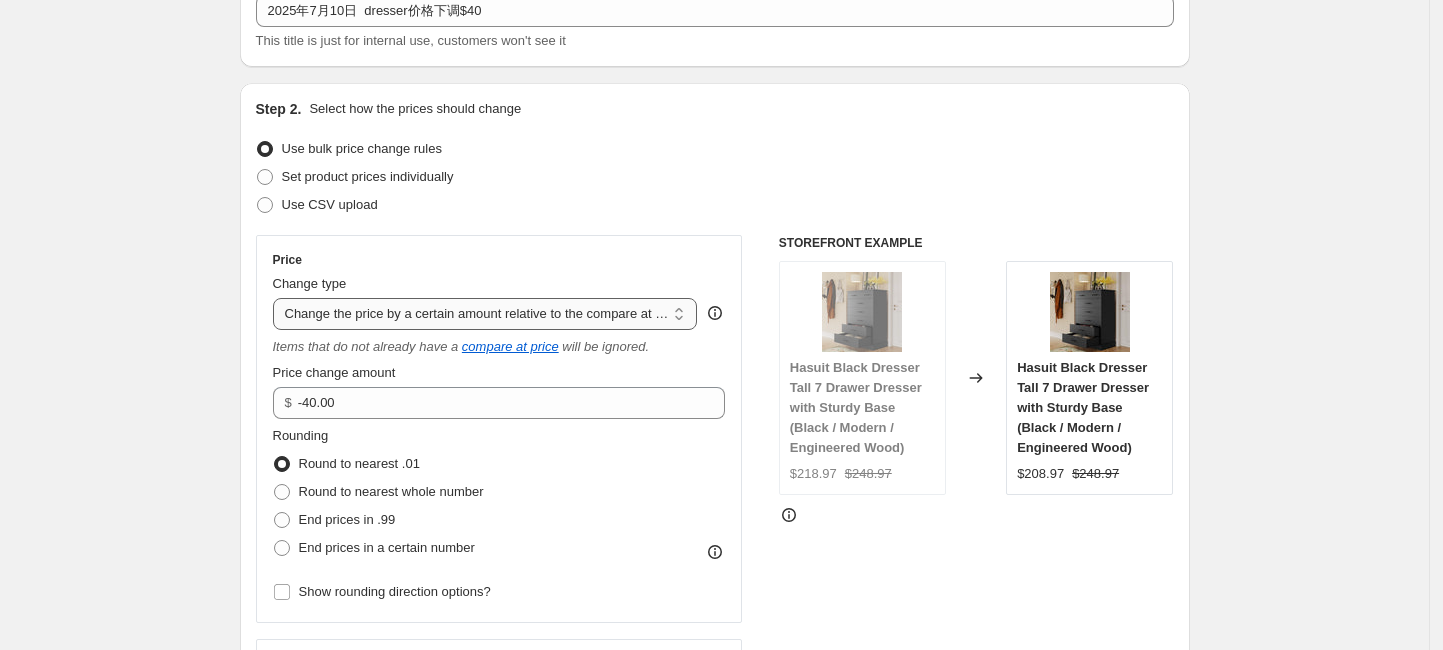 click on "Change the price to a certain amount Change the price by a certain amount Change the price by a certain percentage Change the price to the current compare at price (price before sale) Change the price by a certain amount relative to the compare at price Change the price by a certain percentage relative to the compare at price Don't change the price Change the price by a certain percentage relative to the cost per item Change price to certain cost margin" at bounding box center (485, 314) 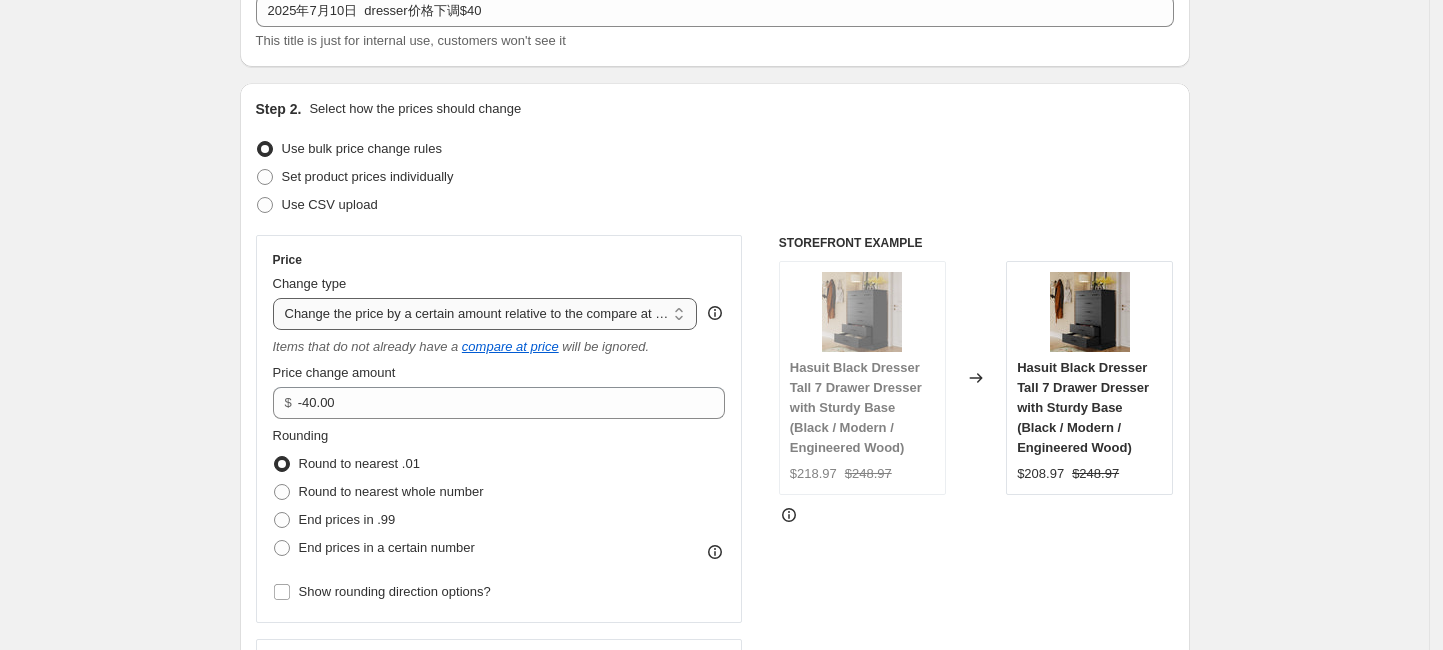 click on "Change the price to a certain amount Change the price by a certain amount Change the price by a certain percentage Change the price to the current compare at price (price before sale) Change the price by a certain amount relative to the compare at price Change the price by a certain percentage relative to the compare at price Don't change the price Change the price by a certain percentage relative to the cost per item Change price to certain cost margin" at bounding box center (485, 314) 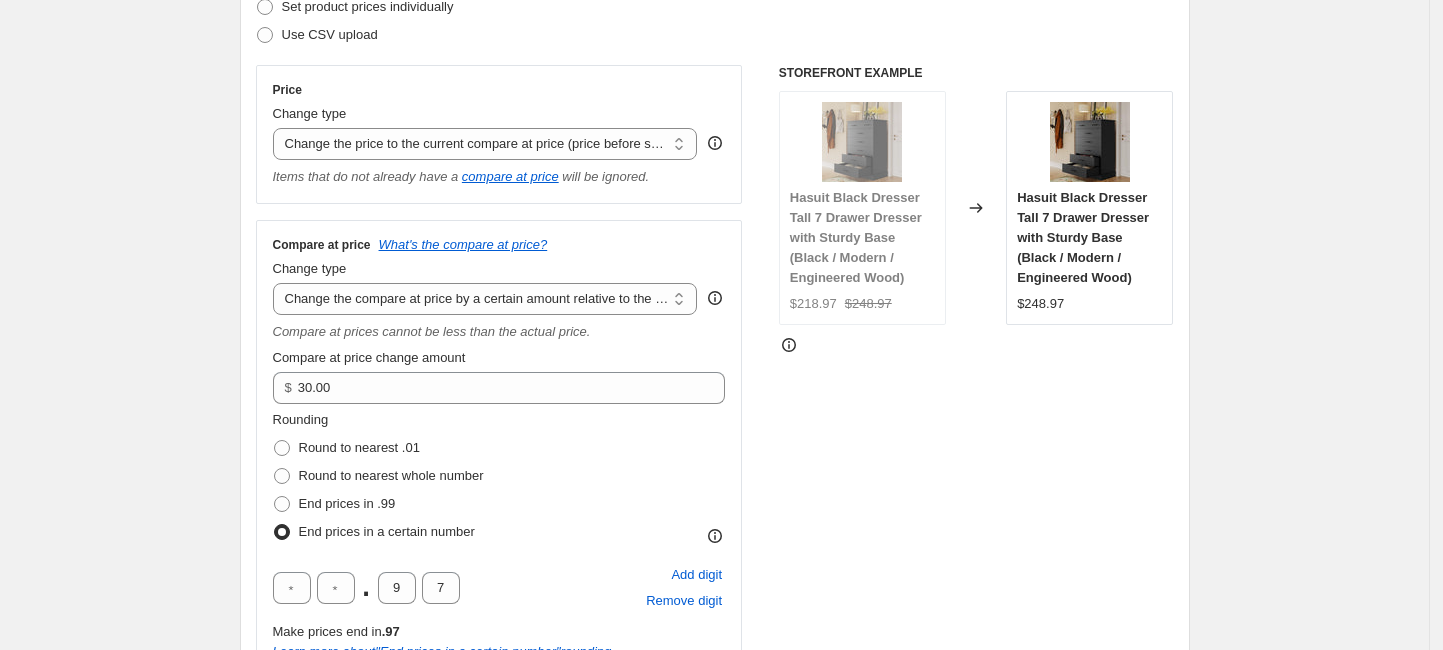 scroll, scrollTop: 266, scrollLeft: 0, axis: vertical 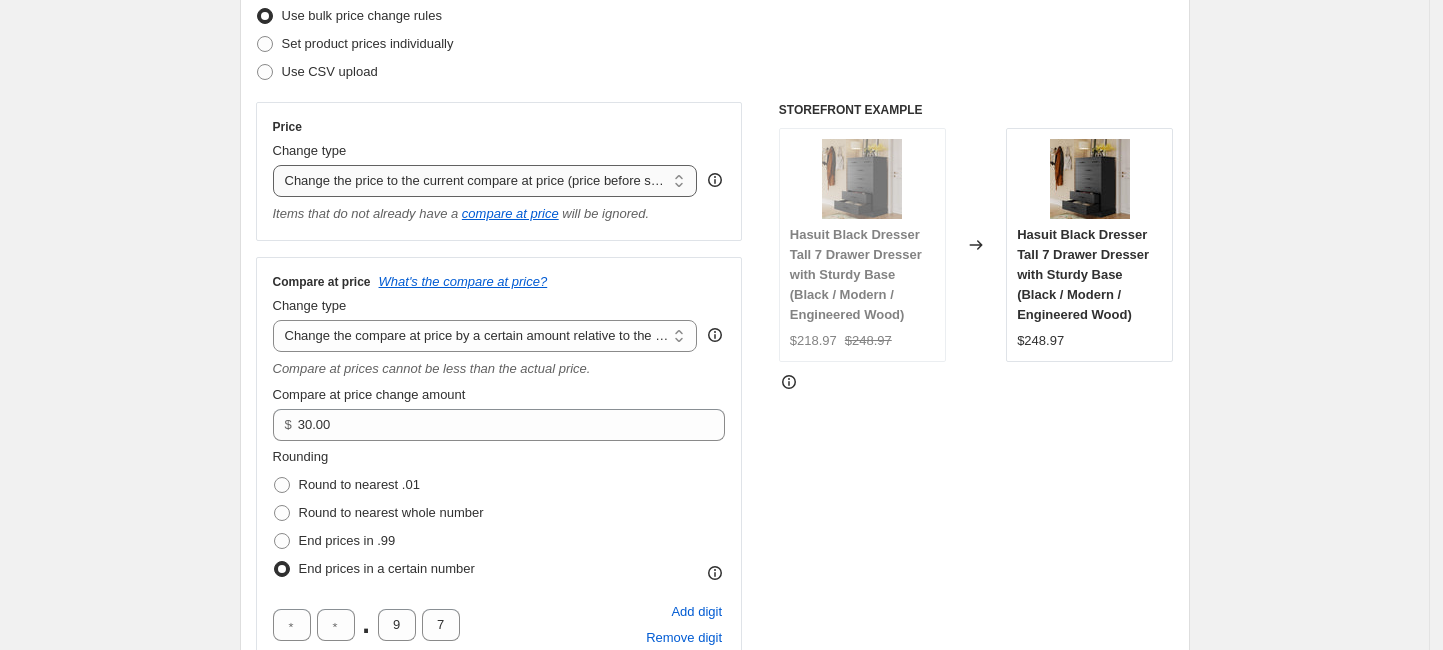 click on "Change the price to a certain amount Change the price by a certain amount Change the price by a certain percentage Change the price to the current compare at price (price before sale) Change the price by a certain amount relative to the compare at price Change the price by a certain percentage relative to the compare at price Don't change the price Change the price by a certain percentage relative to the cost per item Change price to certain cost margin" at bounding box center (485, 181) 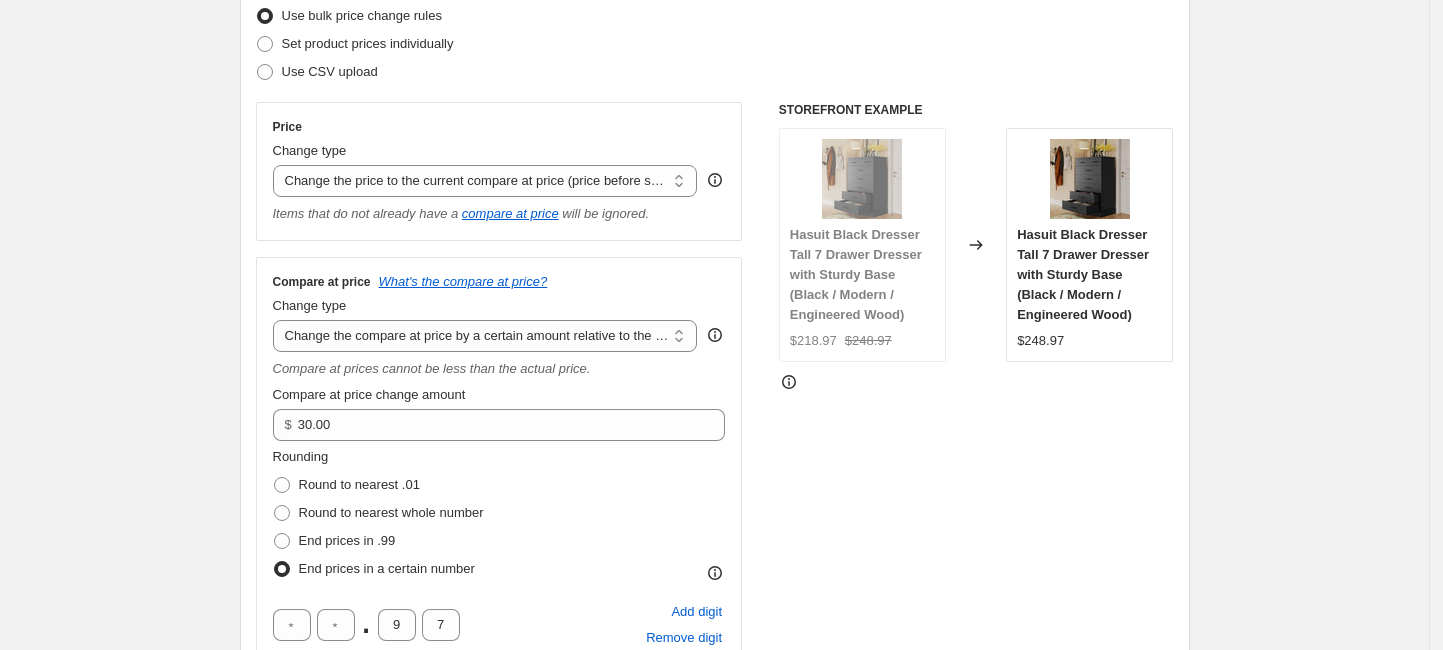 click on "Change the price to a certain amount Change the price by a certain amount Change the price by a certain percentage Change the price to the current compare at price (price before sale) Change the price by a certain amount relative to the compare at price Change the price by a certain percentage relative to the compare at price Don't change the price Change the price by a certain percentage relative to the cost per item Change price to certain cost margin" at bounding box center (485, 181) 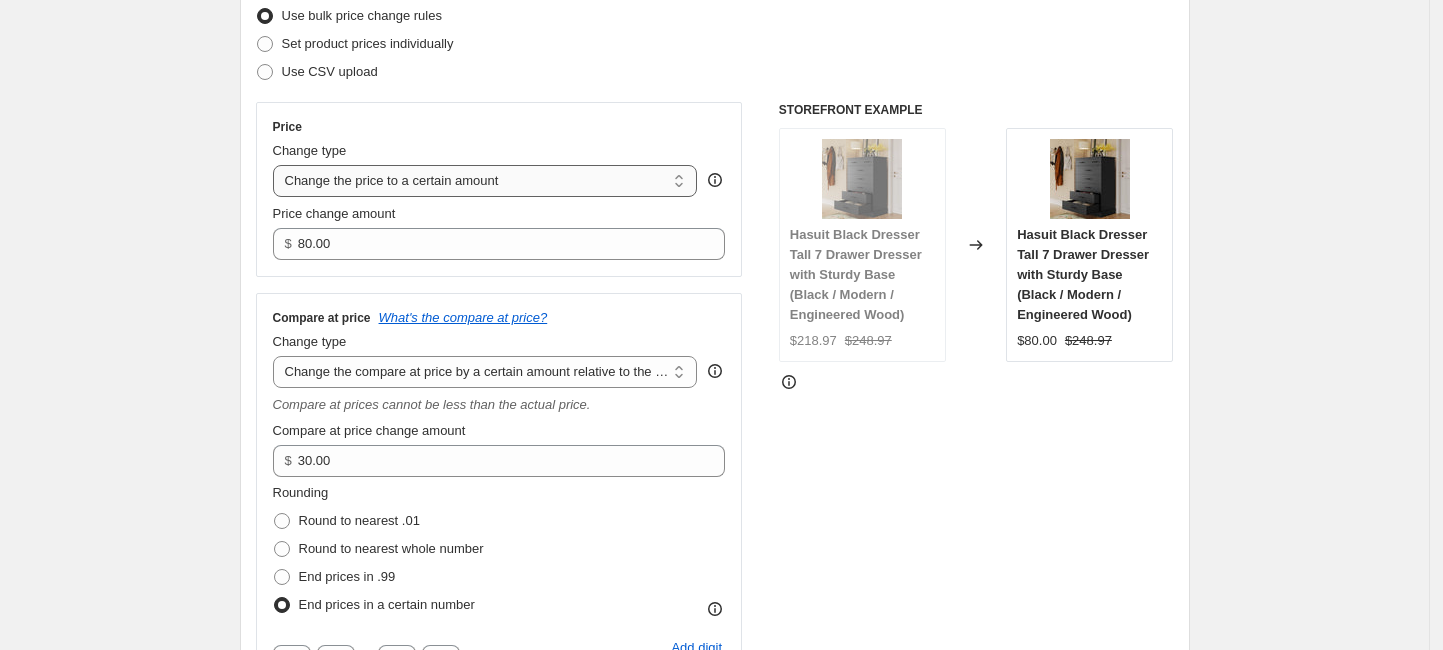 click on "Change the price to a certain amount Change the price by a certain amount Change the price by a certain percentage Change the price to the current compare at price (price before sale) Change the price by a certain amount relative to the compare at price Change the price by a certain percentage relative to the compare at price Don't change the price Change the price by a certain percentage relative to the cost per item Change price to certain cost margin" at bounding box center [485, 181] 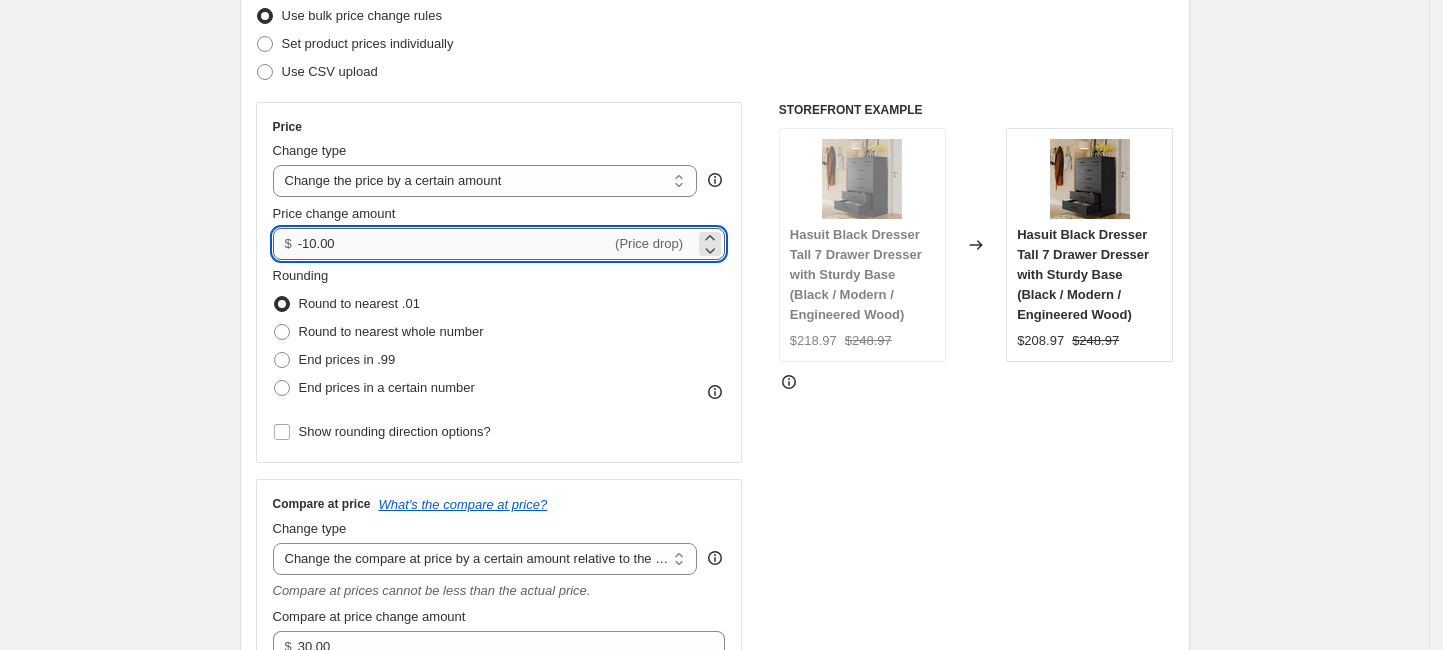 drag, startPoint x: 399, startPoint y: 241, endPoint x: 304, endPoint y: 238, distance: 95.047356 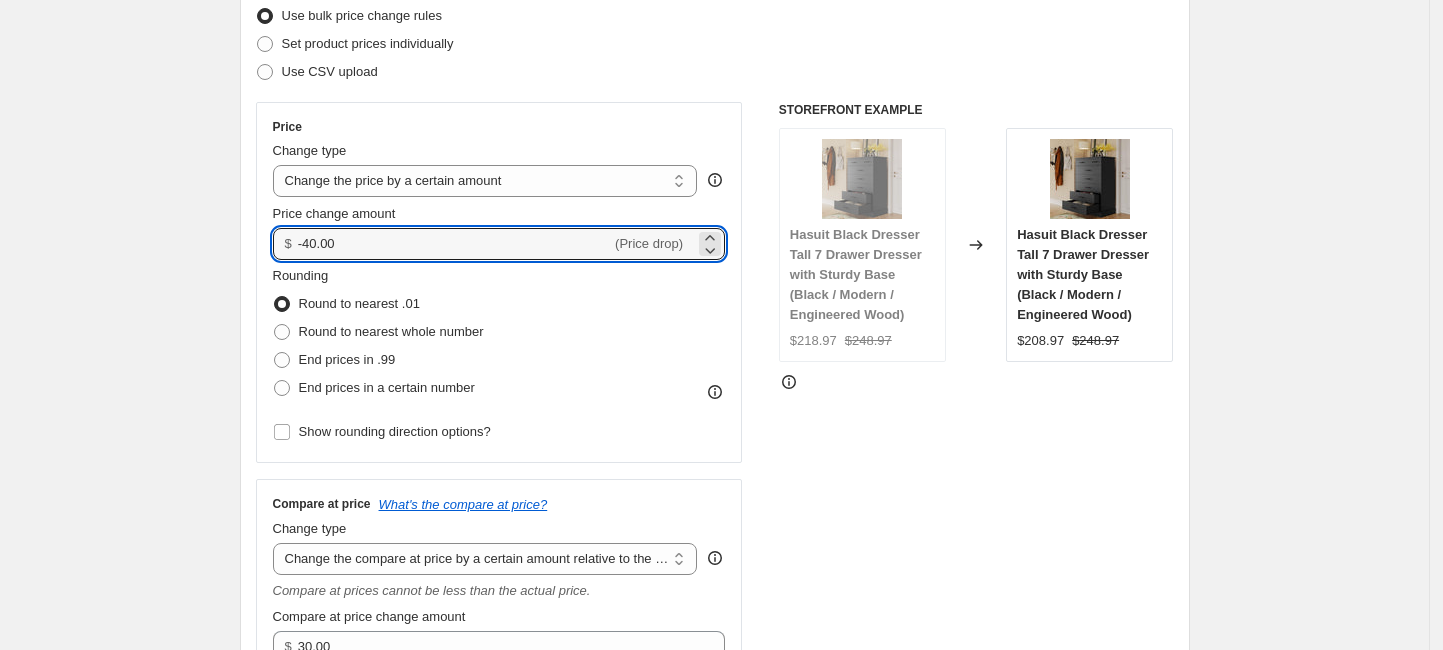 type on "-40.00" 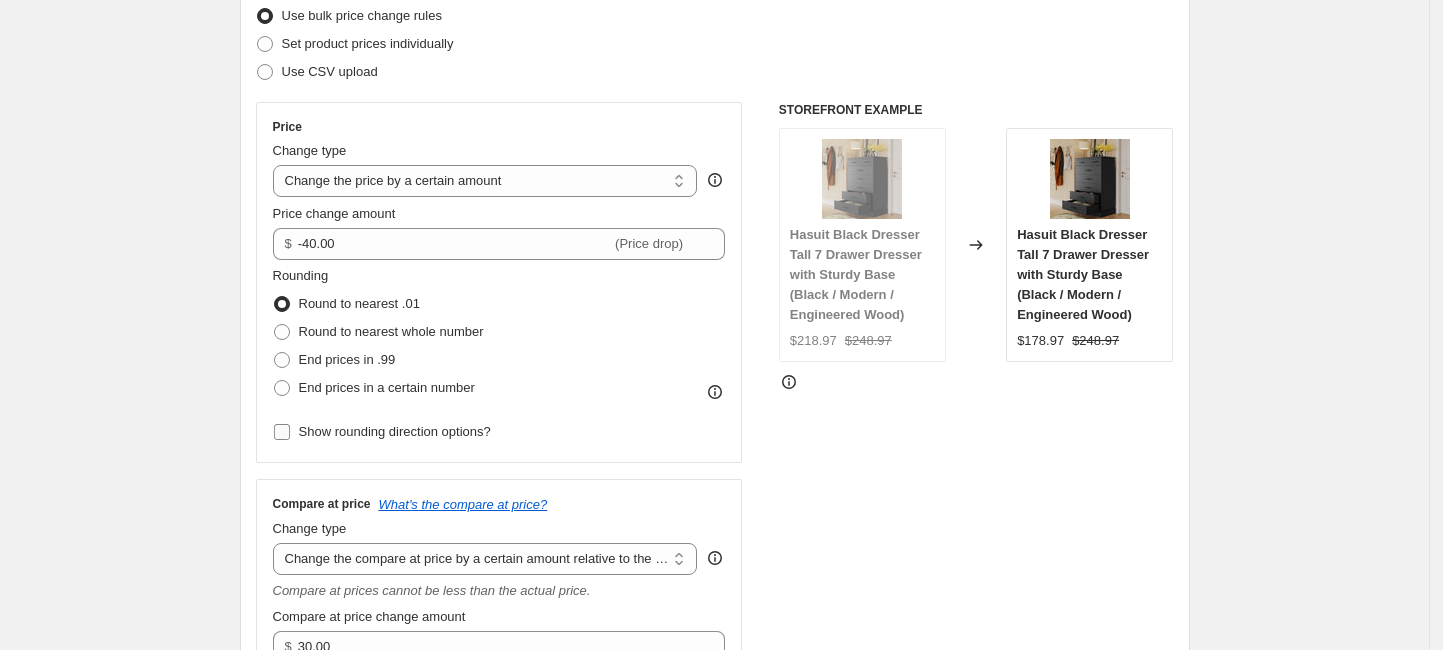 click on "Show rounding direction options?" at bounding box center (395, 431) 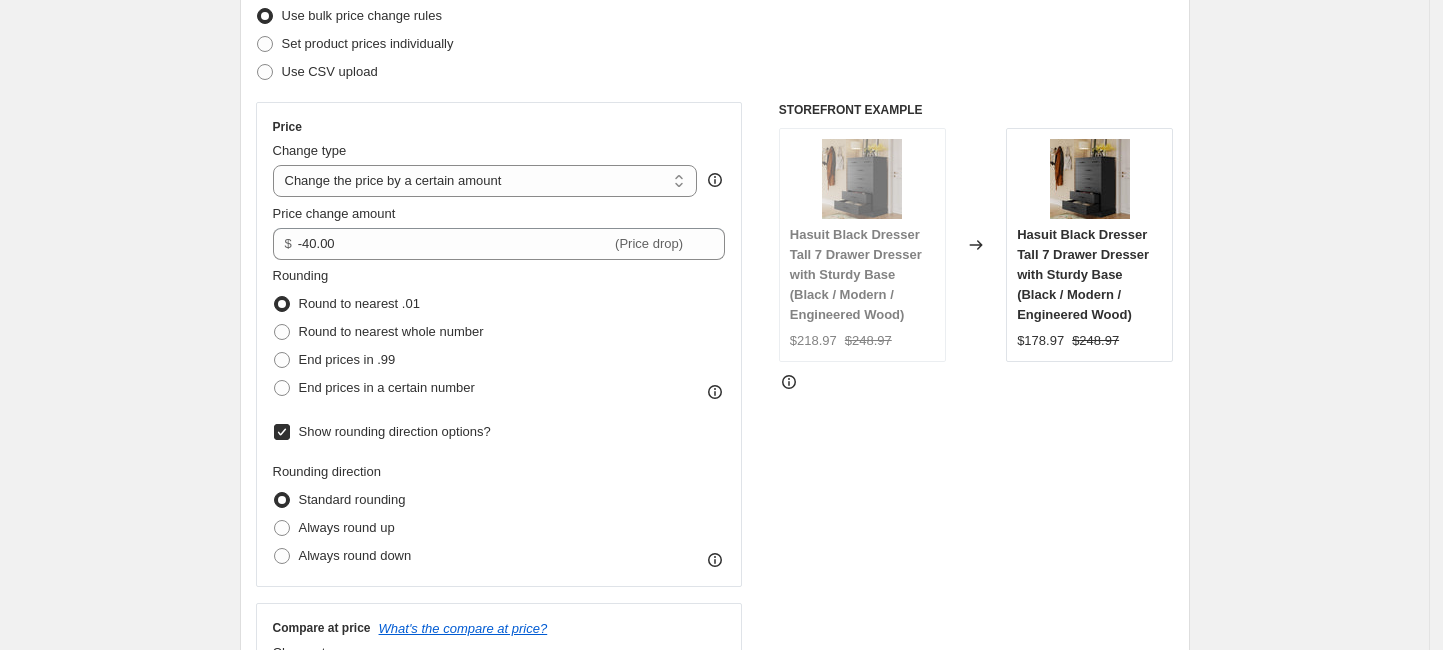 click on "Show rounding direction options?" at bounding box center (395, 431) 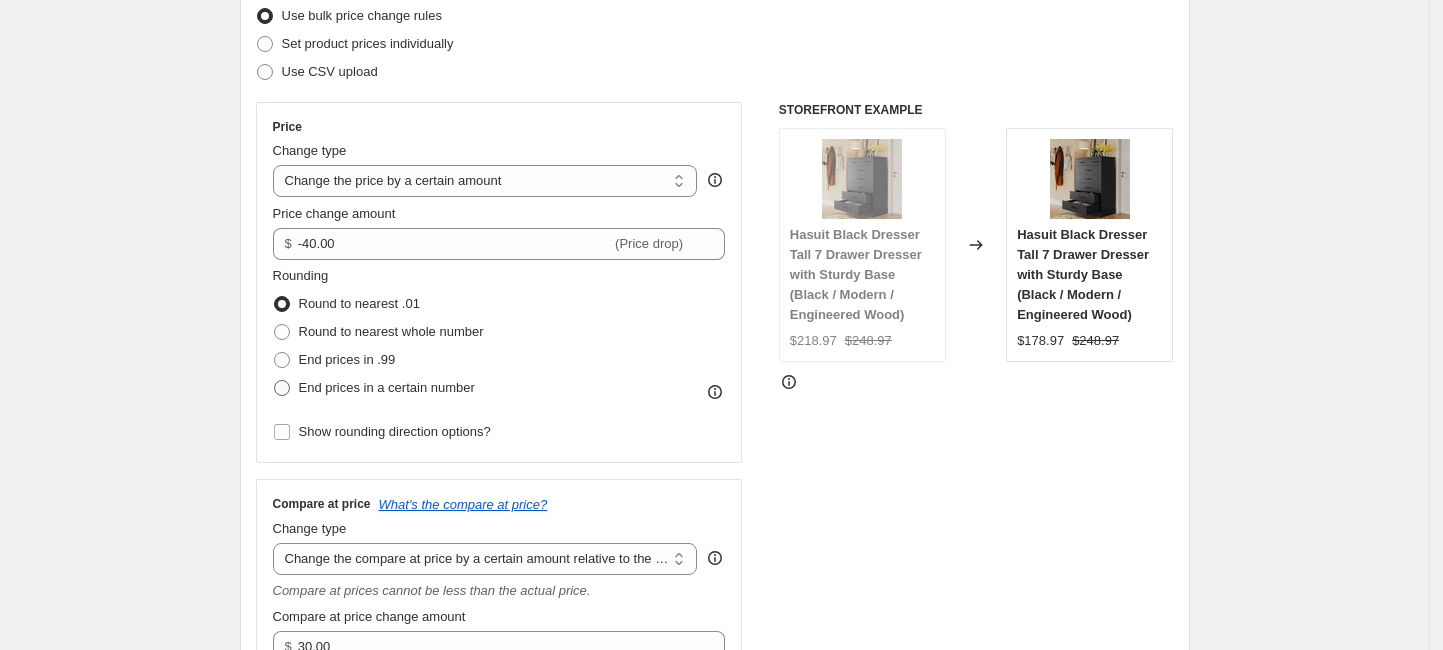click on "End prices in a certain number" at bounding box center (387, 387) 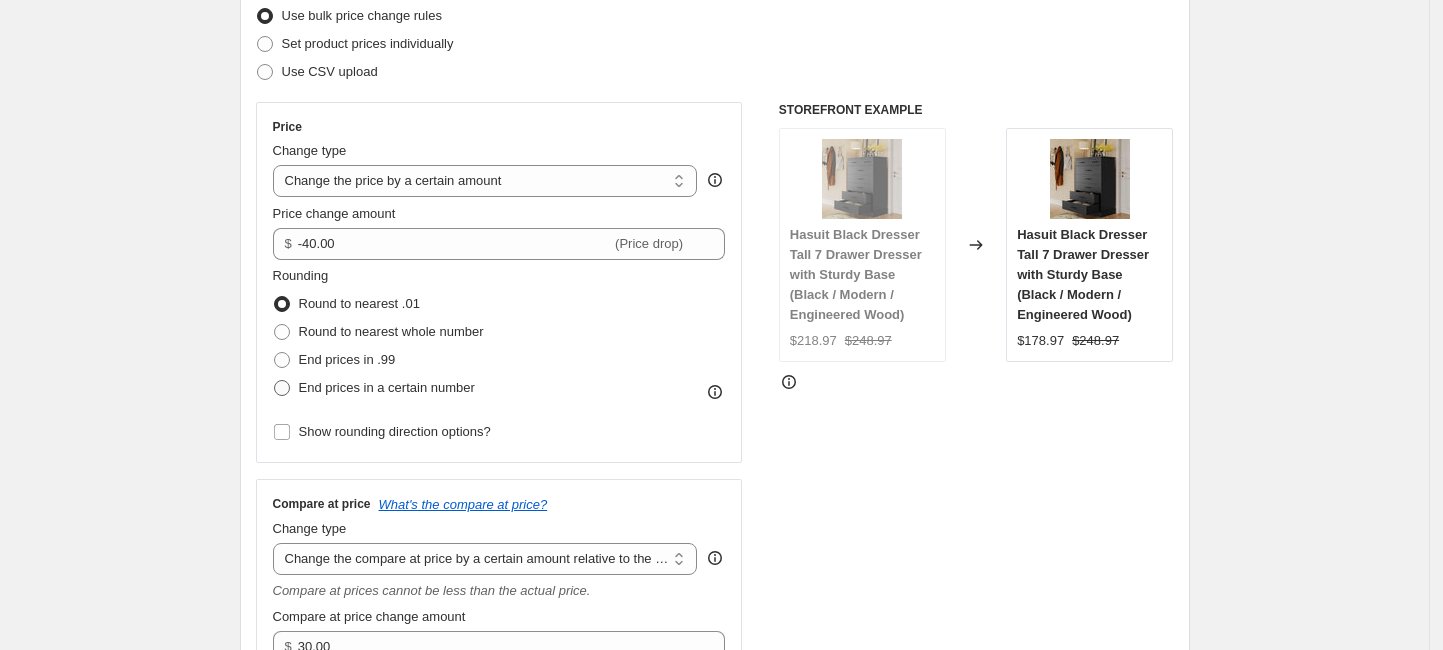 radio on "true" 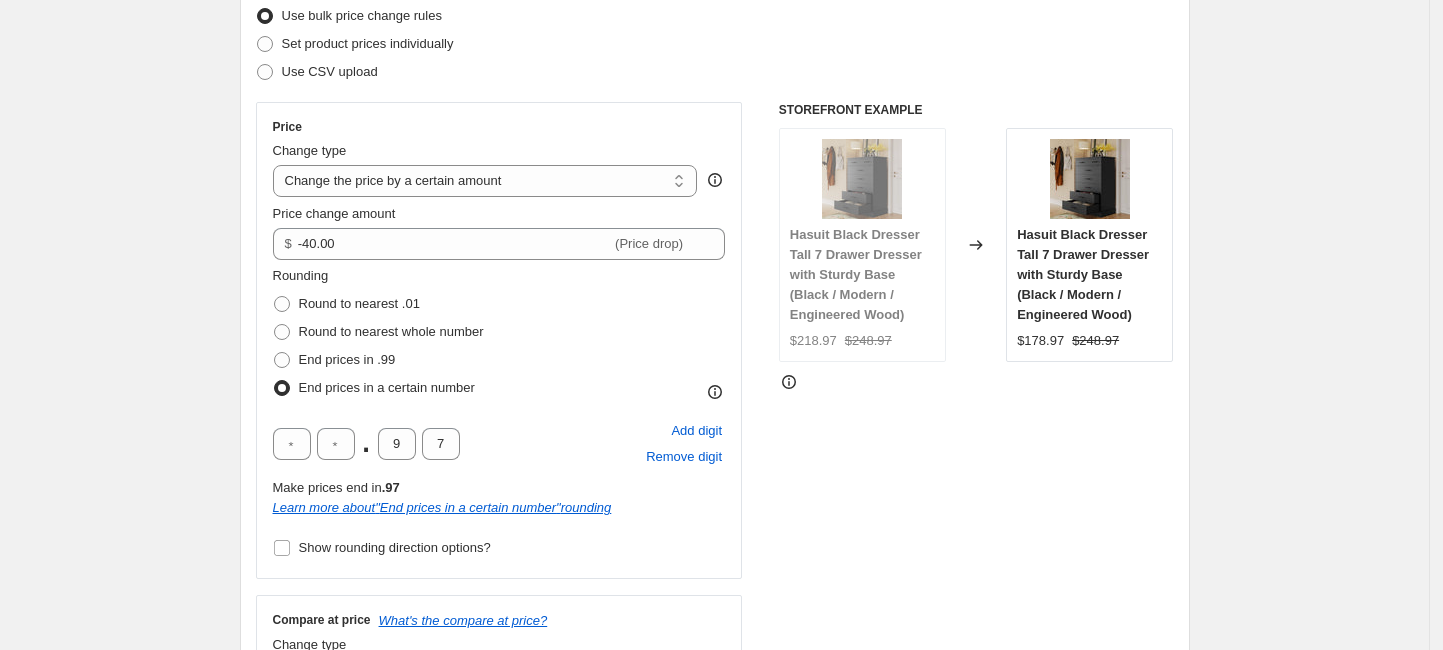 click on "End prices in a certain number" at bounding box center [387, 387] 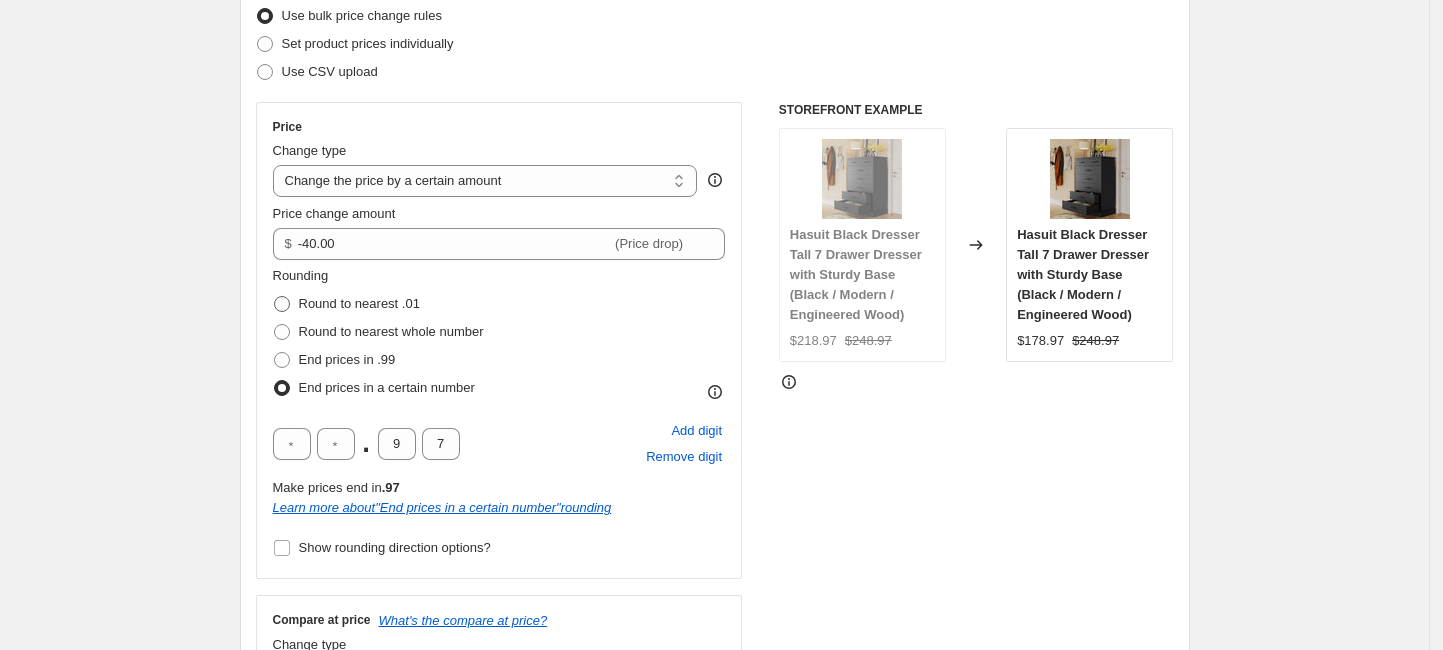 click on "Round to nearest .01" at bounding box center (359, 303) 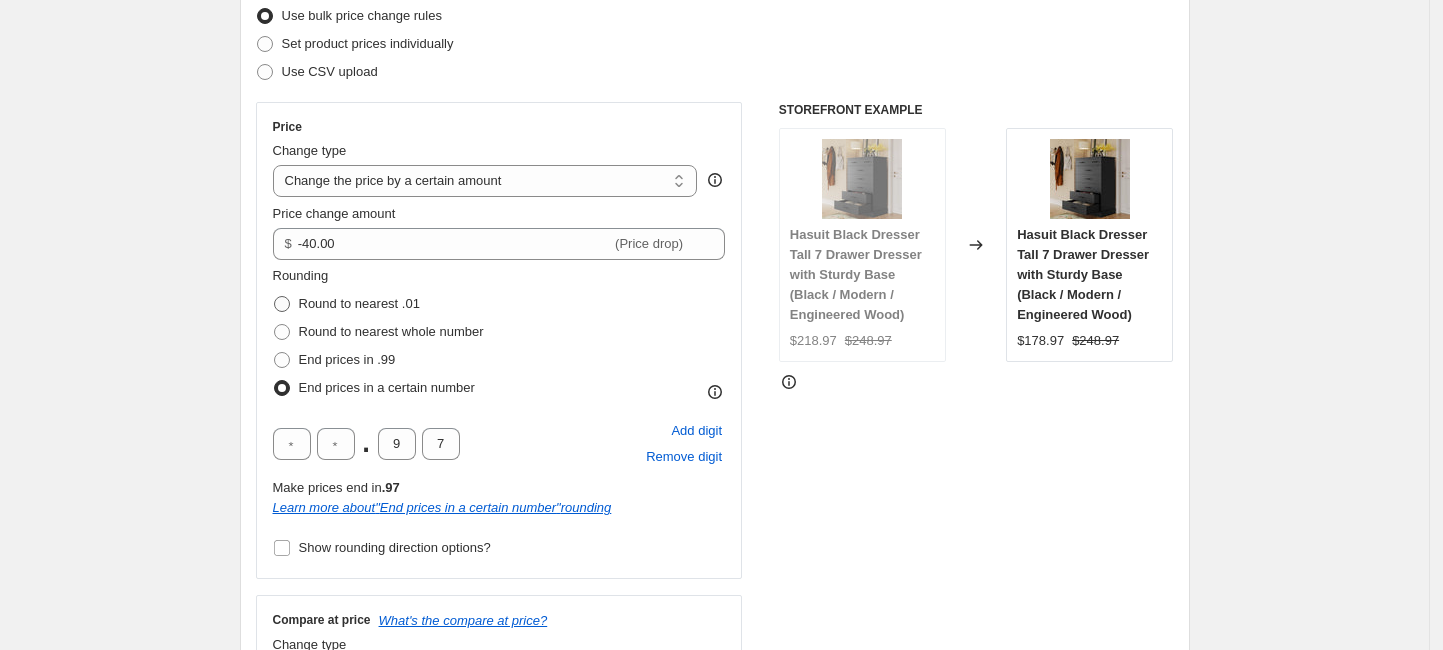 radio on "true" 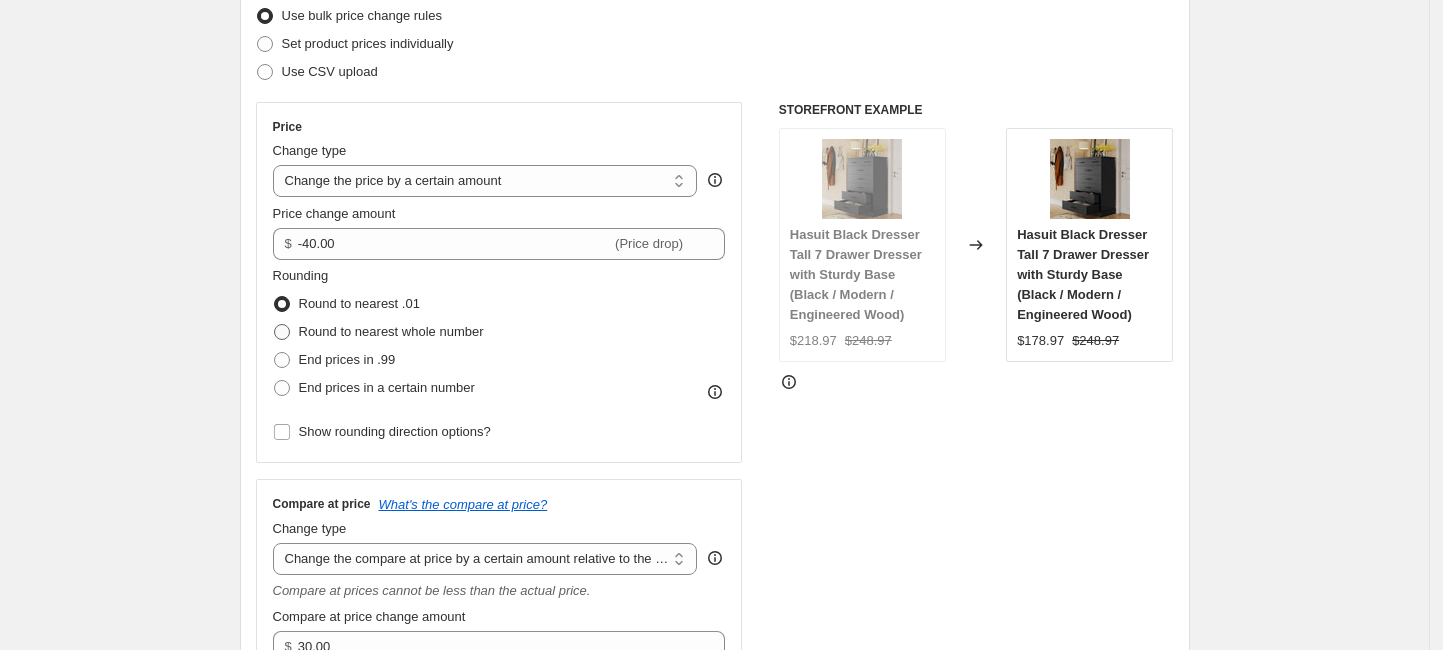 click on "Round to nearest whole number" at bounding box center [391, 331] 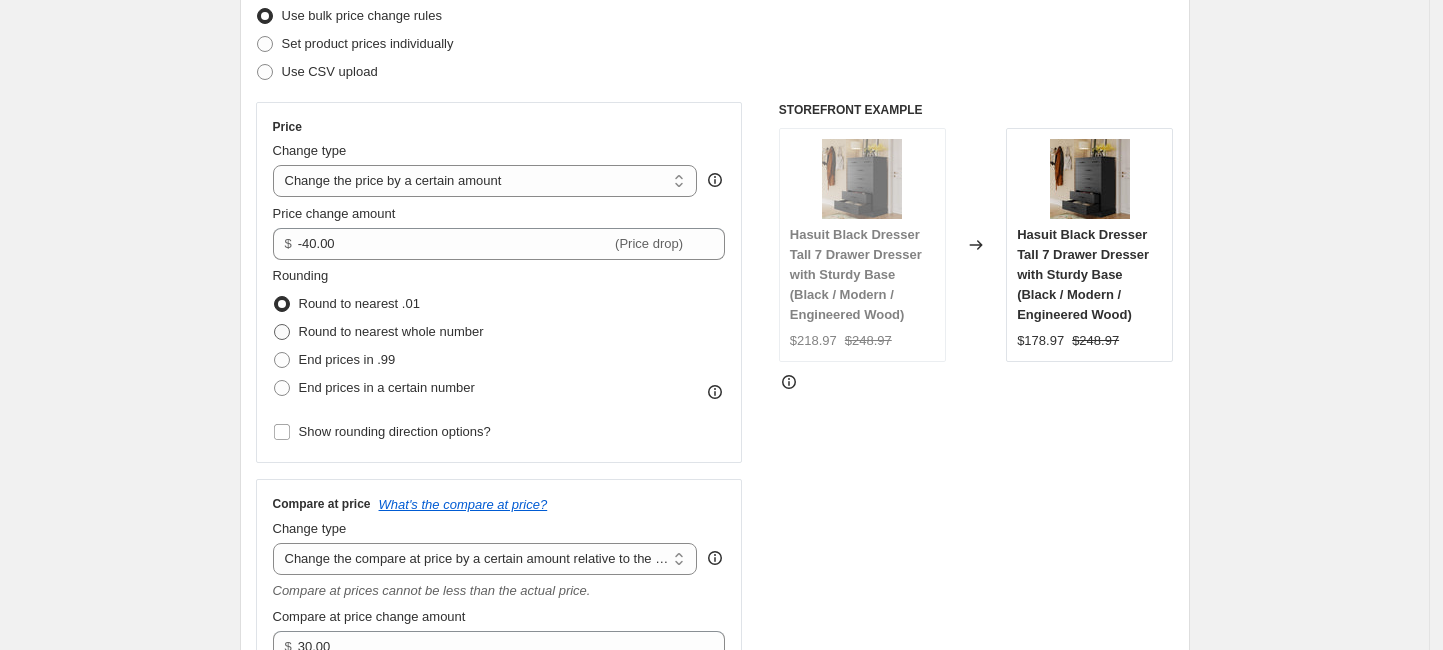 radio on "true" 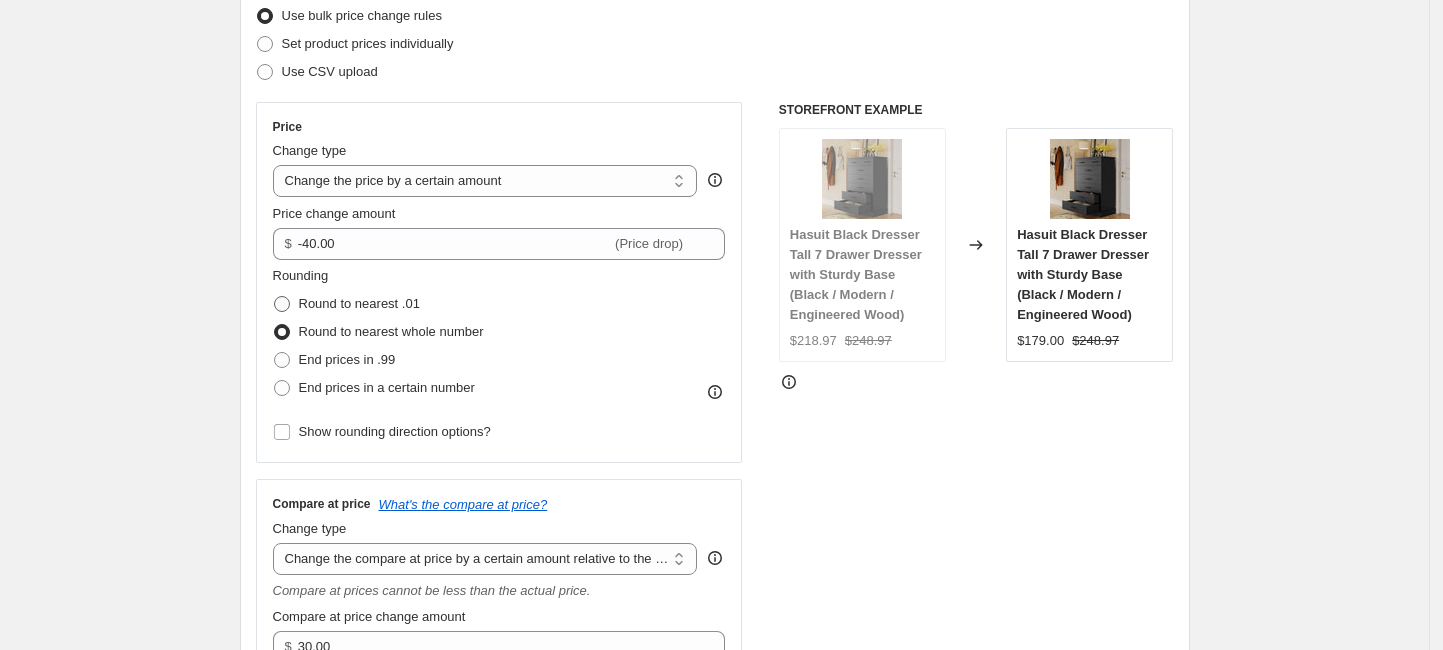 click on "Round to nearest .01" at bounding box center [359, 303] 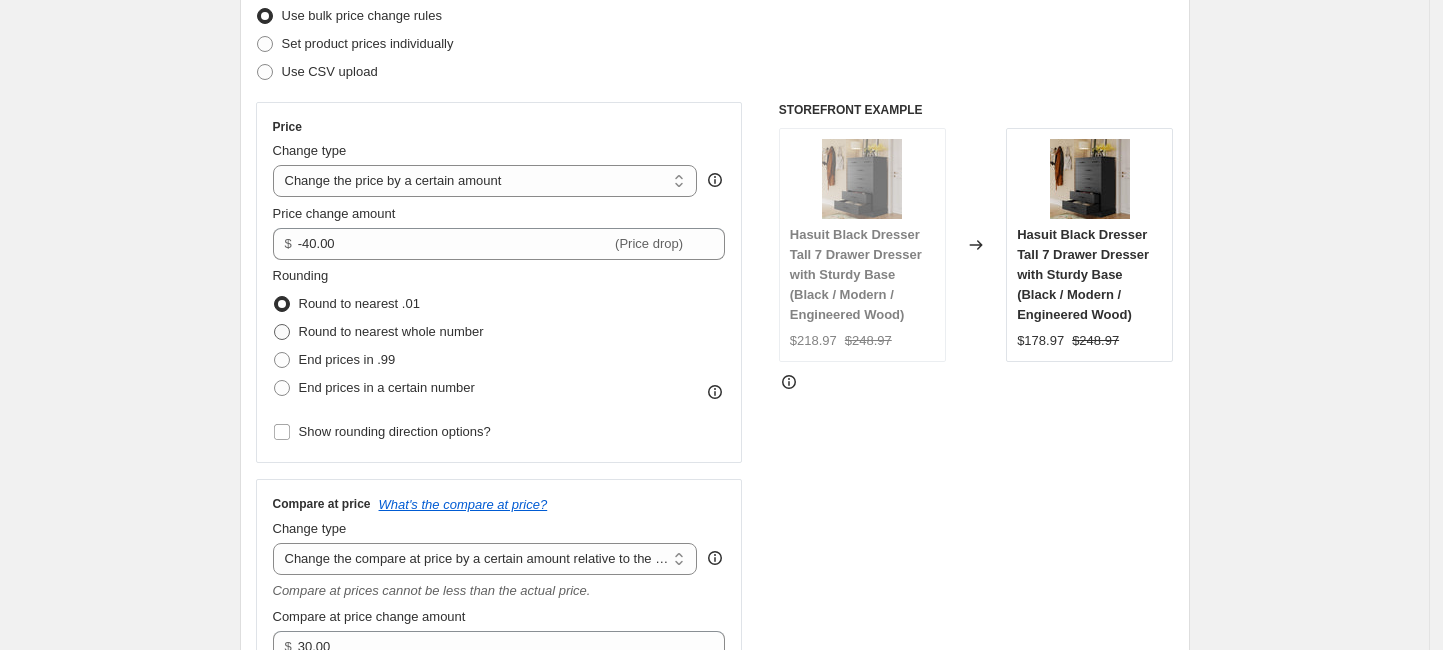 click on "Round to nearest whole number" at bounding box center (391, 331) 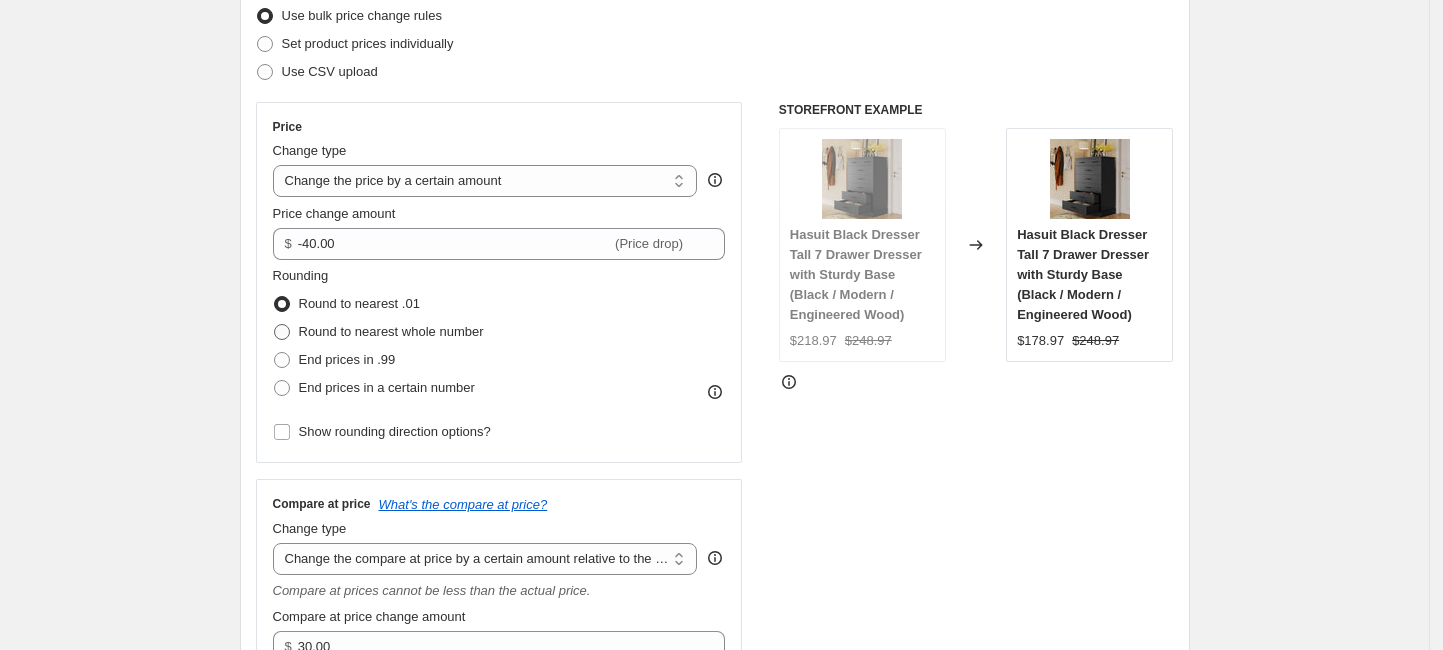 radio on "true" 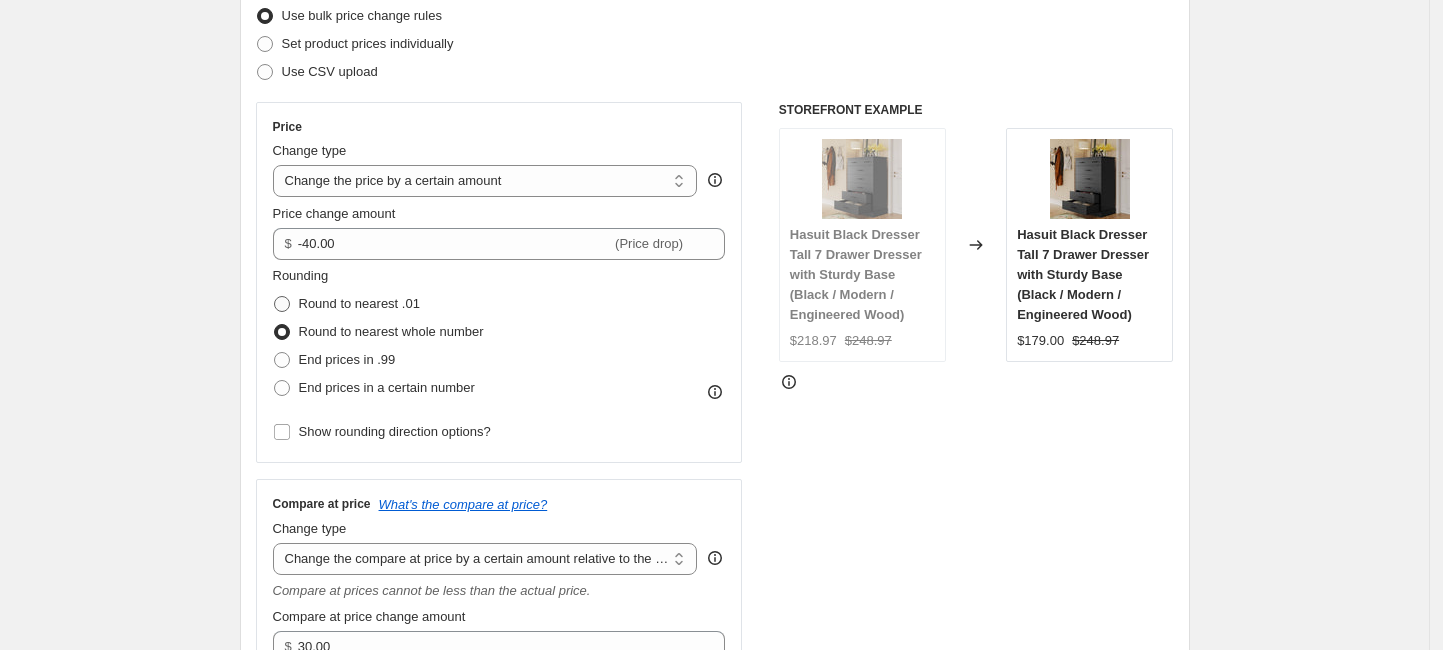 click on "Round to nearest .01" at bounding box center [359, 303] 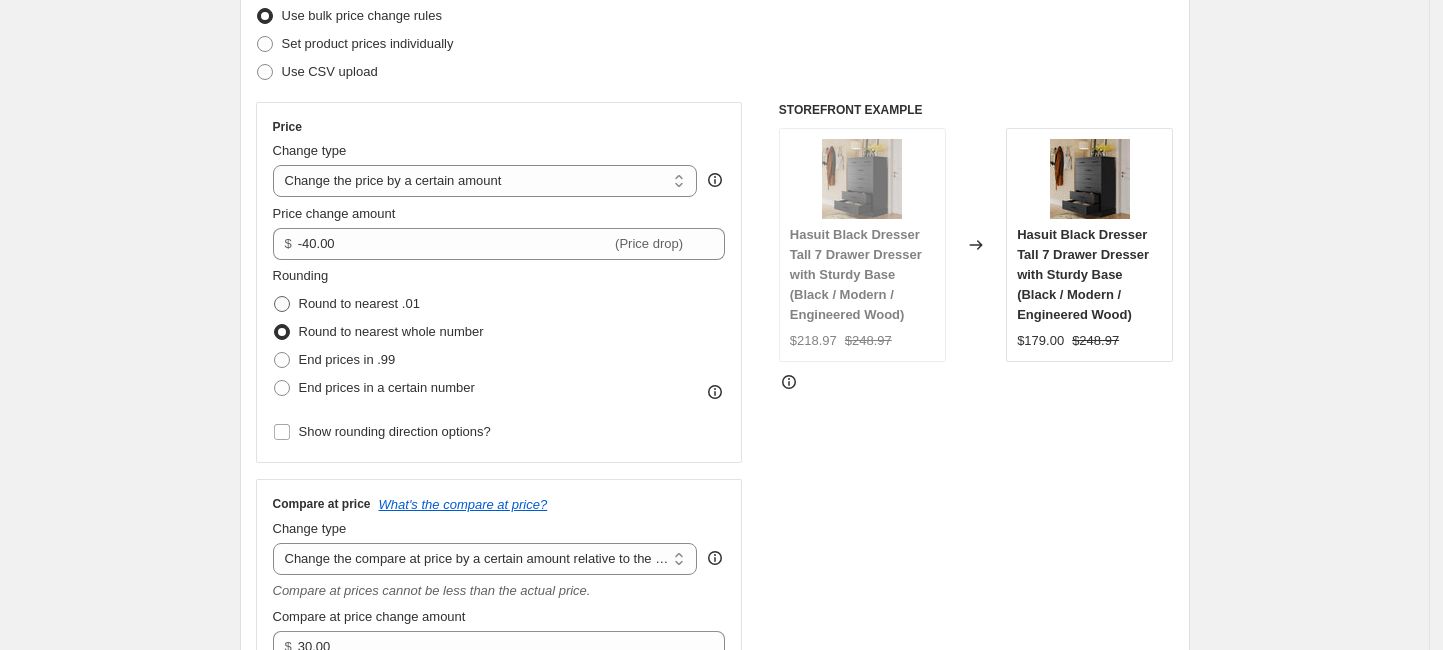 radio on "true" 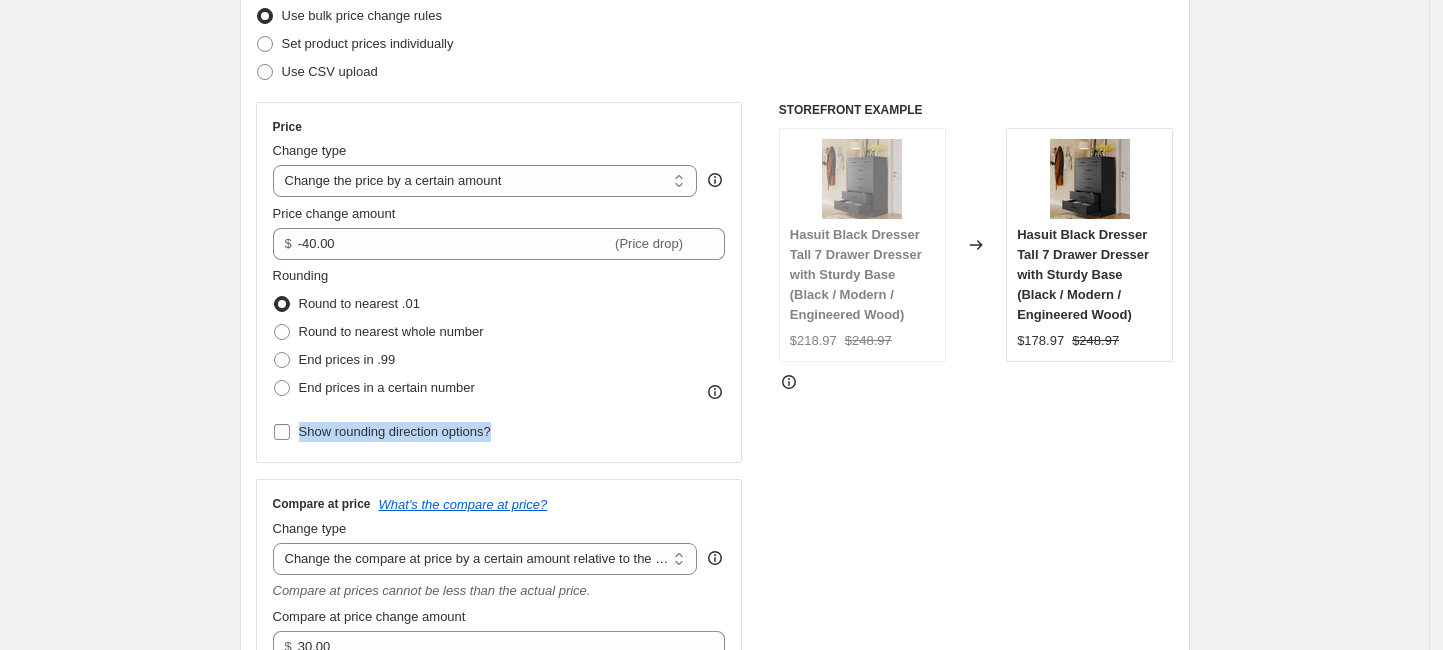 drag, startPoint x: 520, startPoint y: 430, endPoint x: 306, endPoint y: 430, distance: 214 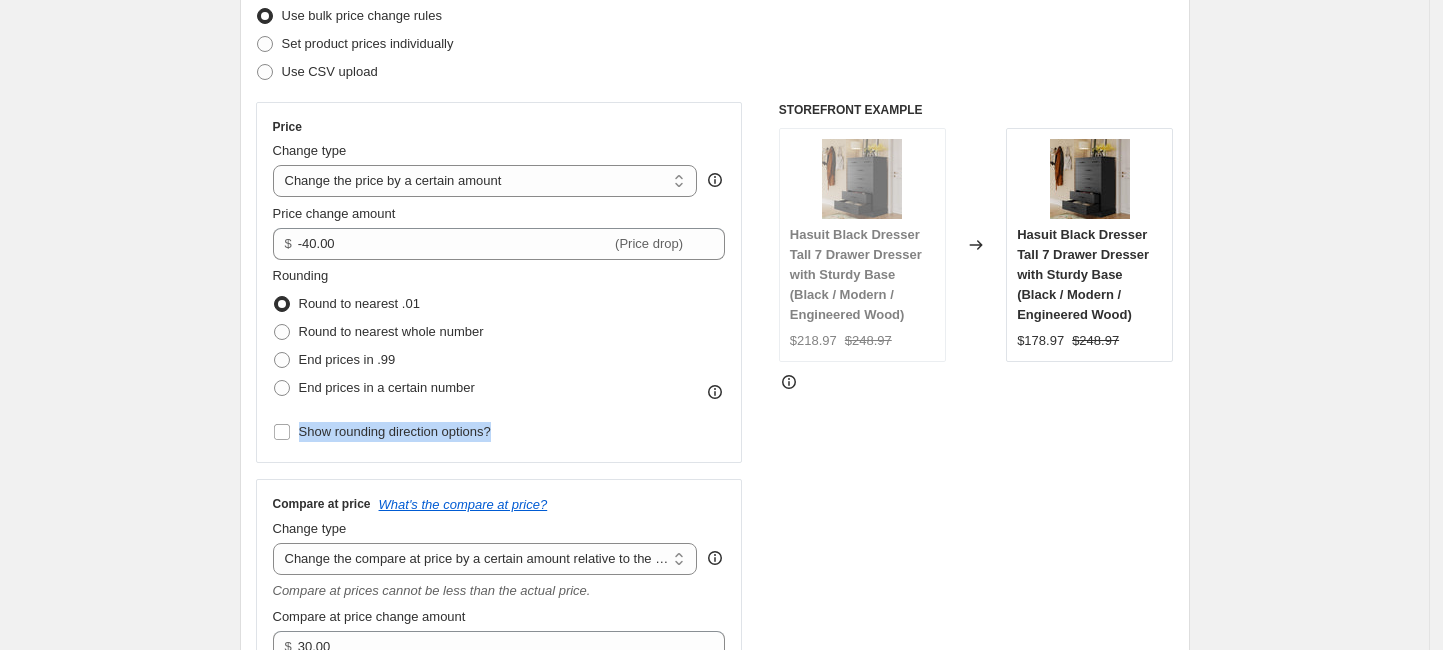 click at bounding box center (293, 396) 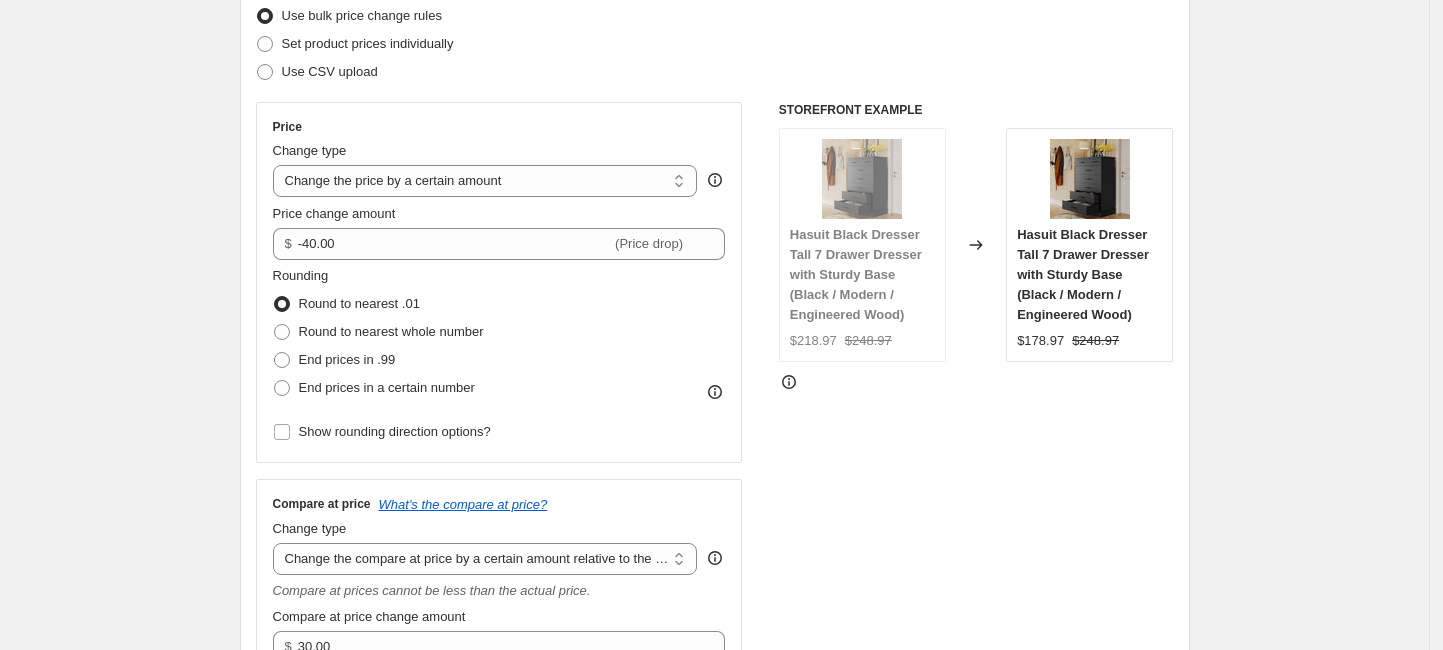 click on "Create new price [MEDICAL_DATA]. This page is ready Create new price [MEDICAL_DATA] Draft Step 1. Optionally give your price [MEDICAL_DATA] a title (eg "March 30% off sale on boots") 2025年7月10日  dresser价格下调$40 This title is just for internal use, customers won't see it Step 2. Select how the prices should change Use bulk price change rules Set product prices individually Use CSV upload Price Change type Change the price to a certain amount Change the price by a certain amount Change the price by a certain percentage Change the price to the current compare at price (price before sale) Change the price by a certain amount relative to the compare at price Change the price by a certain percentage relative to the compare at price Don't change the price Change the price by a certain percentage relative to the cost per item Change price to certain cost margin Change the price by a certain amount Price change amount $ -40.00  (Price drop) Rounding Round to nearest .01 Round to nearest whole number End prices in .99" at bounding box center [714, 1077] 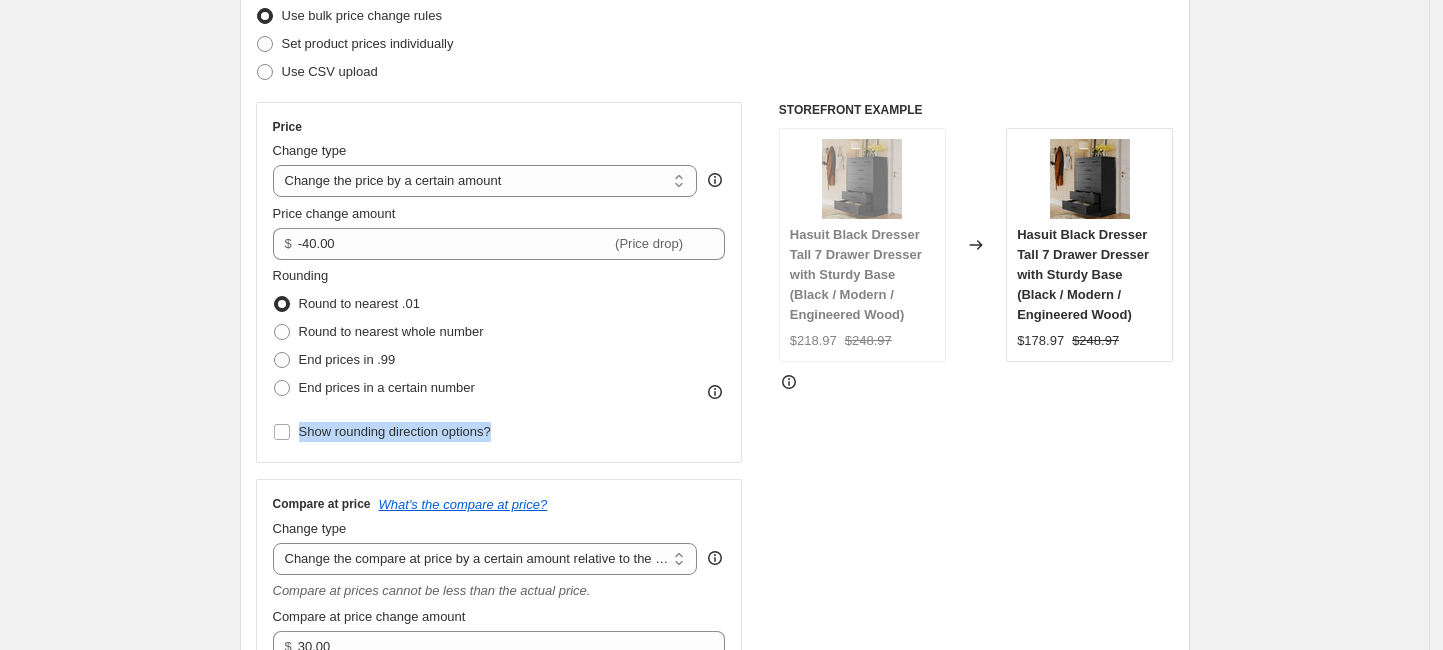 drag, startPoint x: 303, startPoint y: 424, endPoint x: 524, endPoint y: 436, distance: 221.32555 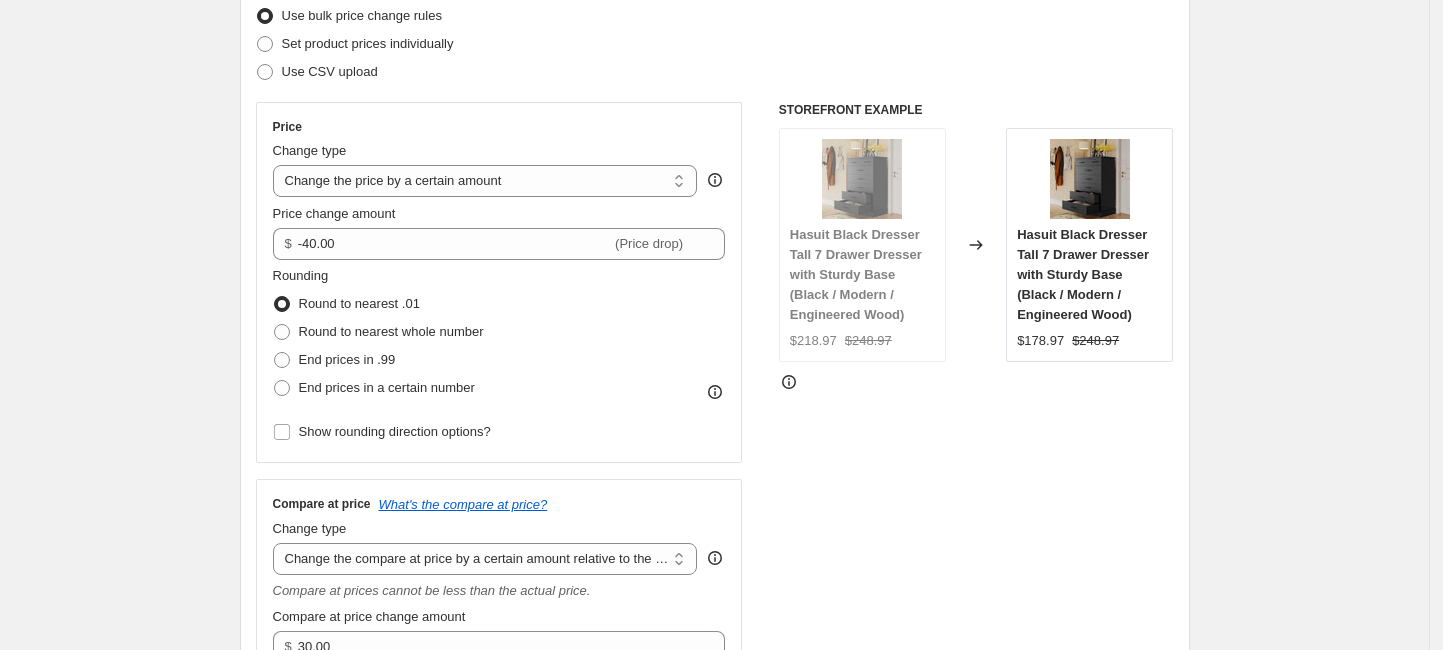 click on "Create new price [MEDICAL_DATA]. This page is ready Create new price [MEDICAL_DATA] Draft Step 1. Optionally give your price [MEDICAL_DATA] a title (eg "March 30% off sale on boots") 2025年7月10日  dresser价格下调$40 This title is just for internal use, customers won't see it Step 2. Select how the prices should change Use bulk price change rules Set product prices individually Use CSV upload Price Change type Change the price to a certain amount Change the price by a certain amount Change the price by a certain percentage Change the price to the current compare at price (price before sale) Change the price by a certain amount relative to the compare at price Change the price by a certain percentage relative to the compare at price Don't change the price Change the price by a certain percentage relative to the cost per item Change price to certain cost margin Change the price by a certain amount Price change amount $ -40.00  (Price drop) Rounding Round to nearest .01 Round to nearest whole number End prices in .99" at bounding box center [714, 1077] 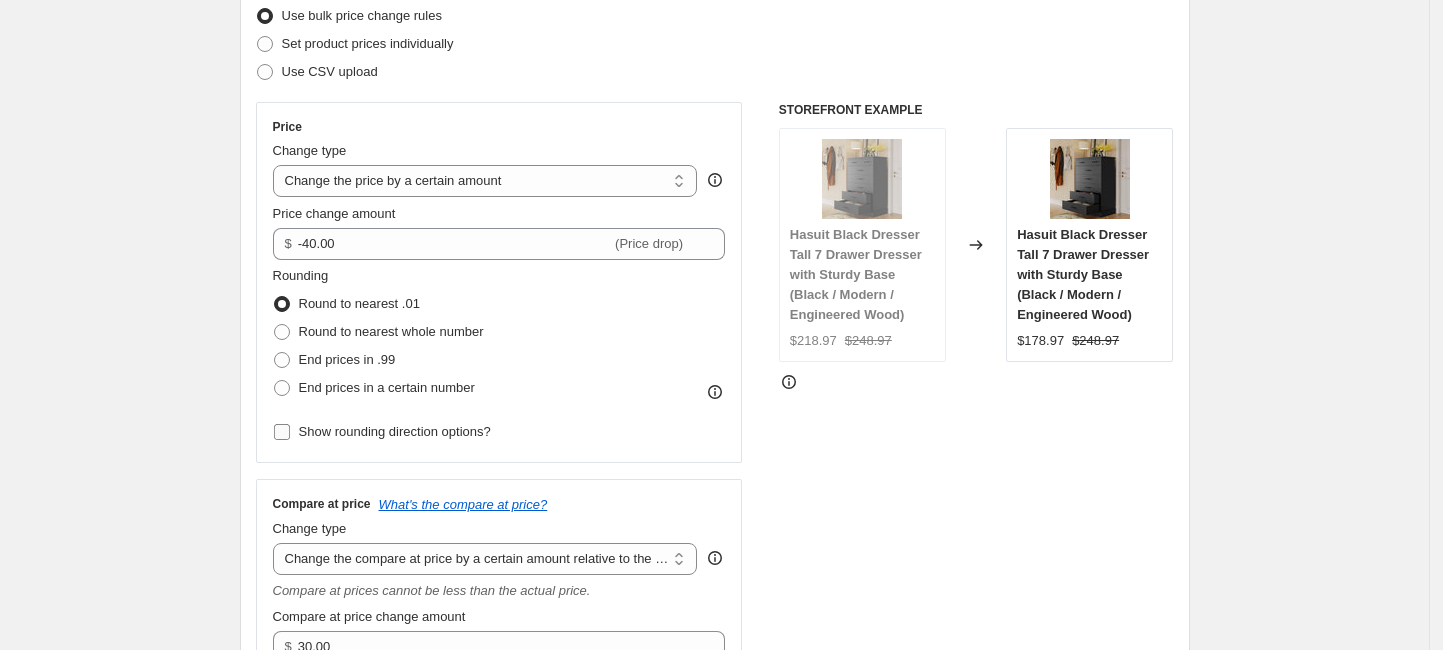 click on "Show rounding direction options?" at bounding box center [382, 432] 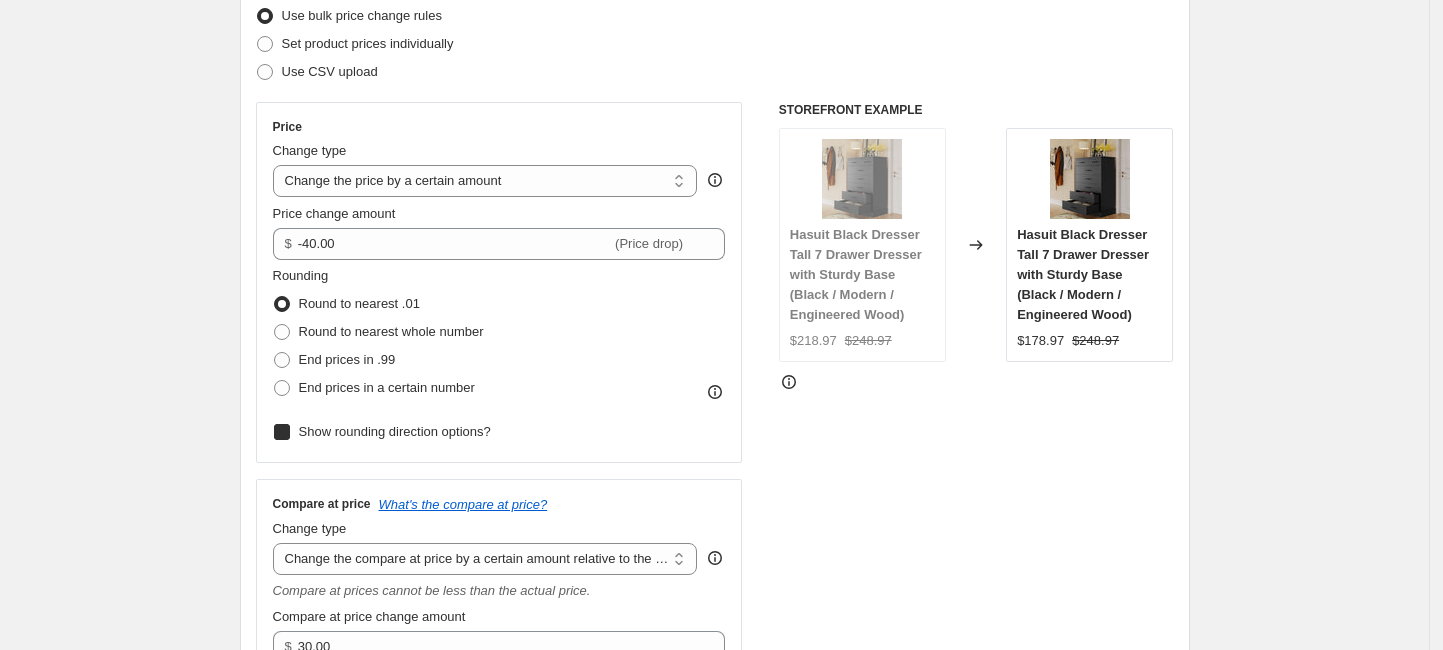 checkbox on "true" 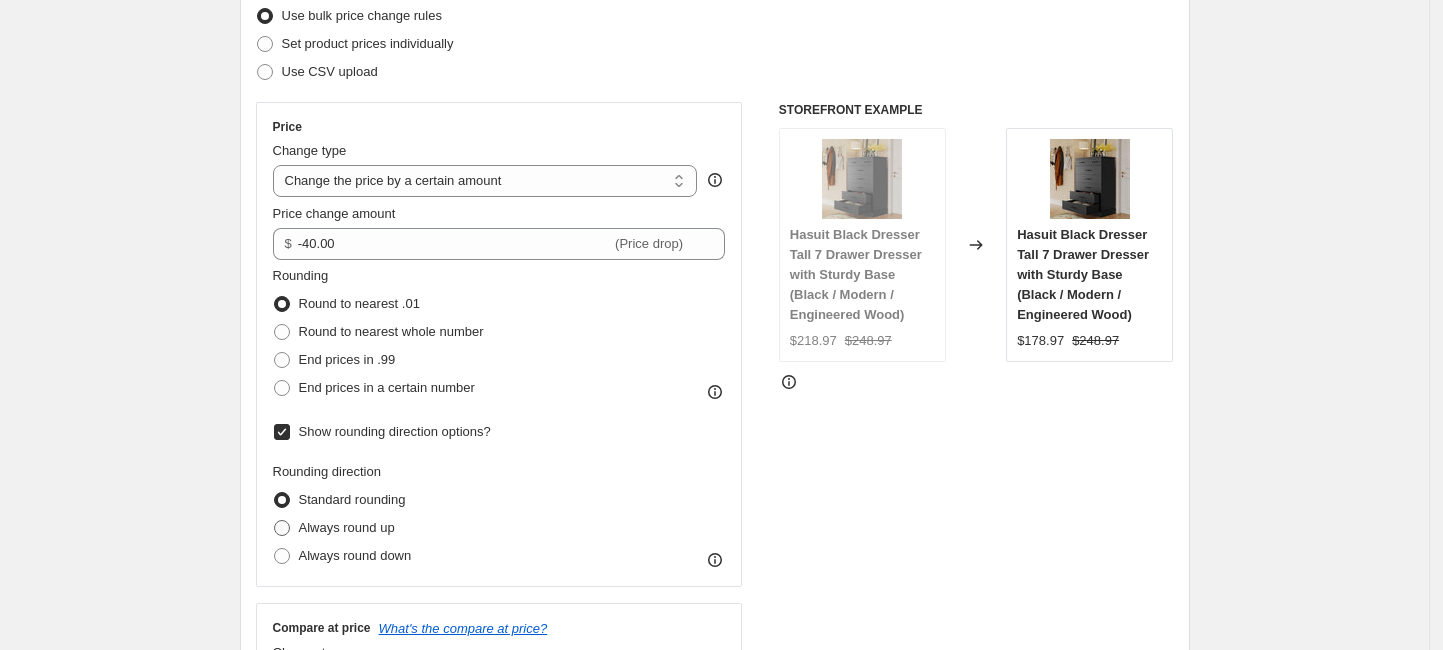 click on "Always round up" at bounding box center [347, 527] 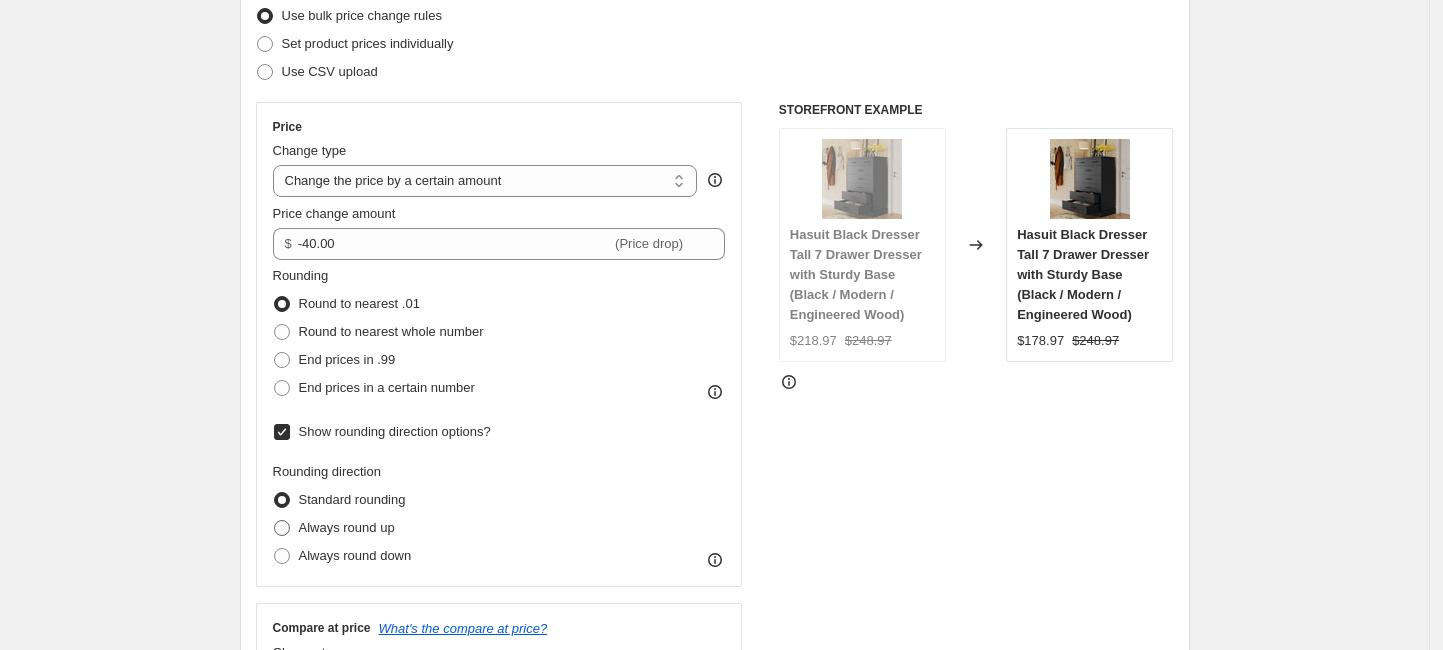 radio on "true" 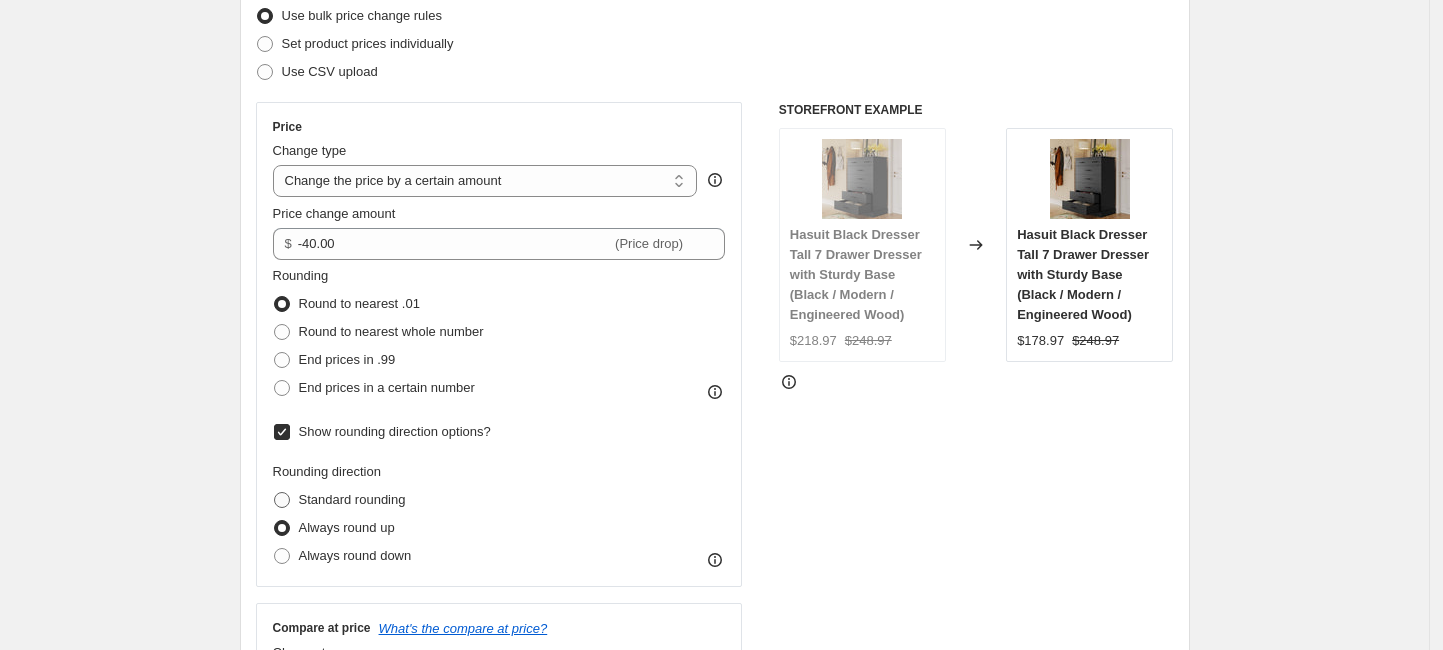 click on "Standard rounding" at bounding box center [352, 499] 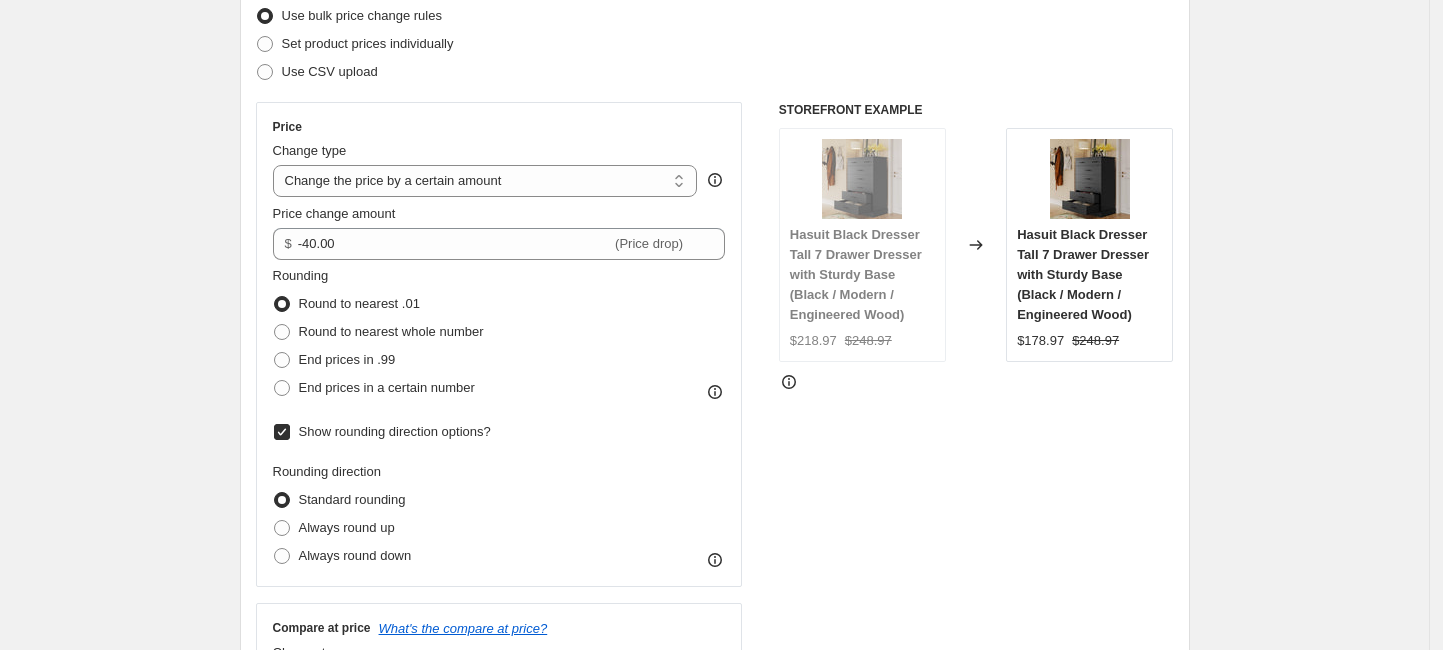 click on "Show rounding direction options?" at bounding box center [282, 432] 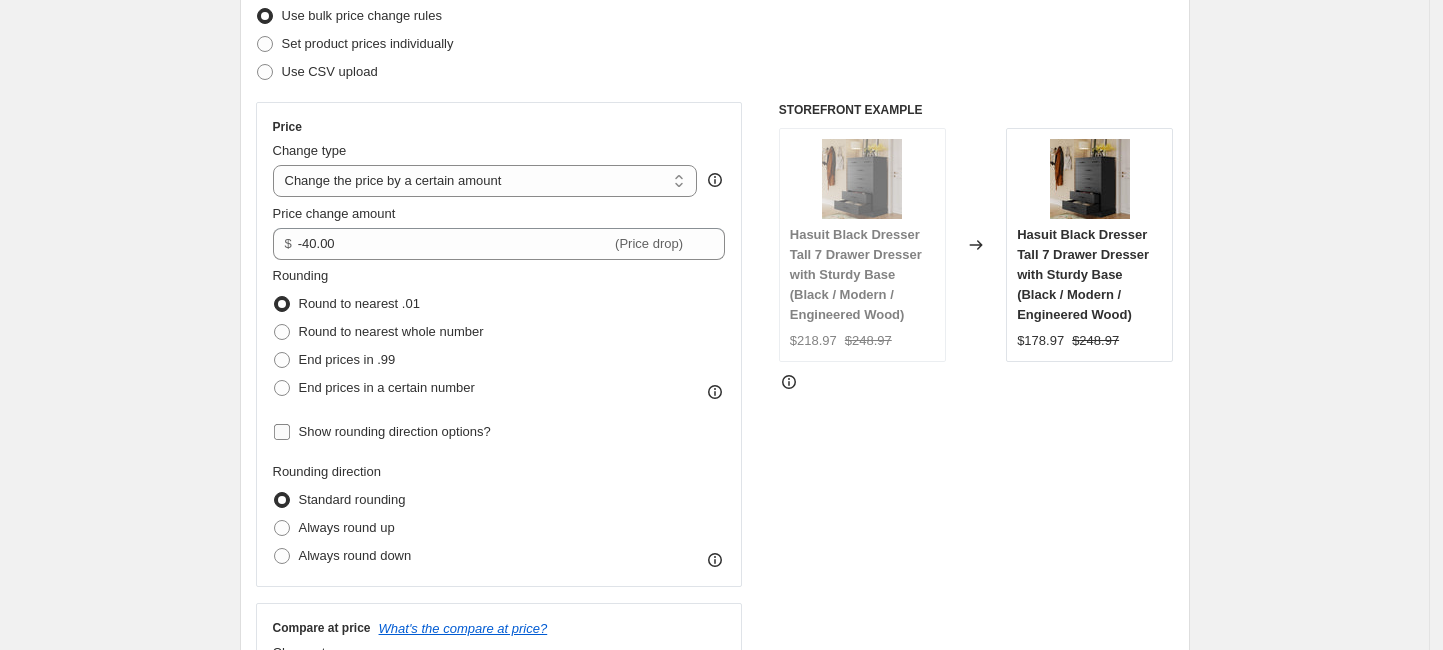 checkbox on "false" 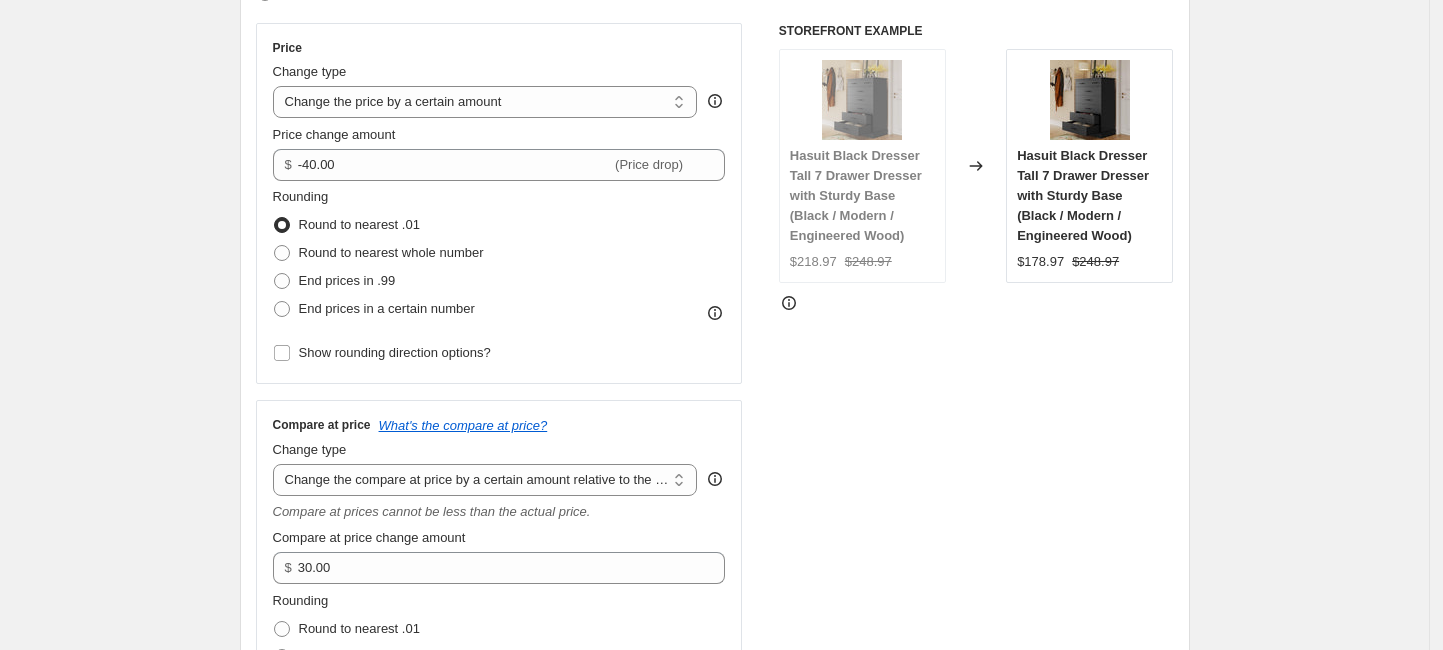 scroll, scrollTop: 400, scrollLeft: 0, axis: vertical 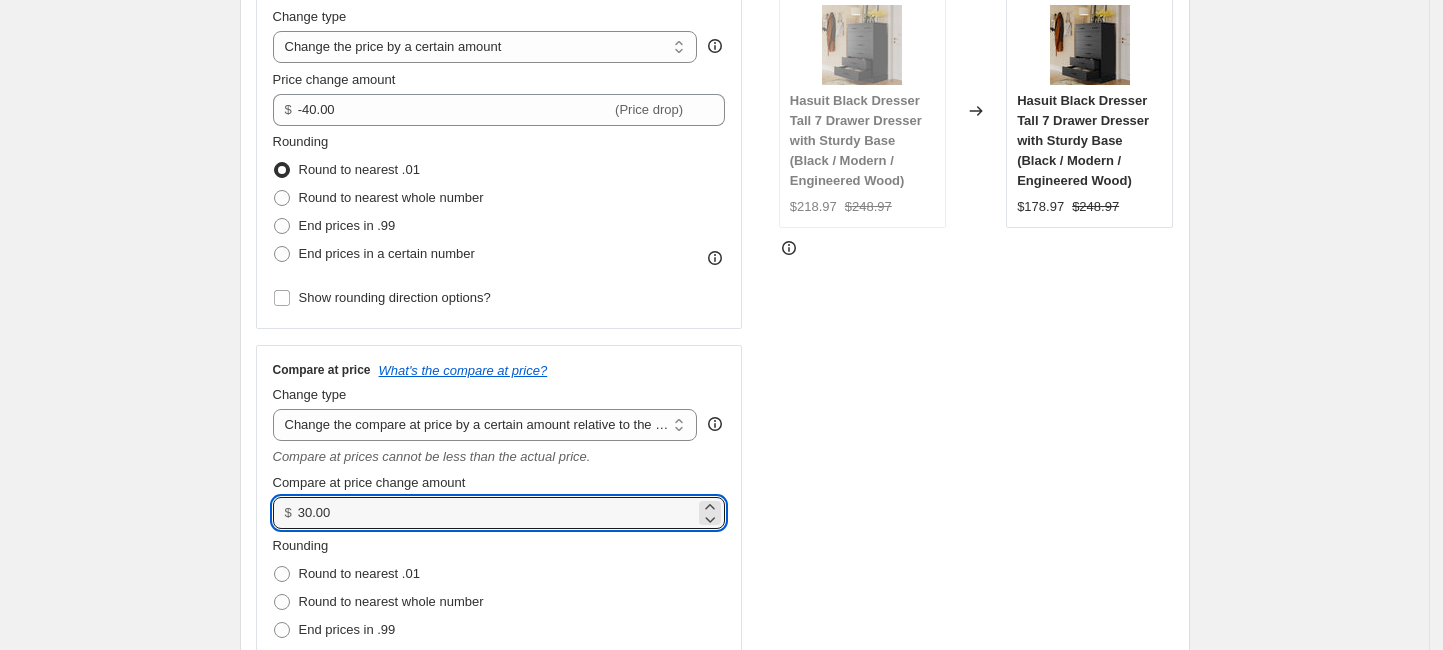 drag, startPoint x: 355, startPoint y: 508, endPoint x: 248, endPoint y: 503, distance: 107.11676 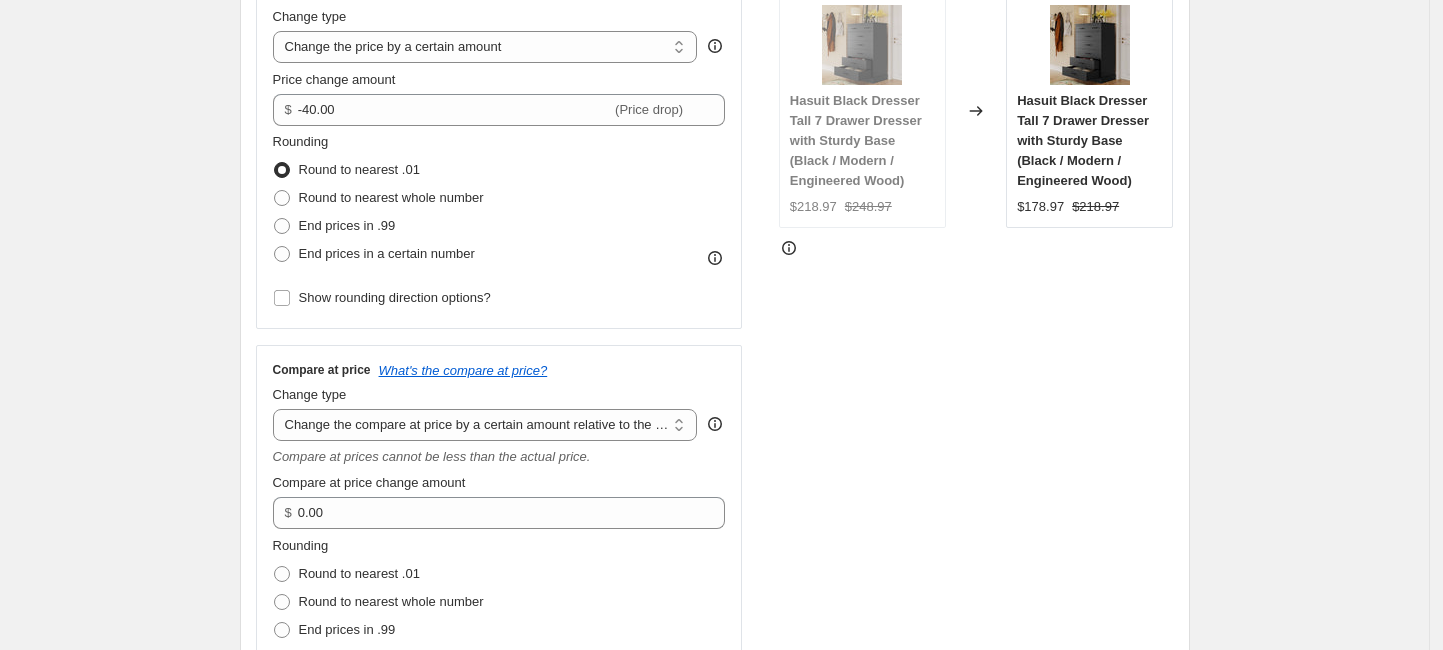 click on "Create new price [MEDICAL_DATA]. This page is ready Create new price [MEDICAL_DATA] Draft Step 1. Optionally give your price [MEDICAL_DATA] a title (eg "March 30% off sale on boots") 2025年7月10日  dresser价格下调$40 This title is just for internal use, customers won't see it Step 2. Select how the prices should change Use bulk price change rules Set product prices individually Use CSV upload Price Change type Change the price to a certain amount Change the price by a certain amount Change the price by a certain percentage Change the price to the current compare at price (price before sale) Change the price by a certain amount relative to the compare at price Change the price by a certain percentage relative to the compare at price Don't change the price Change the price by a certain percentage relative to the cost per item Change price to certain cost margin Change the price by a certain amount Price change amount $ -40.00  (Price drop) Rounding Round to nearest .01 Round to nearest whole number End prices in .99" at bounding box center [714, 943] 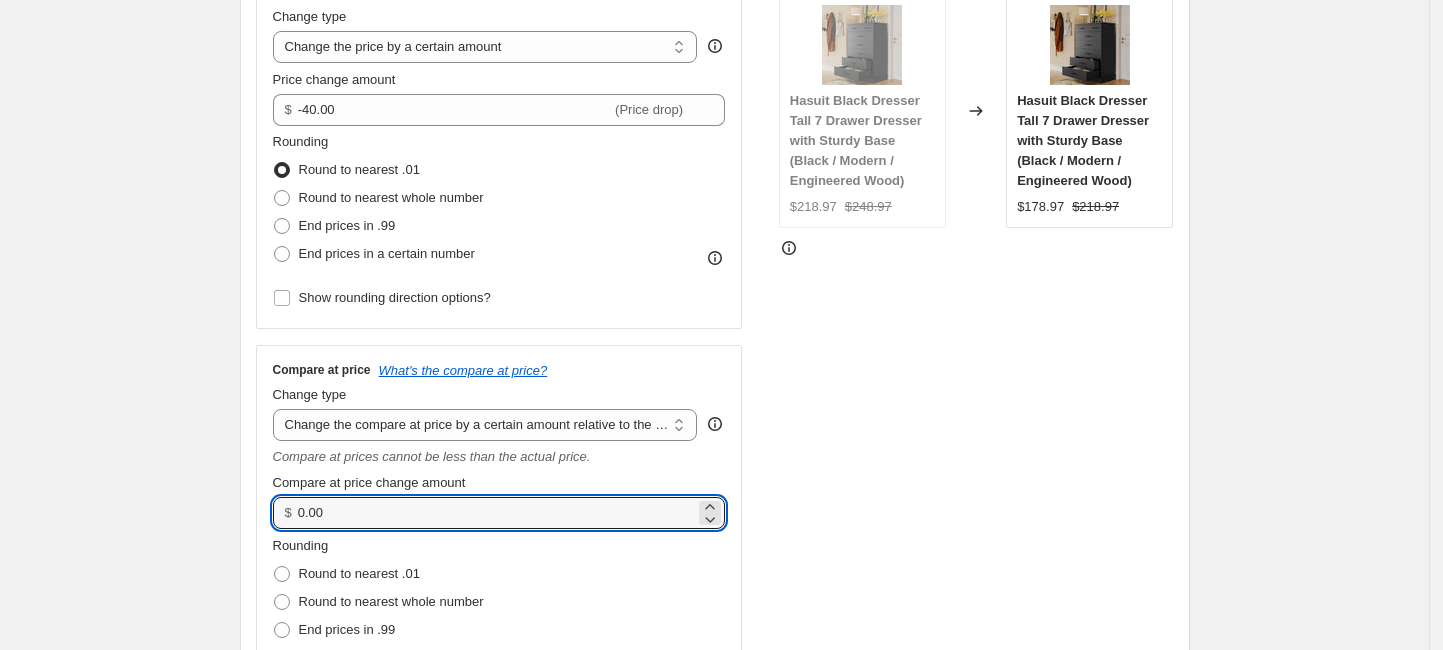 drag, startPoint x: 352, startPoint y: 518, endPoint x: 305, endPoint y: 532, distance: 49.0408 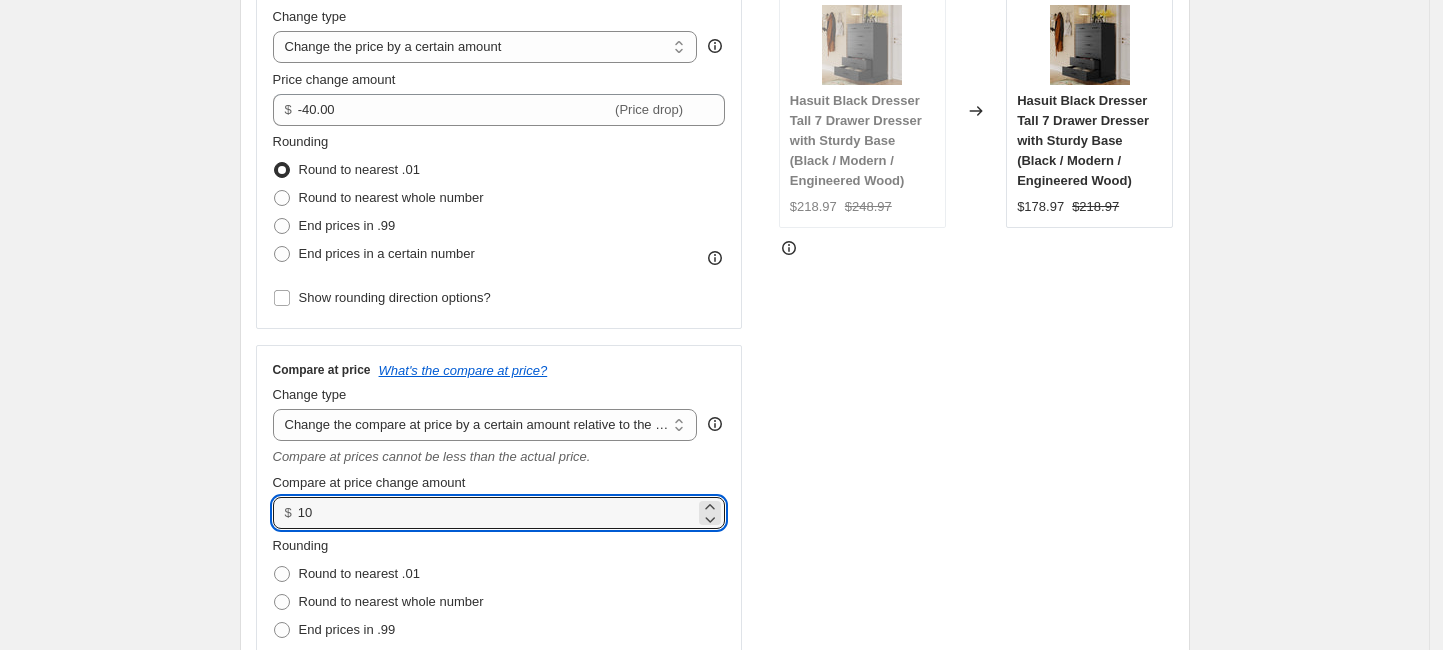 type on "10.00" 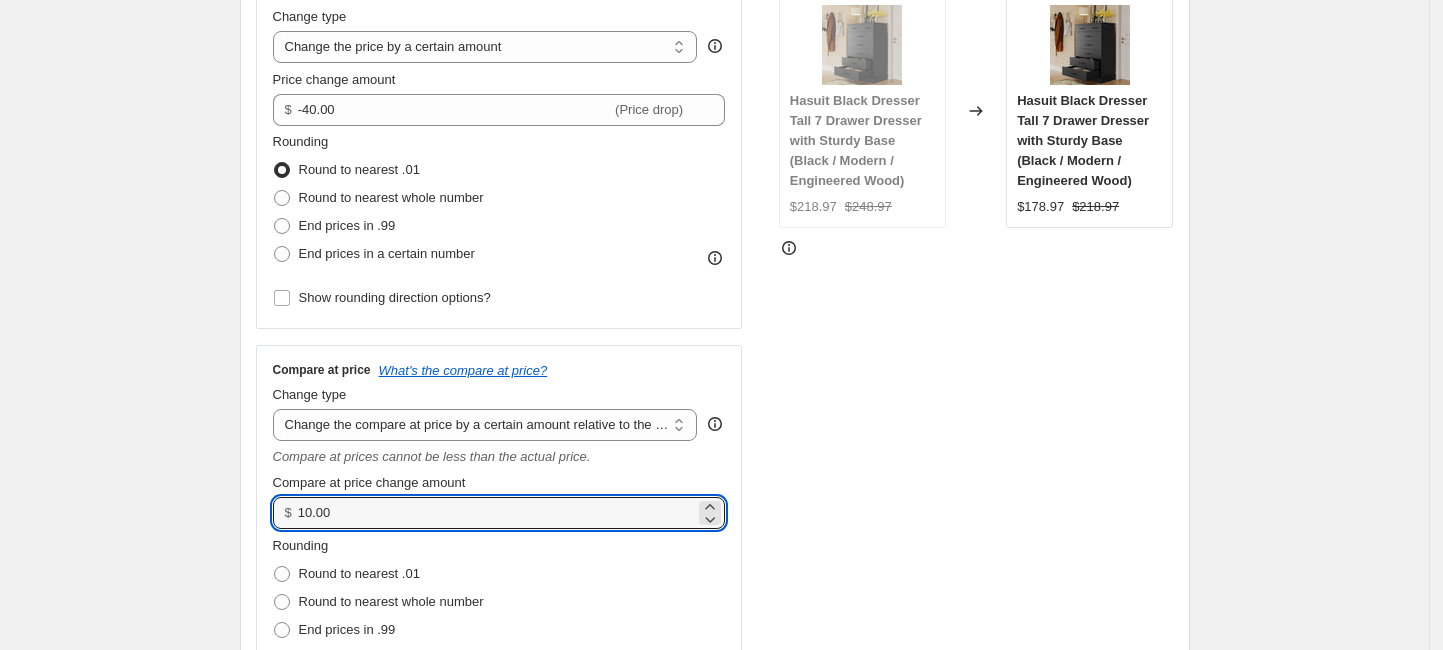 click on "Create new price [MEDICAL_DATA]. This page is ready Create new price [MEDICAL_DATA] Draft Step 1. Optionally give your price [MEDICAL_DATA] a title (eg "March 30% off sale on boots") 2025年7月10日  dresser价格下调$40 This title is just for internal use, customers won't see it Step 2. Select how the prices should change Use bulk price change rules Set product prices individually Use CSV upload Price Change type Change the price to a certain amount Change the price by a certain amount Change the price by a certain percentage Change the price to the current compare at price (price before sale) Change the price by a certain amount relative to the compare at price Change the price by a certain percentage relative to the compare at price Don't change the price Change the price by a certain percentage relative to the cost per item Change price to certain cost margin Change the price by a certain amount Price change amount $ -40.00  (Price drop) Rounding Round to nearest .01 Round to nearest whole number End prices in .99" at bounding box center [714, 943] 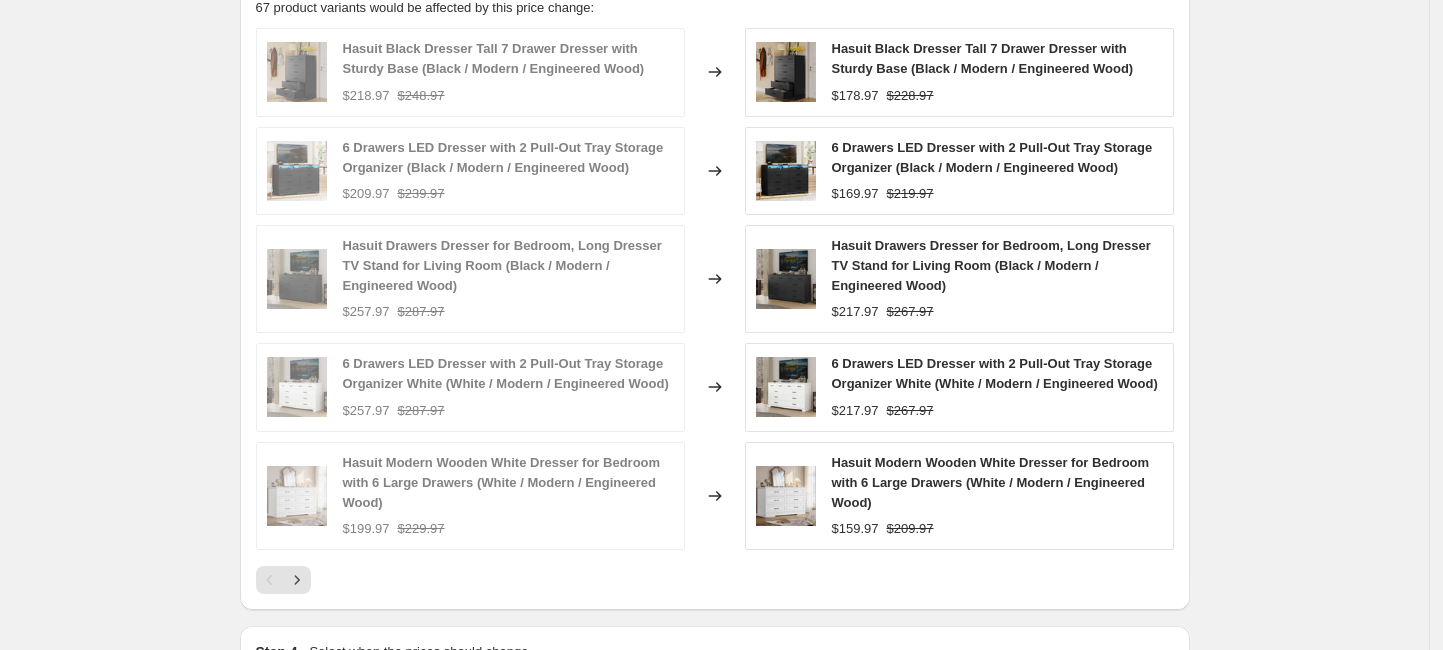 scroll, scrollTop: 2055, scrollLeft: 0, axis: vertical 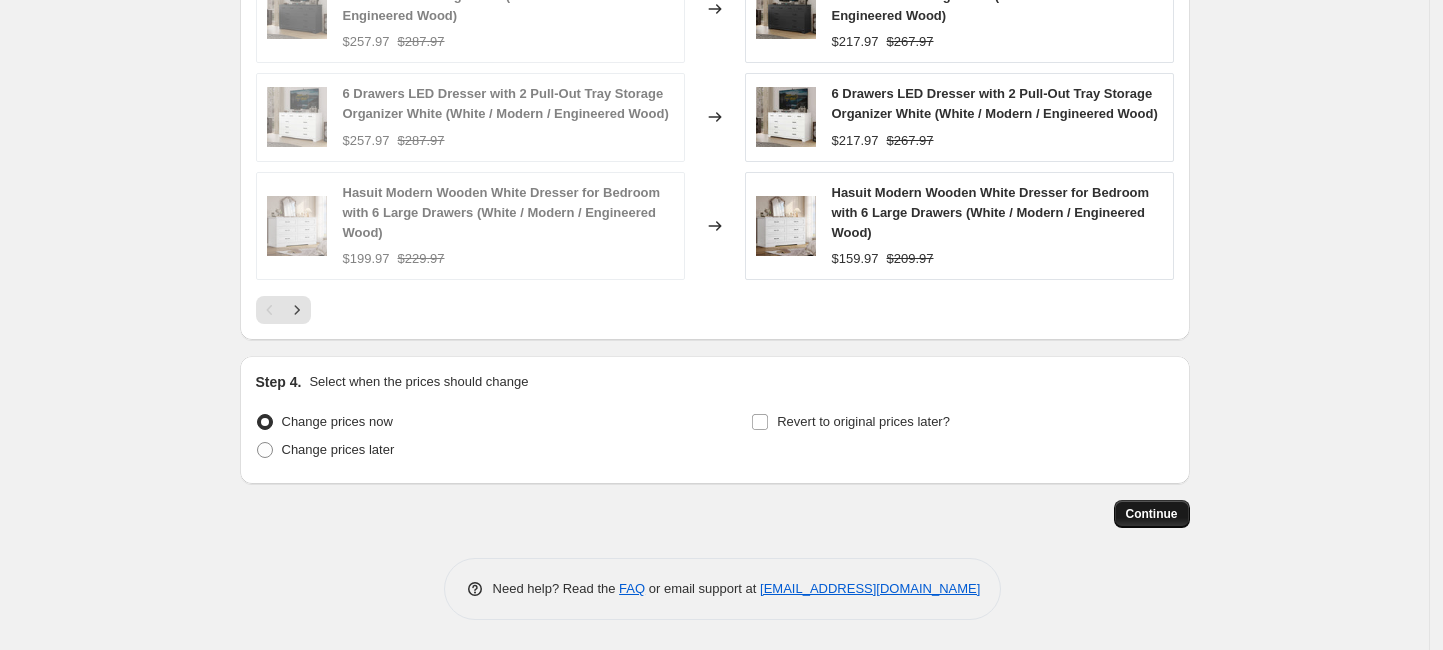 click on "Continue" at bounding box center [1152, 514] 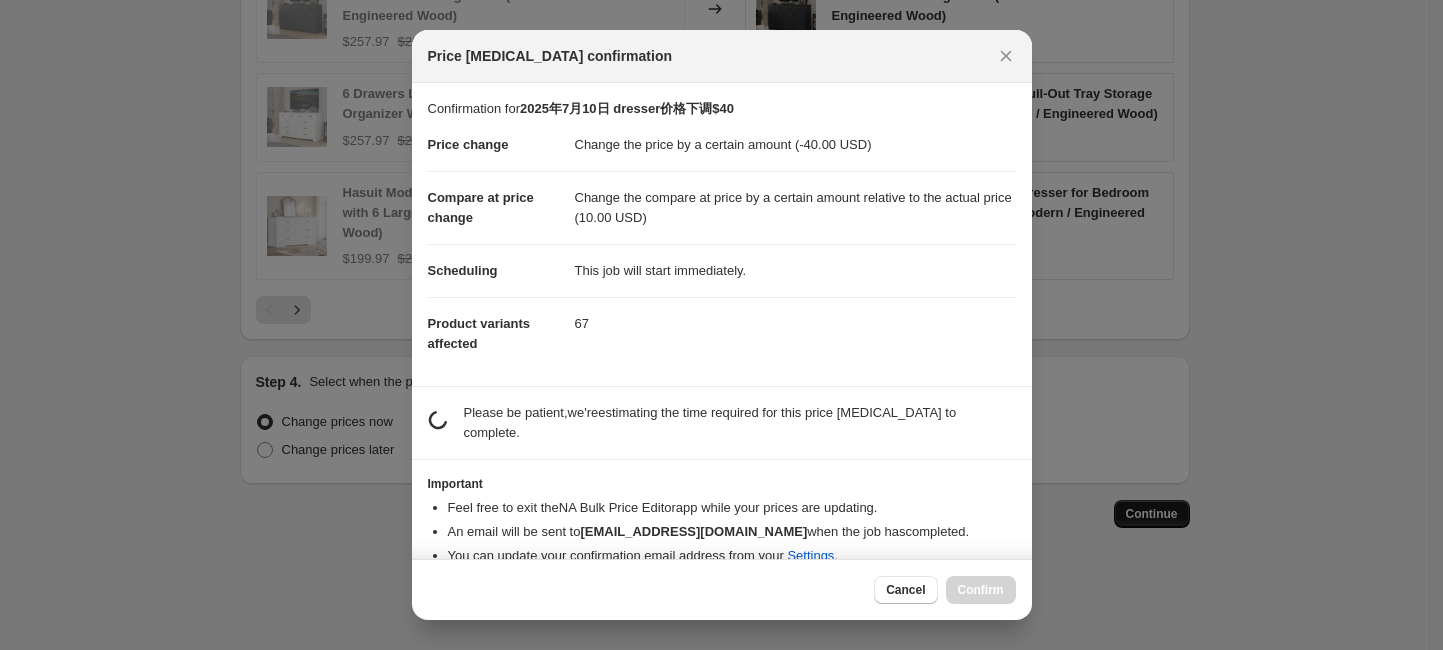 scroll, scrollTop: 2055, scrollLeft: 0, axis: vertical 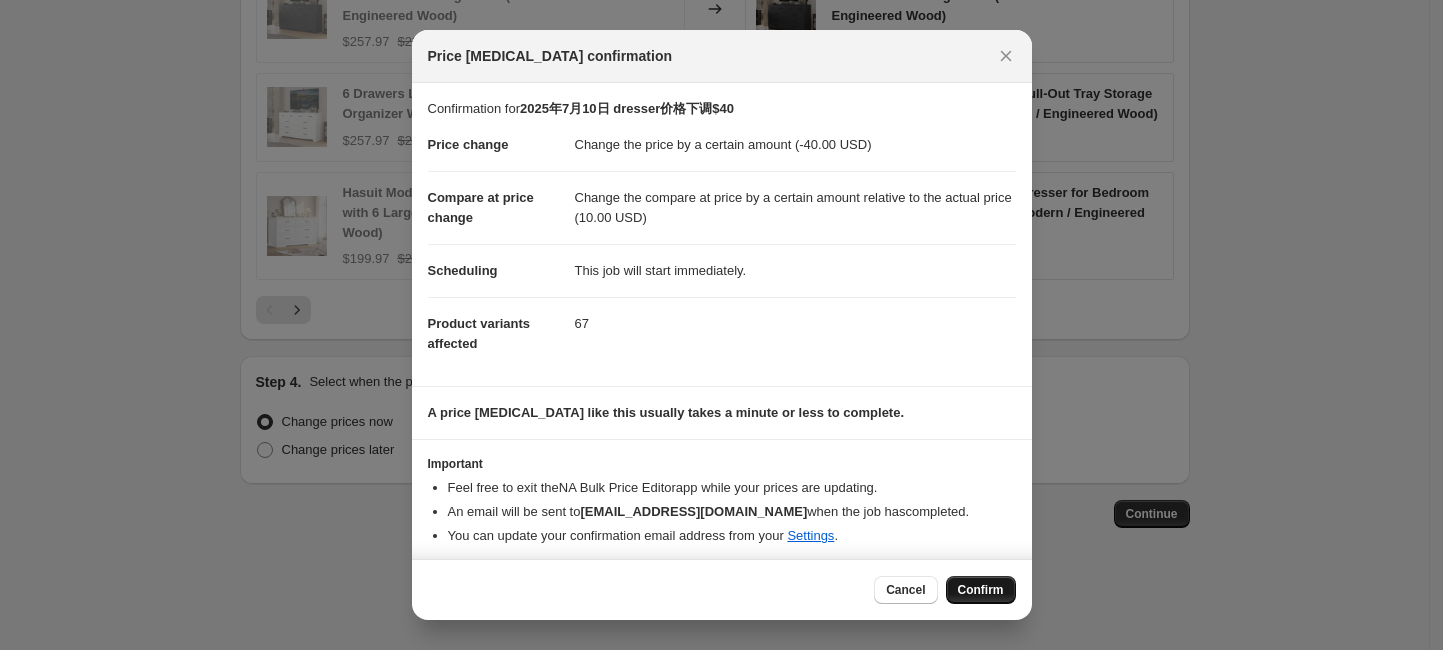 click on "Confirm" at bounding box center [981, 590] 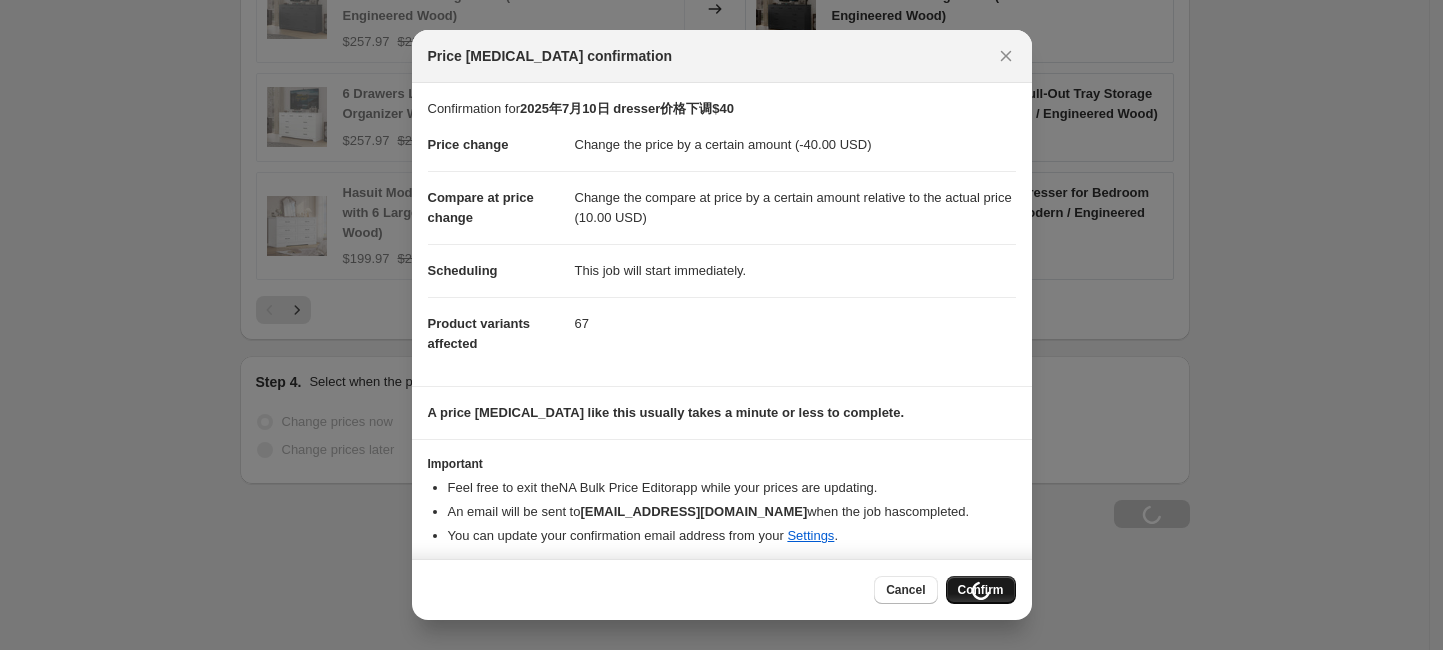 scroll, scrollTop: 2122, scrollLeft: 0, axis: vertical 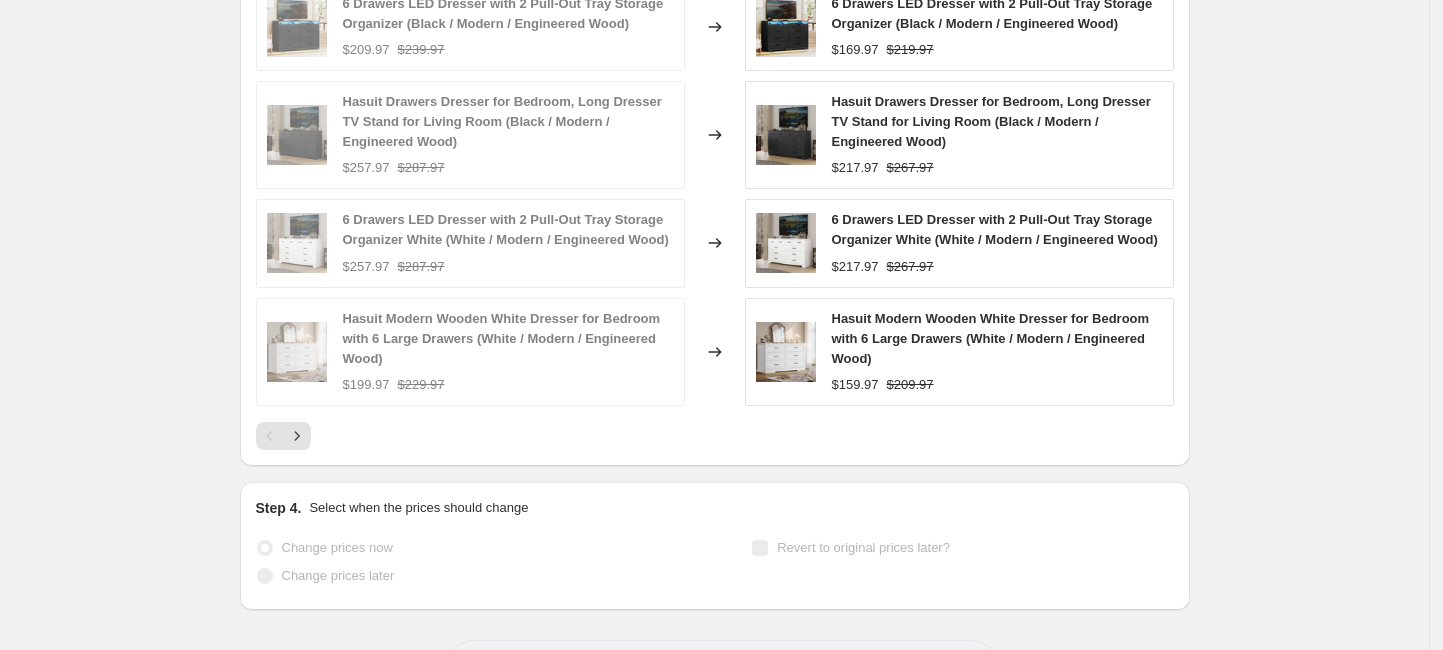 select on "by" 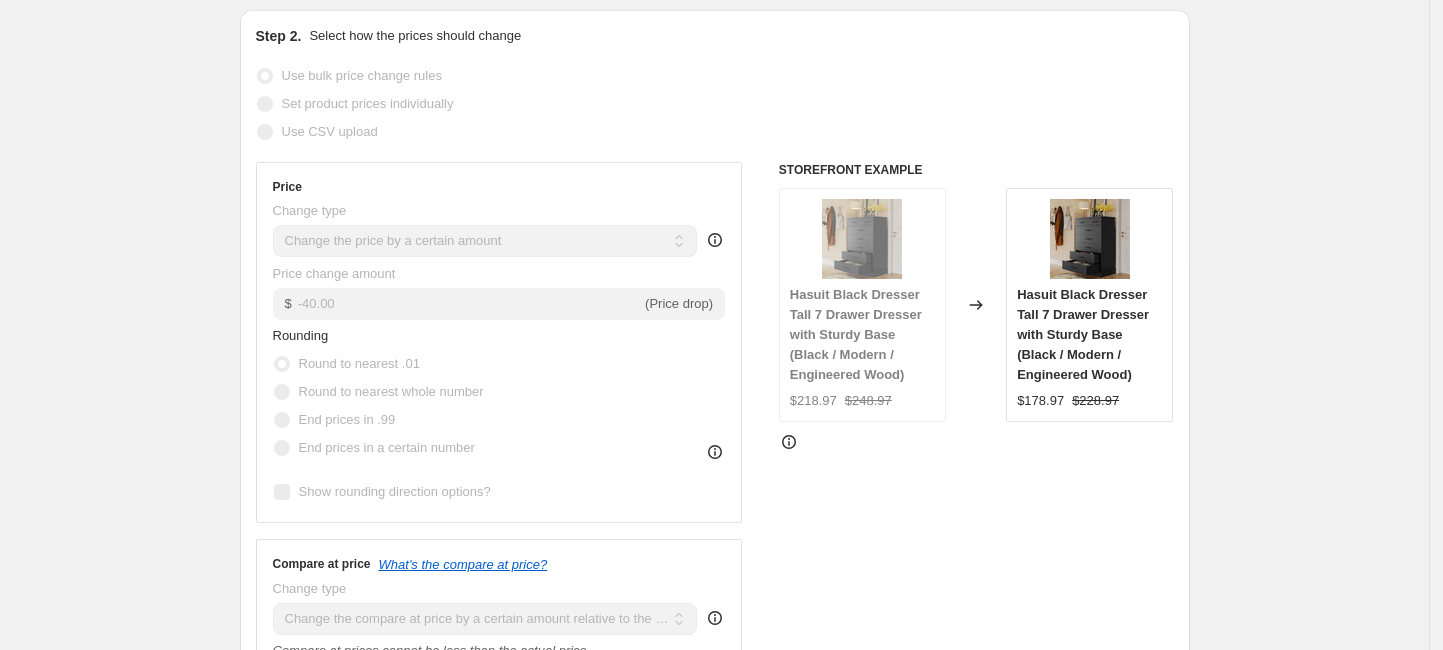 scroll, scrollTop: 400, scrollLeft: 0, axis: vertical 